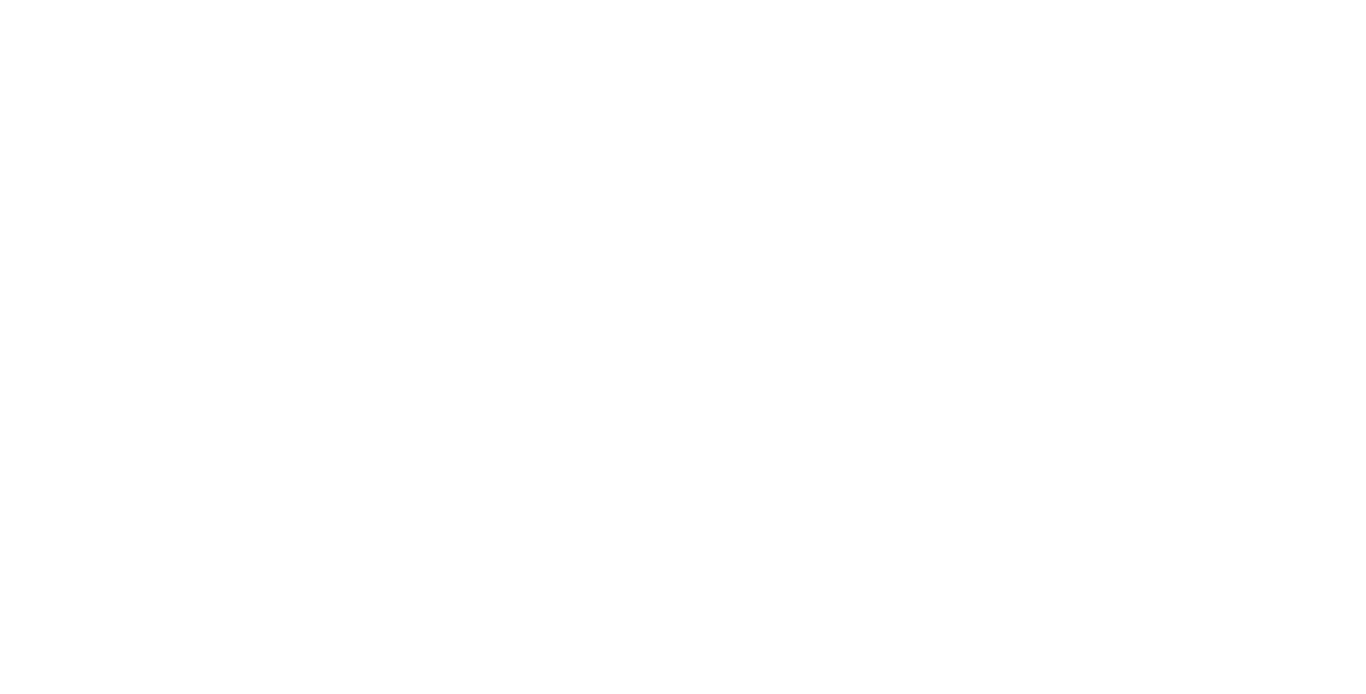 scroll, scrollTop: 0, scrollLeft: 0, axis: both 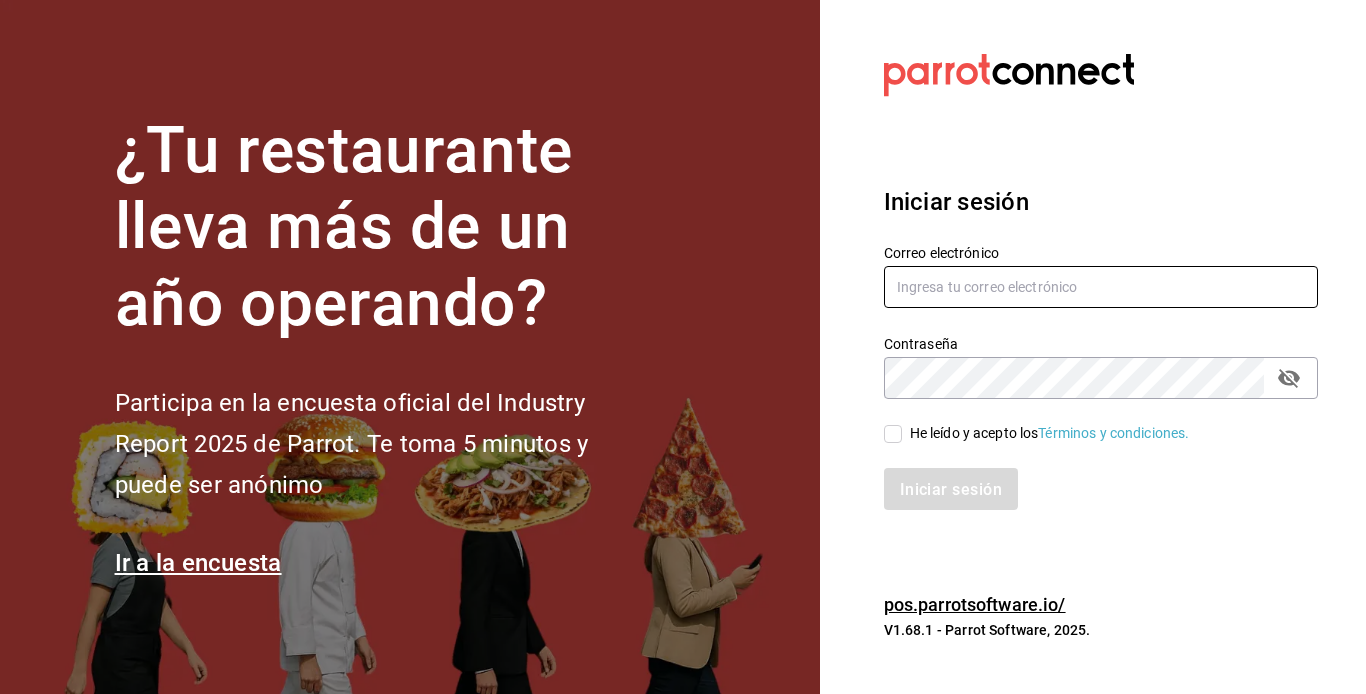 type on "mochomos.puebla@example.com" 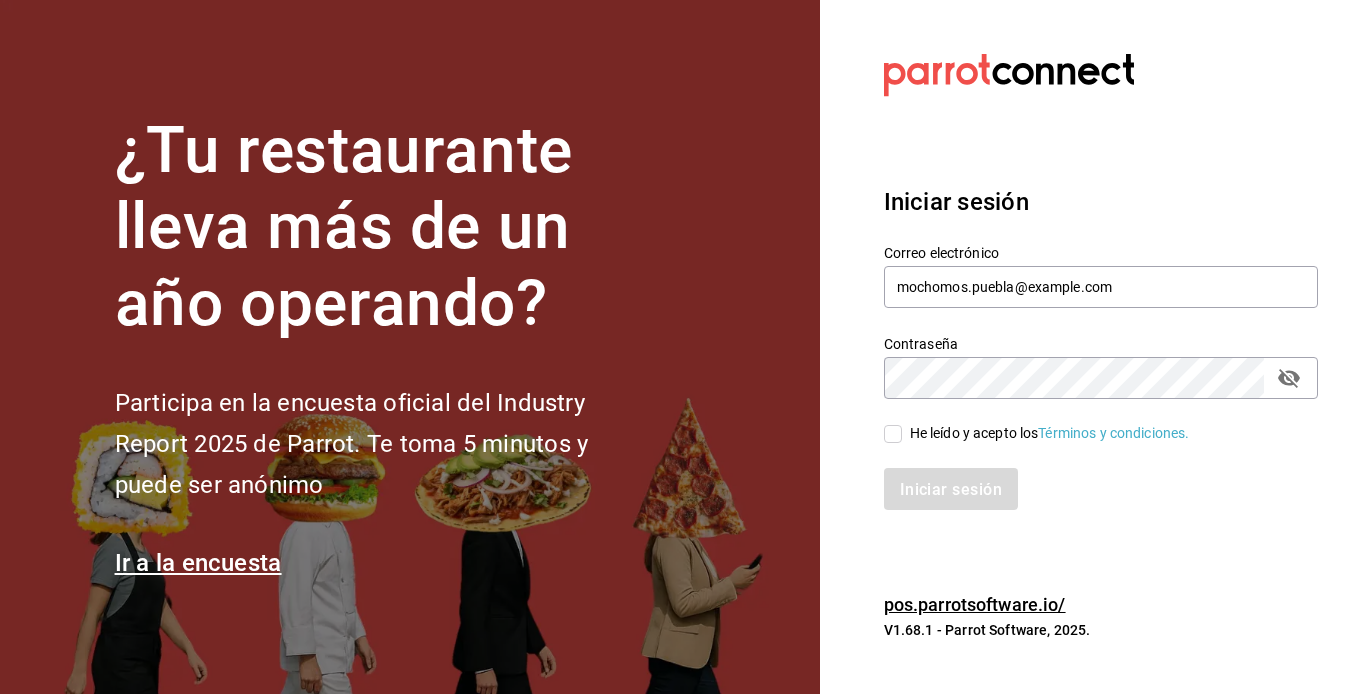 click on "He leído y acepto los  Términos y condiciones." at bounding box center (893, 434) 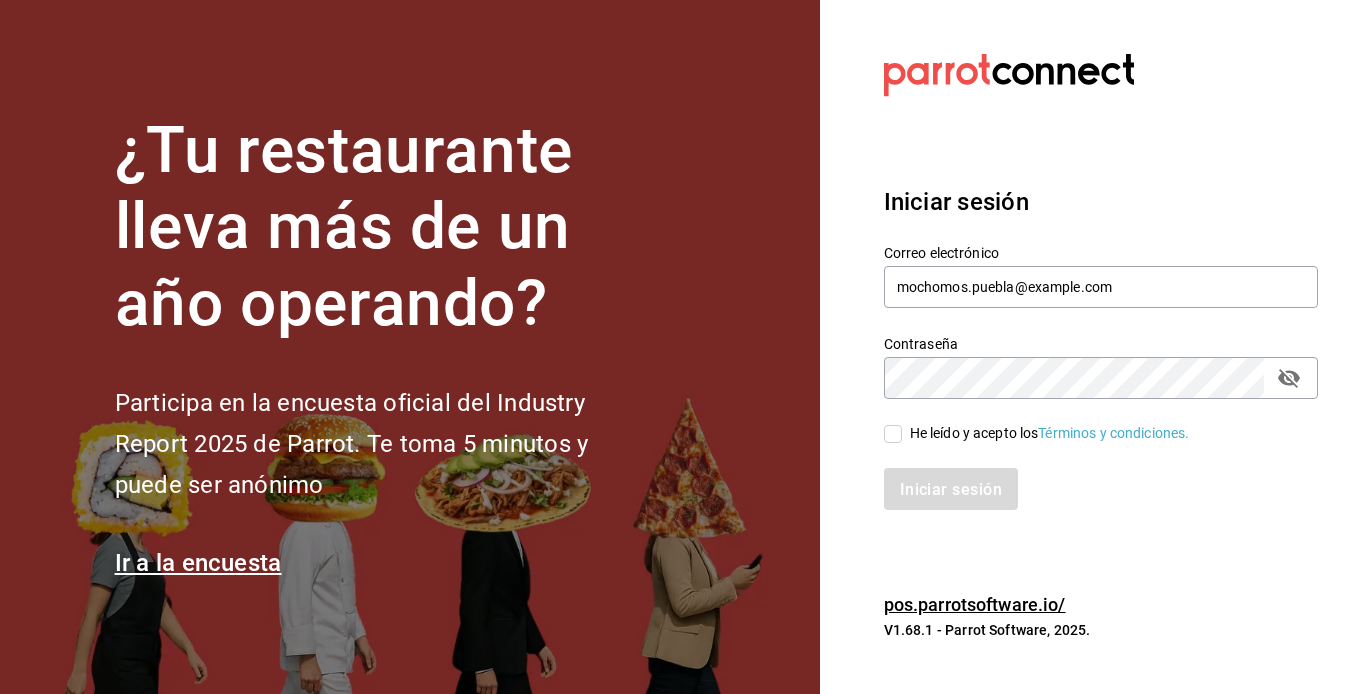 checkbox on "true" 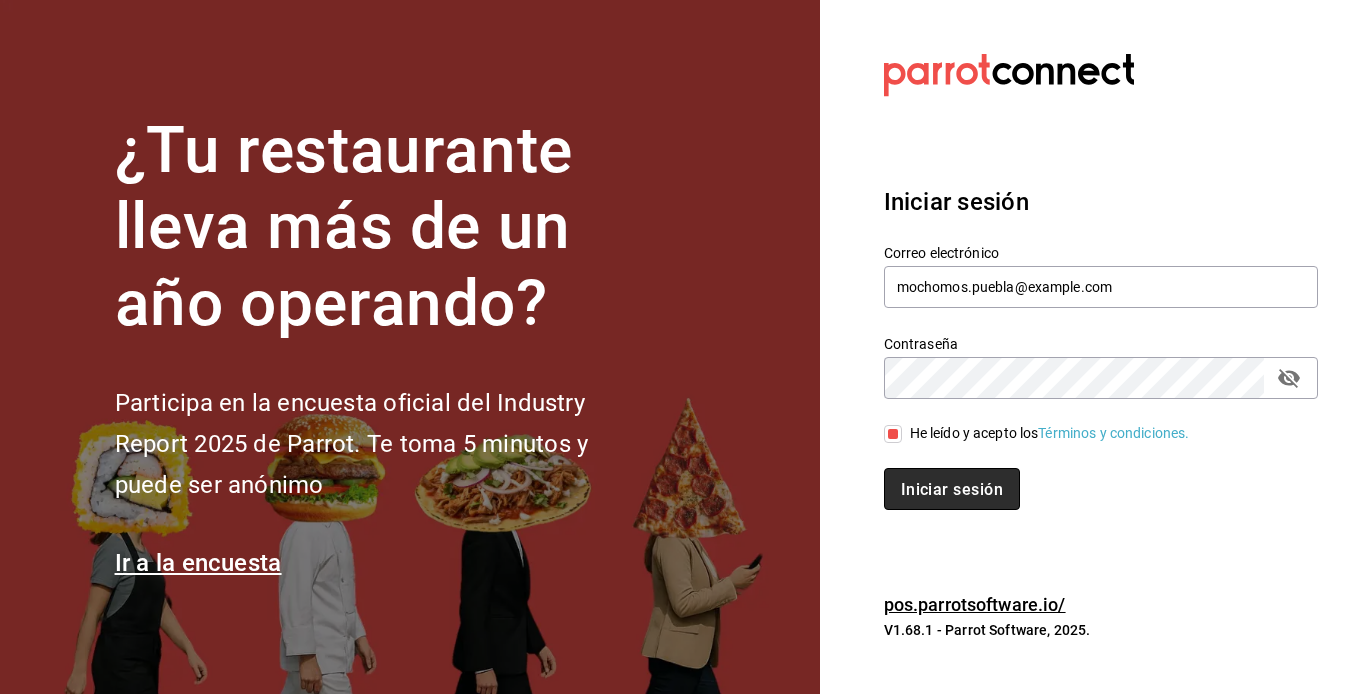 click on "Iniciar sesión" at bounding box center [952, 489] 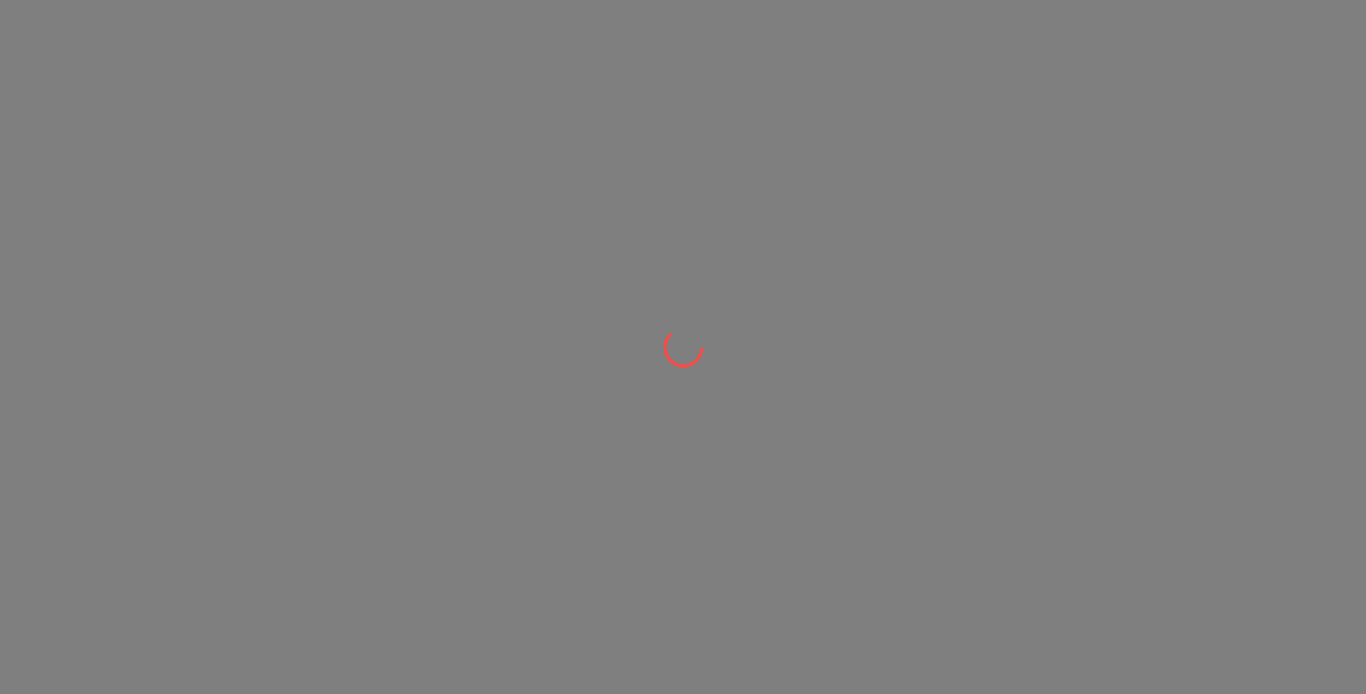 scroll, scrollTop: 0, scrollLeft: 0, axis: both 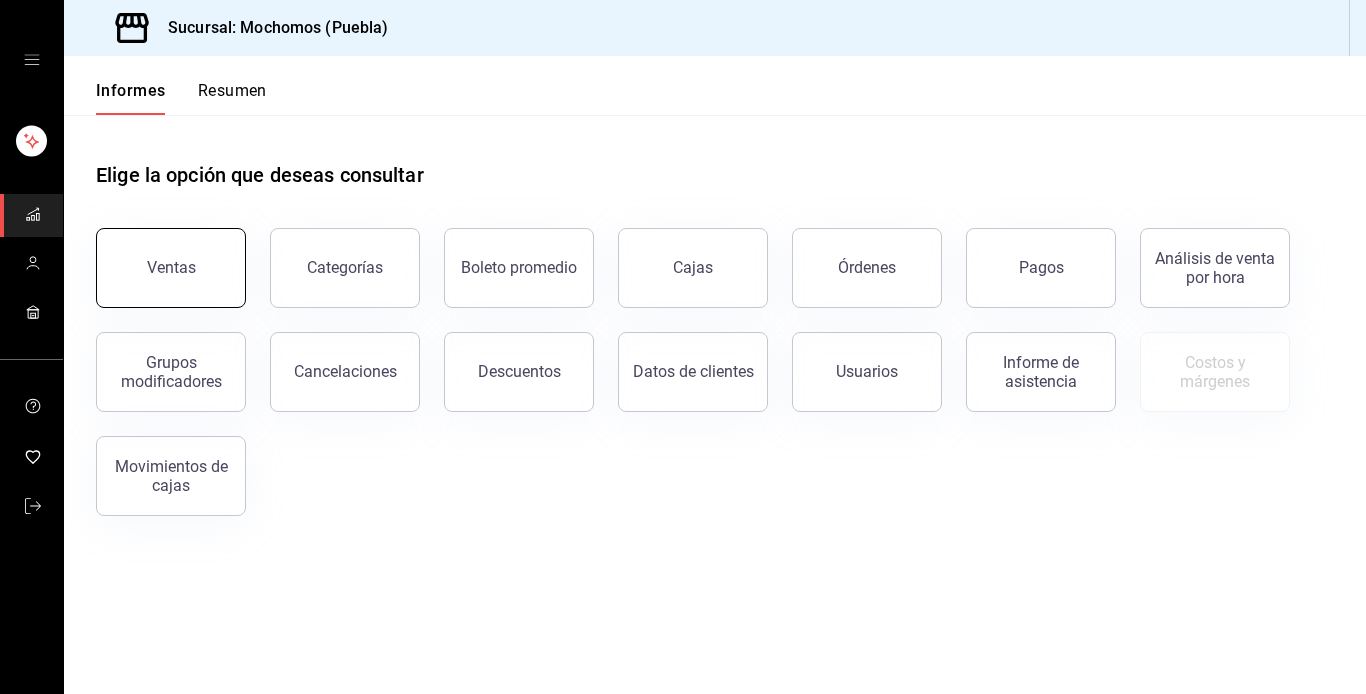 click on "Ventas" at bounding box center (171, 268) 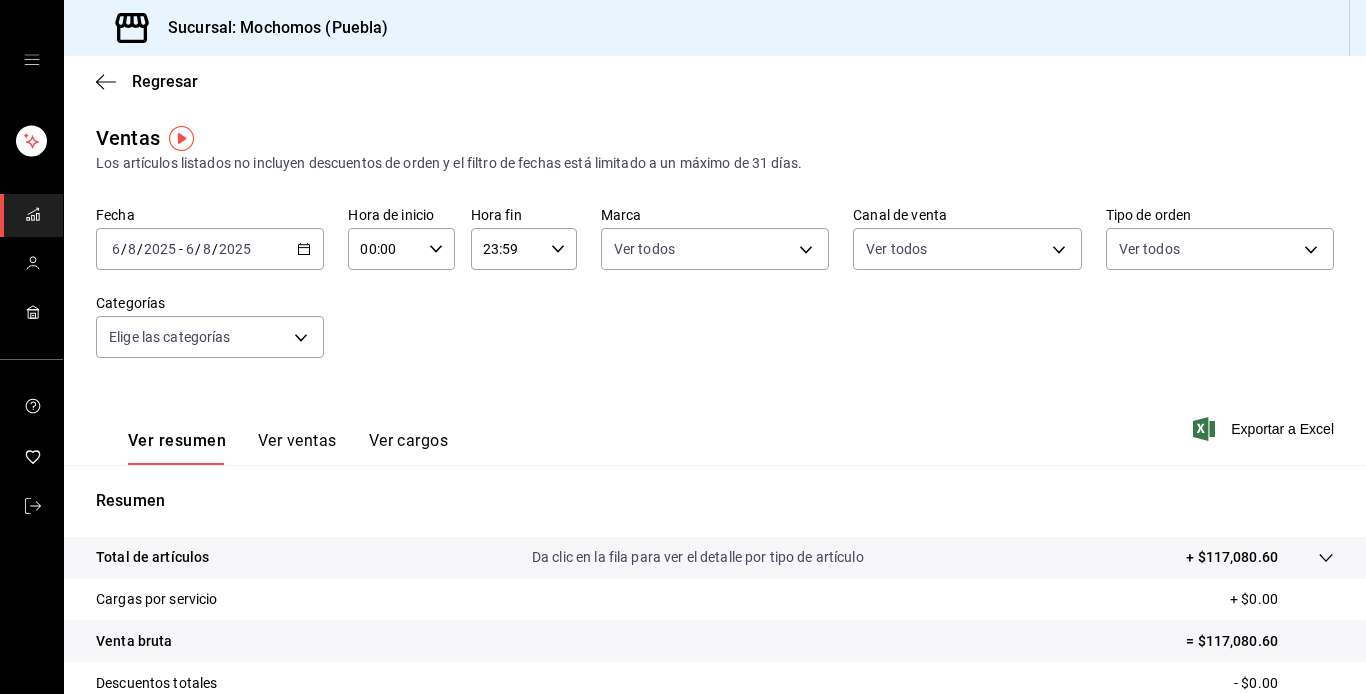 click 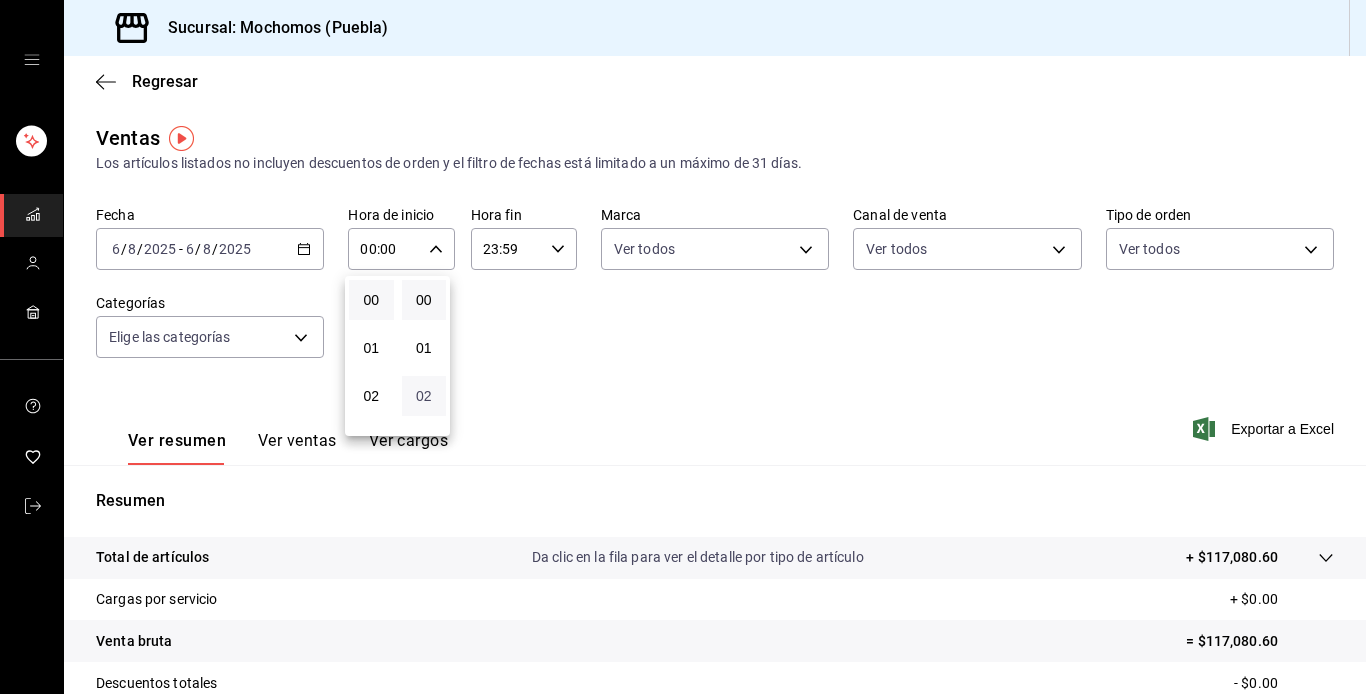 click on "02" at bounding box center (424, 396) 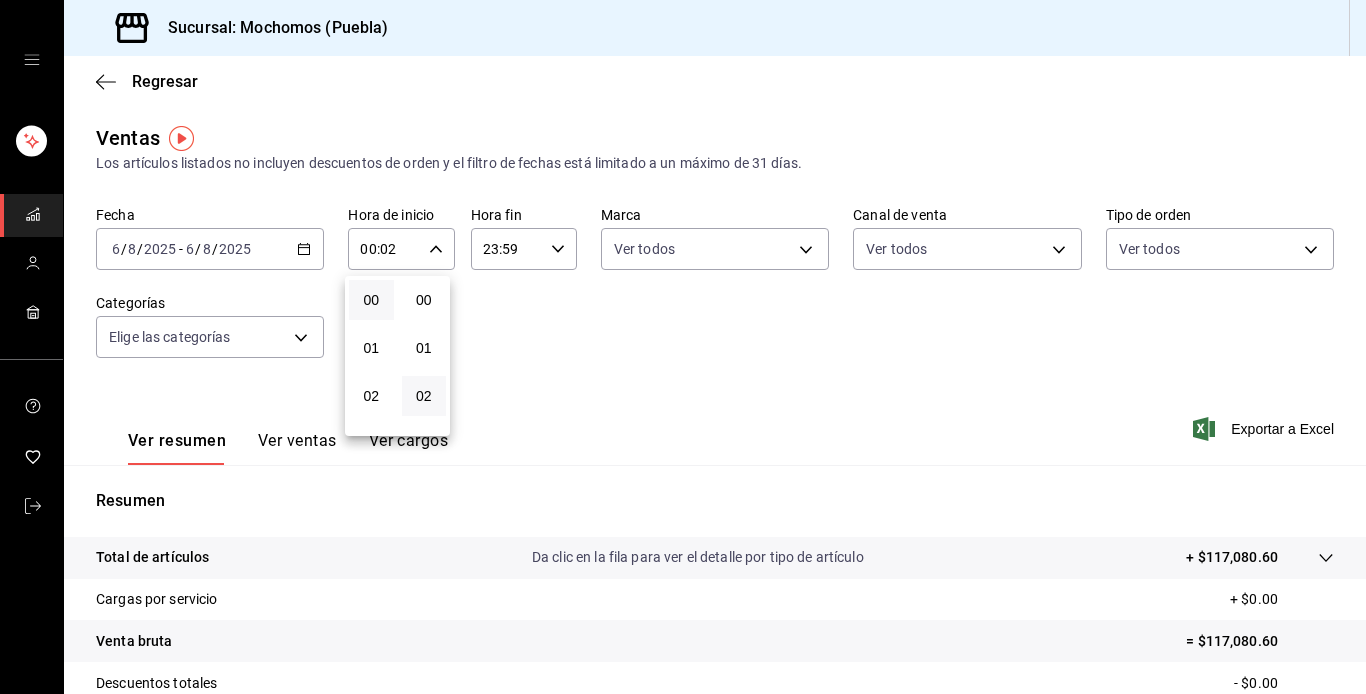 click at bounding box center [683, 347] 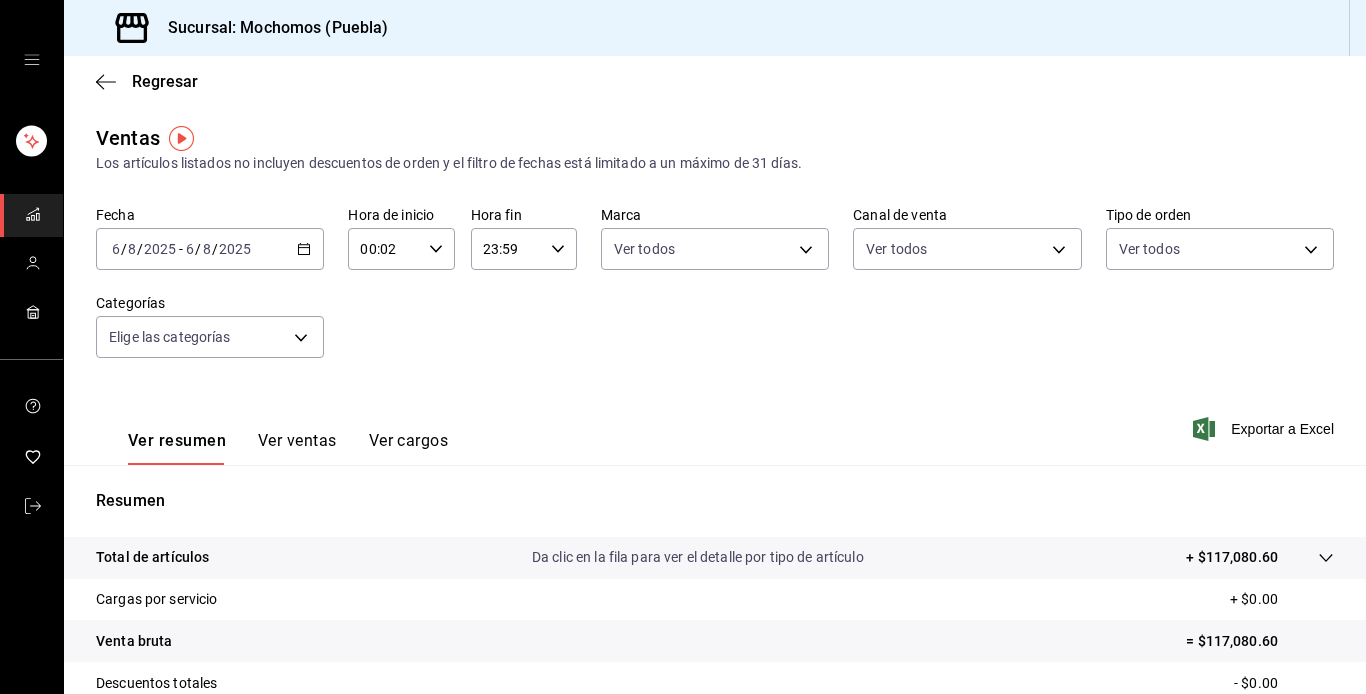 click at bounding box center (683, 347) 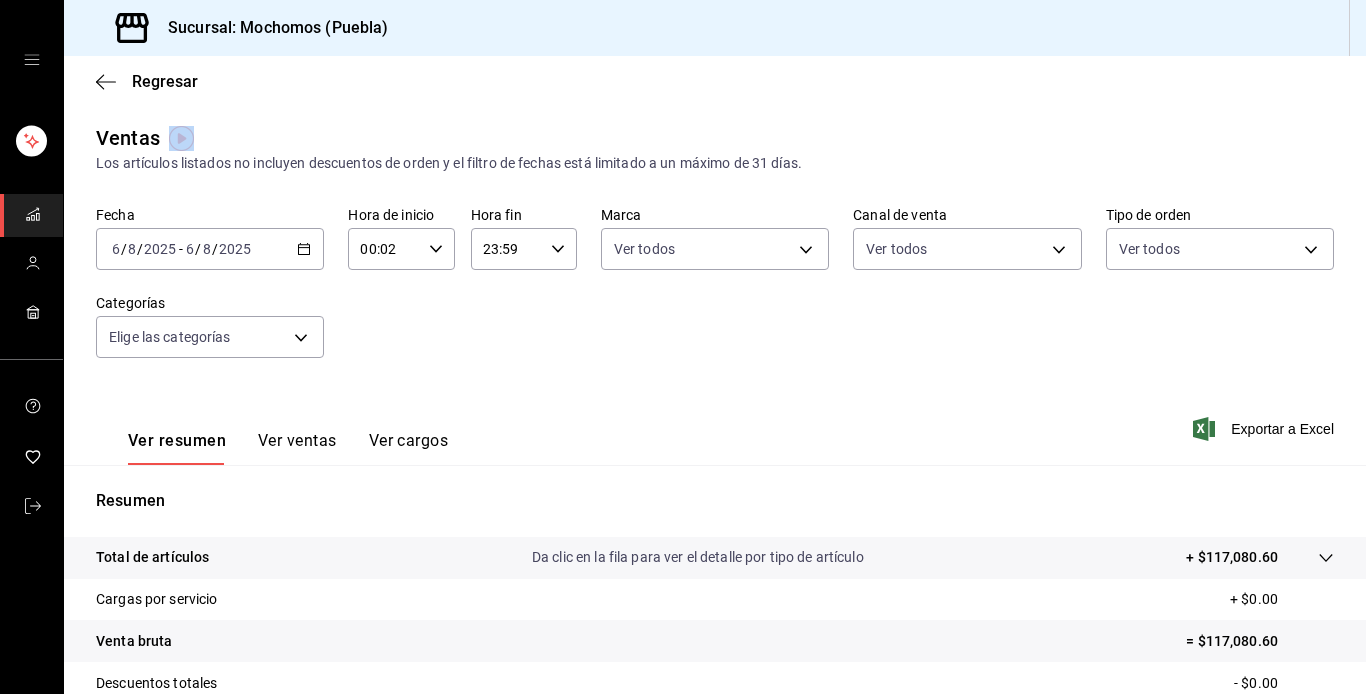 click 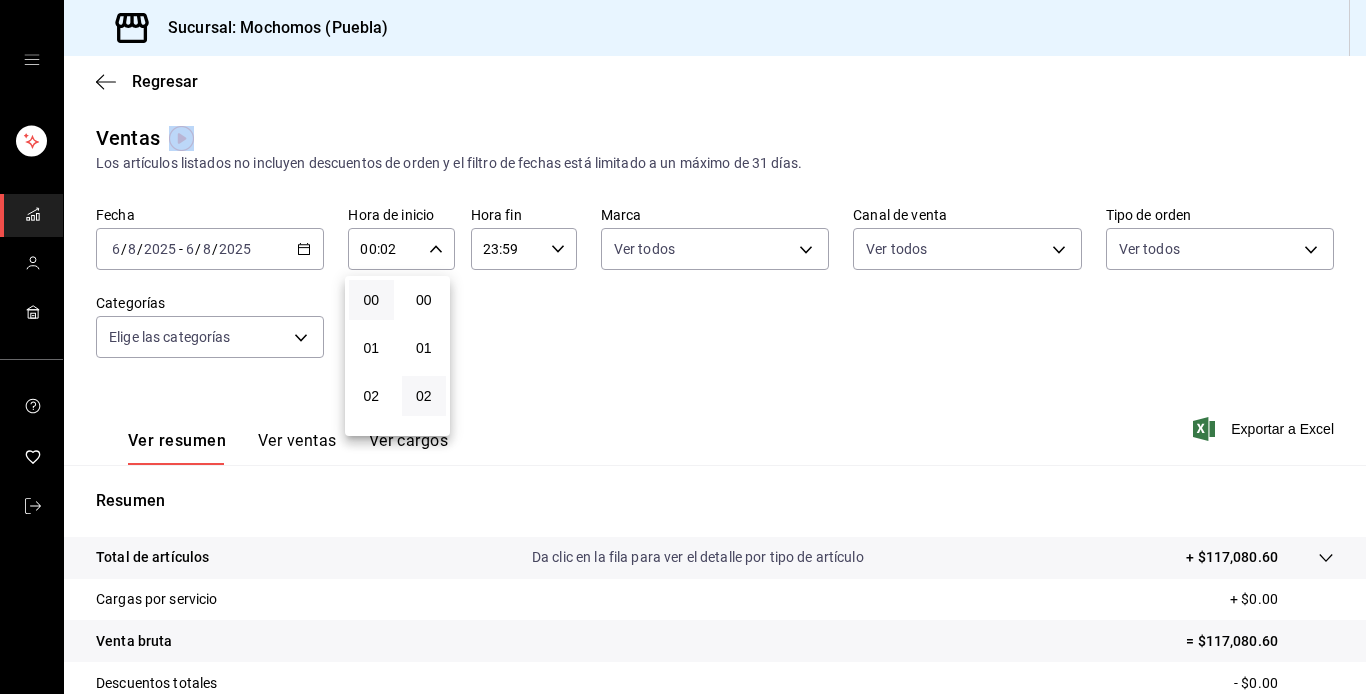scroll, scrollTop: 96, scrollLeft: 0, axis: vertical 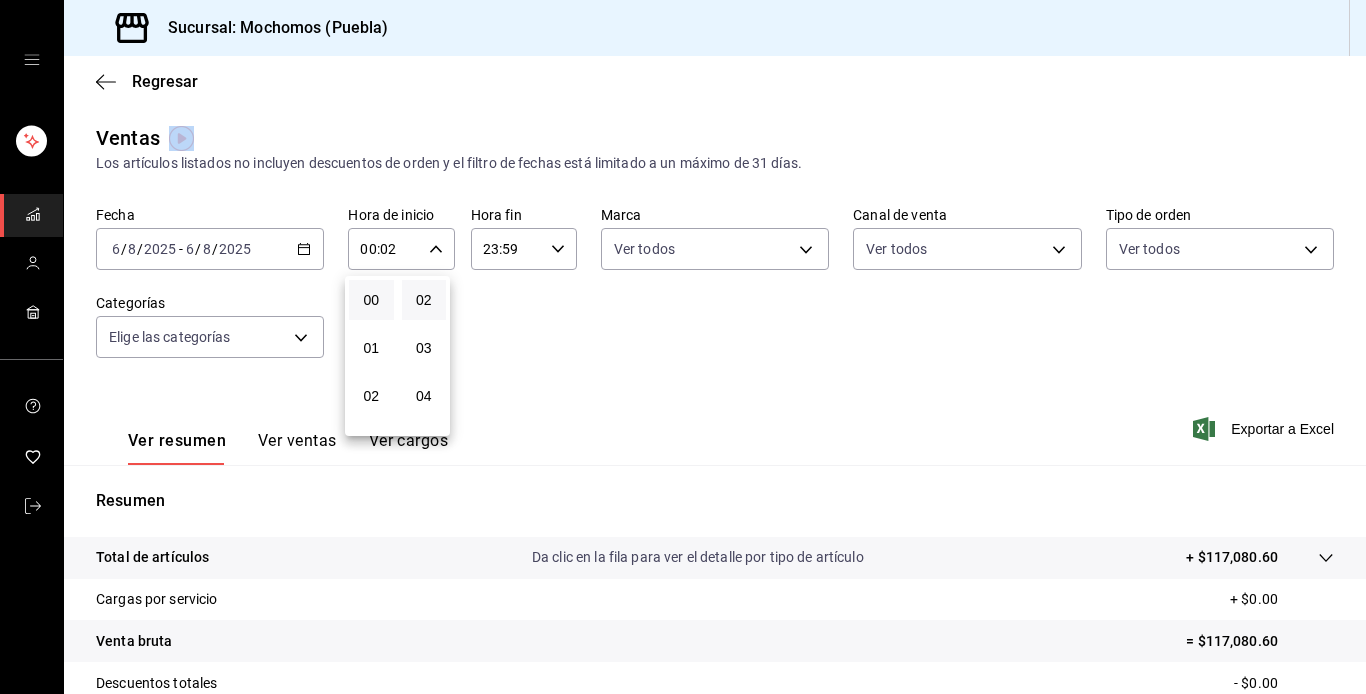 click at bounding box center [683, 347] 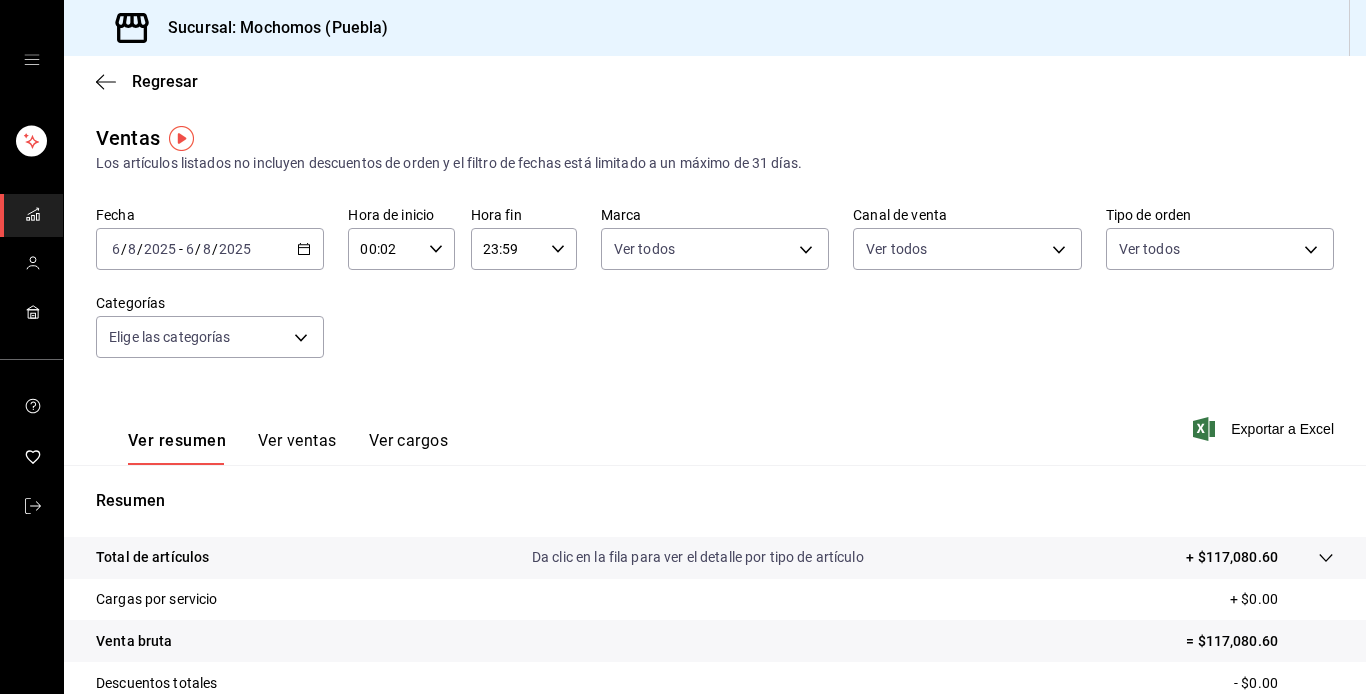 click on "00 01 02 03 04 05 06 07 08 09 10 11 12 13 14 15 16 17 18 19 20 21 22 23 00 01 02 03 04 05 06 07 08 09 10 11 12 13 14 15 16 17 18 19 20 21 22 23 24 25 26 27 28 29 30 31 32 33 34 35 36 37 38 39 40 41 42 43 44 45 46 47 48 49 50 51 52 53 54 55 56 57 58 59" at bounding box center [683, 350] 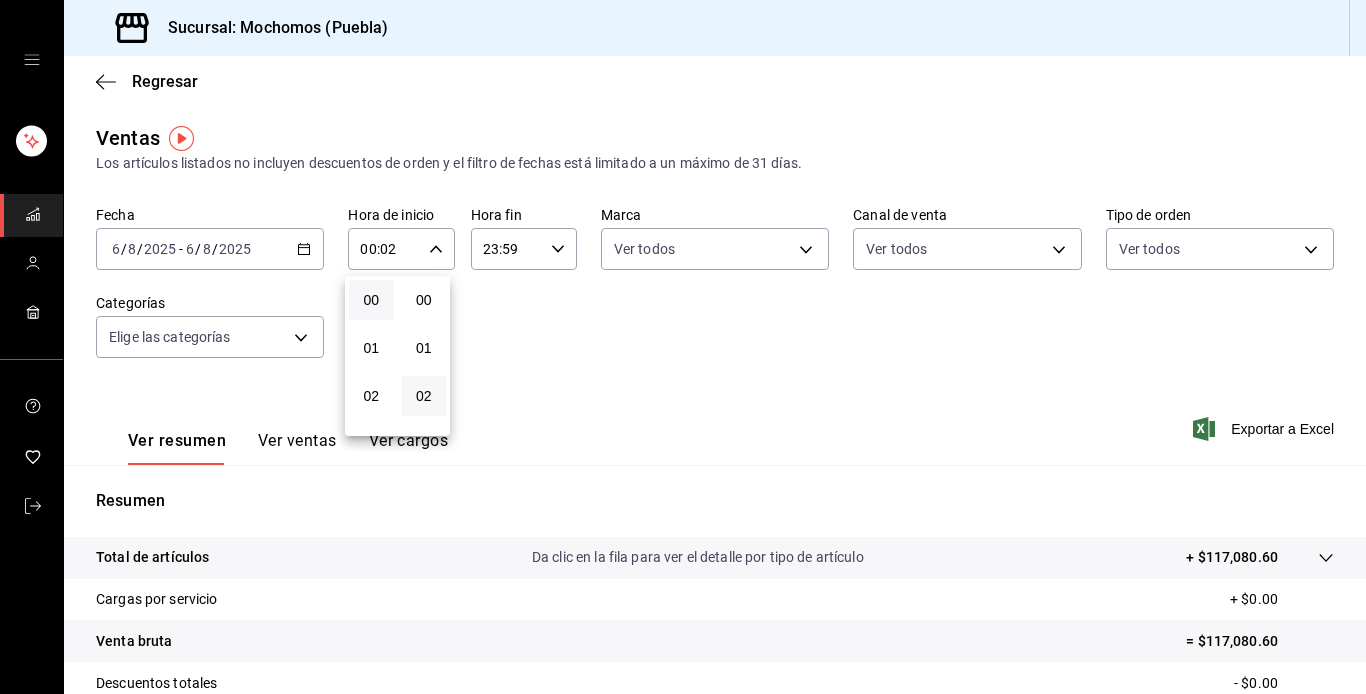 scroll, scrollTop: 96, scrollLeft: 0, axis: vertical 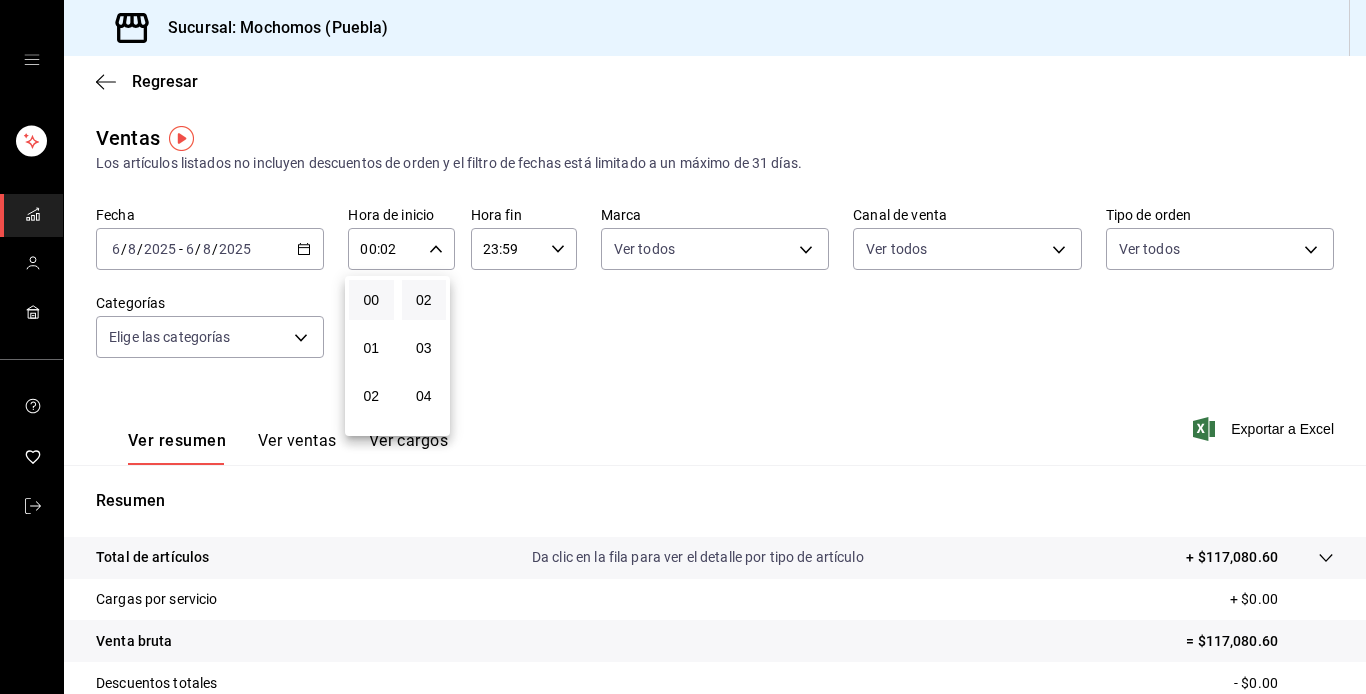 click at bounding box center (683, 347) 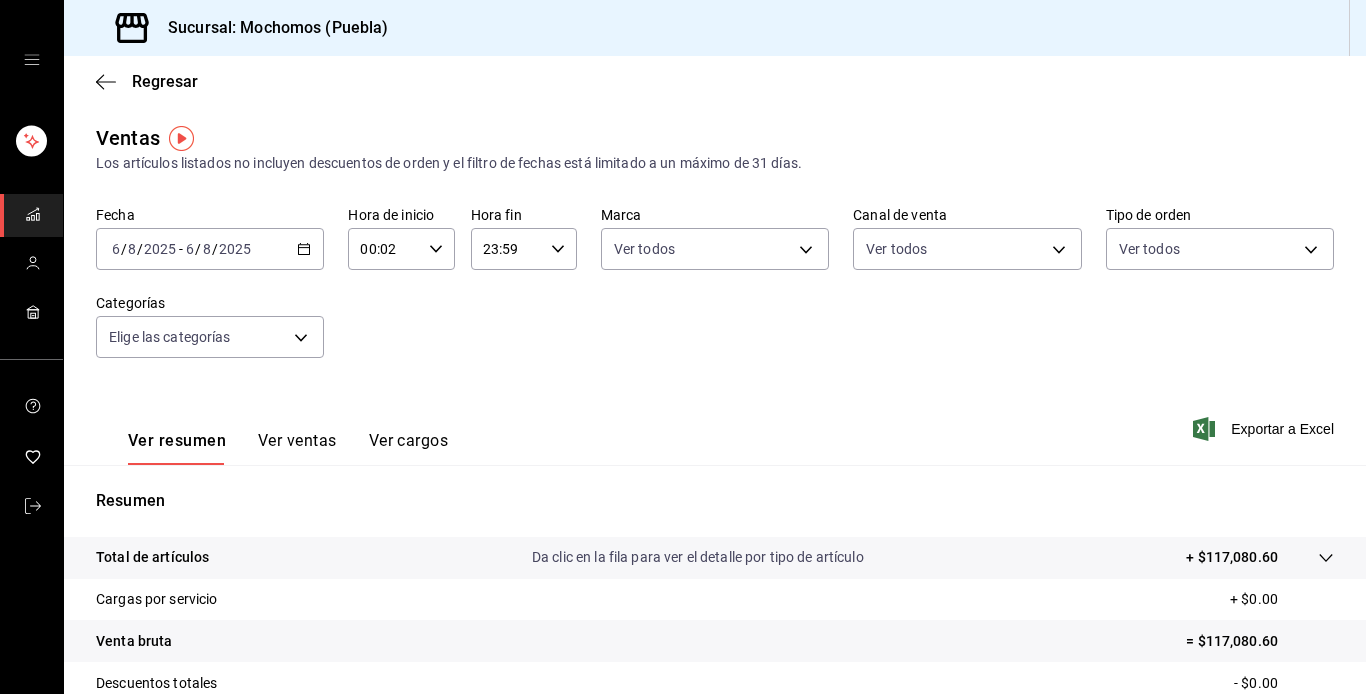 click 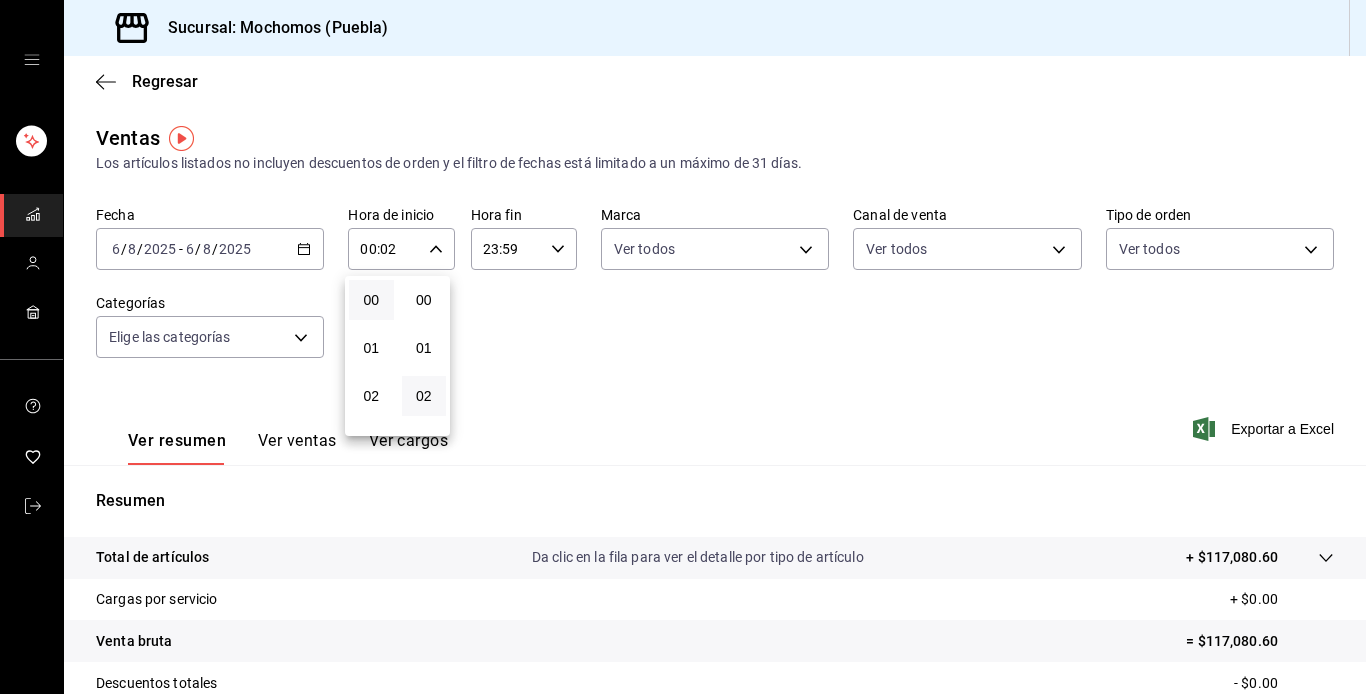 scroll, scrollTop: 96, scrollLeft: 0, axis: vertical 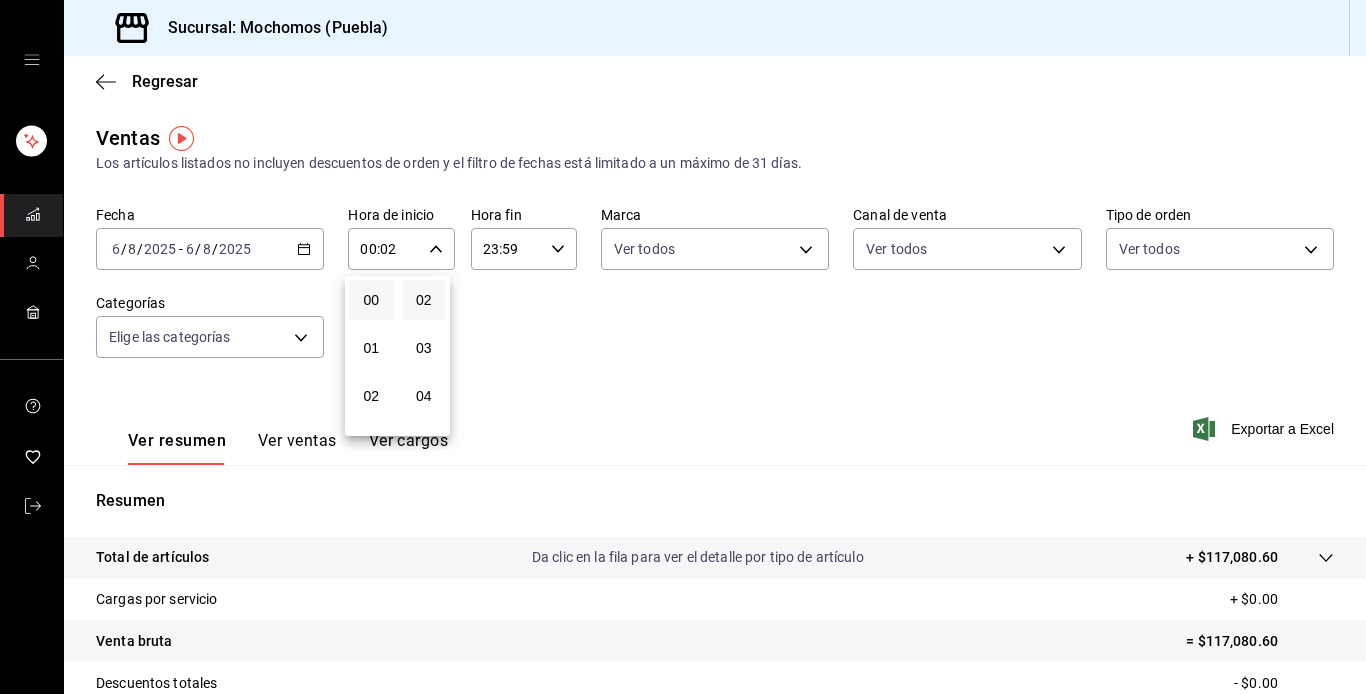 click at bounding box center [683, 347] 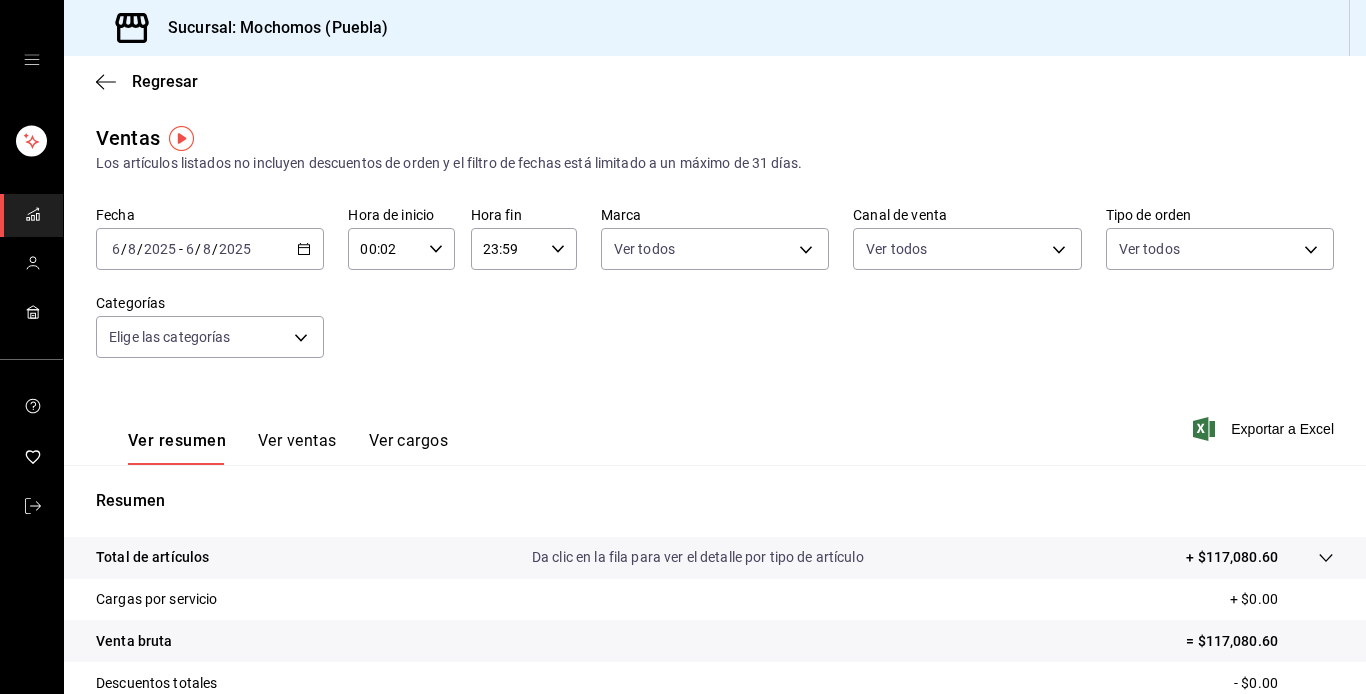 click on "00:02" at bounding box center [384, 249] 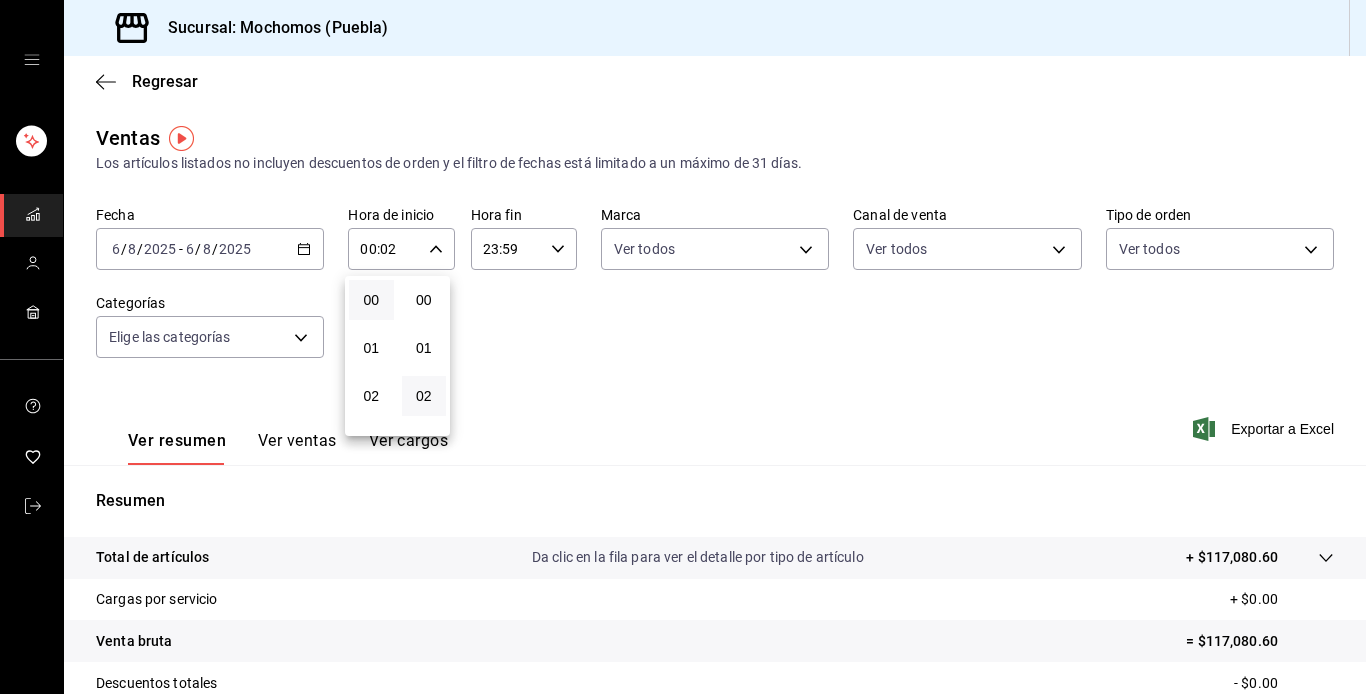 scroll, scrollTop: 96, scrollLeft: 0, axis: vertical 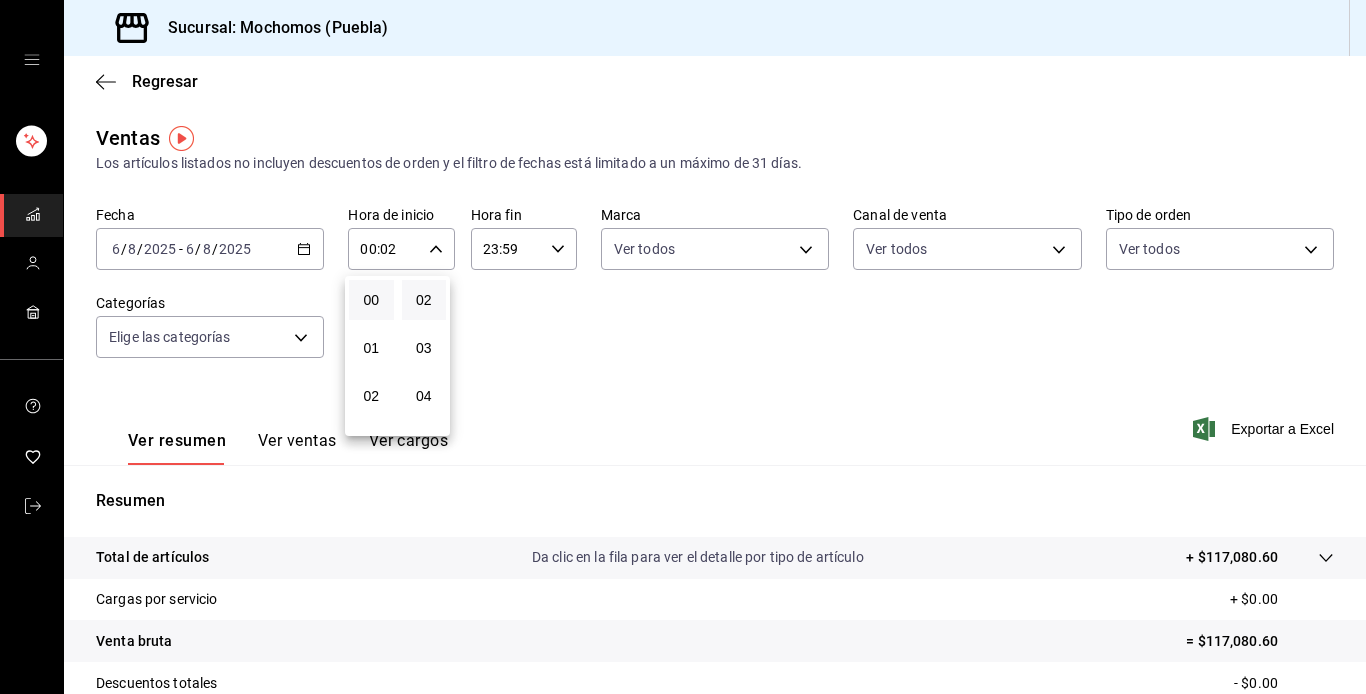 click at bounding box center (683, 347) 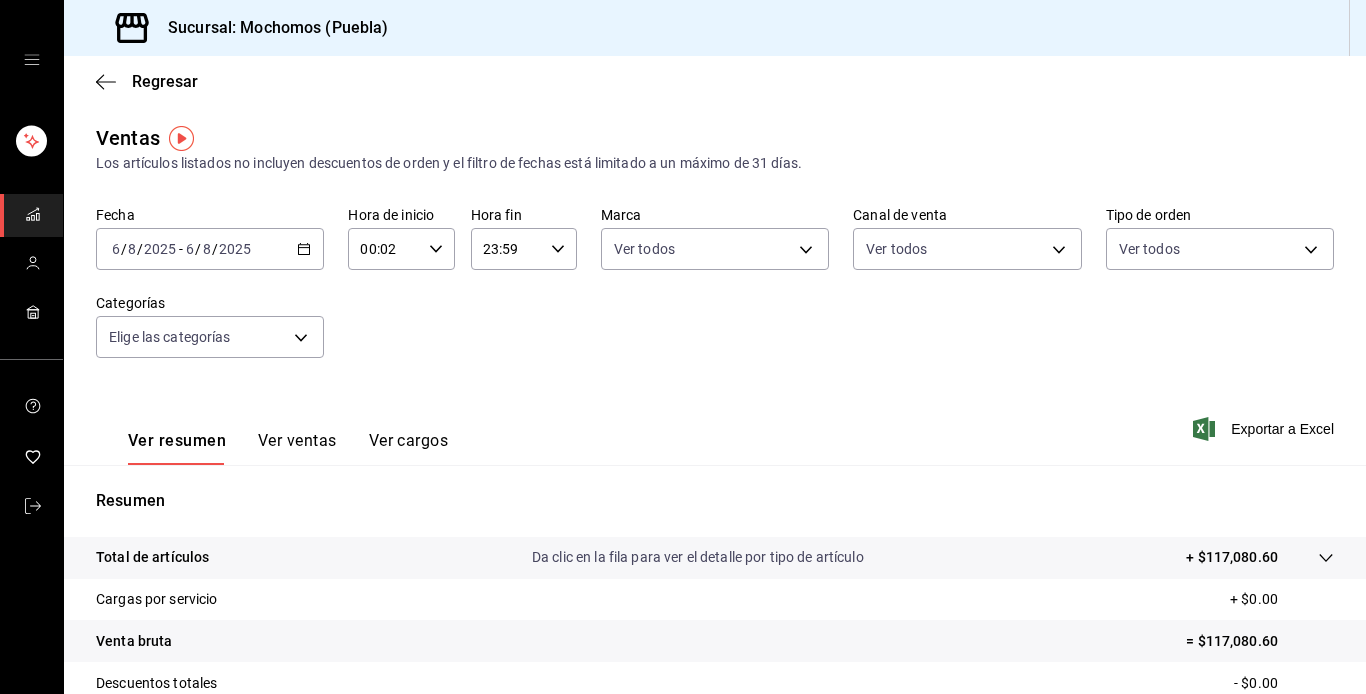 click 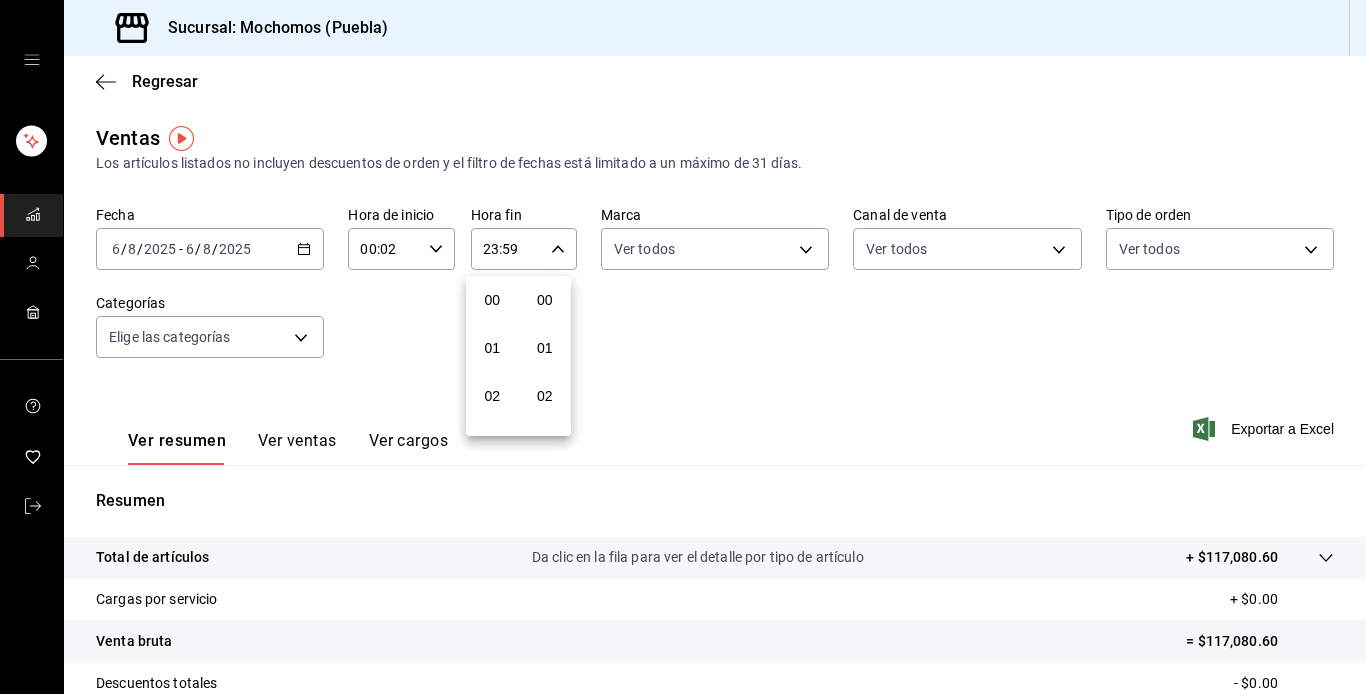 scroll, scrollTop: 992, scrollLeft: 0, axis: vertical 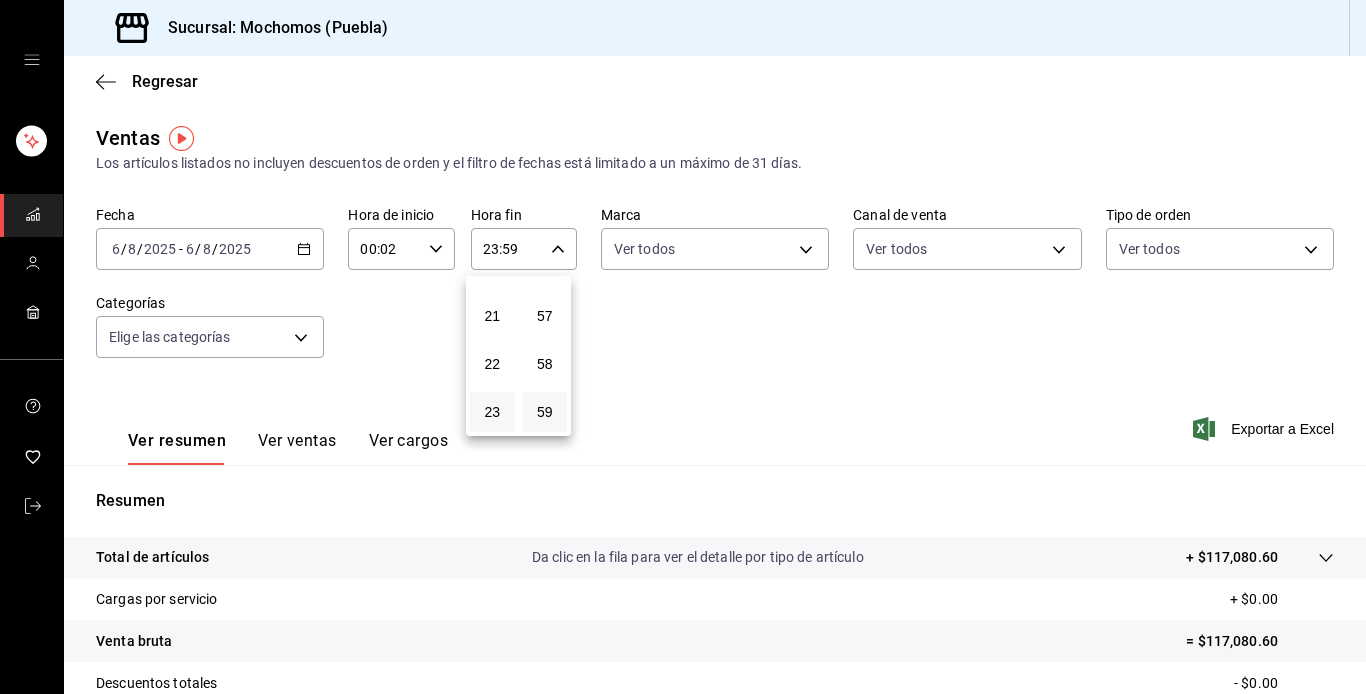 click at bounding box center (683, 347) 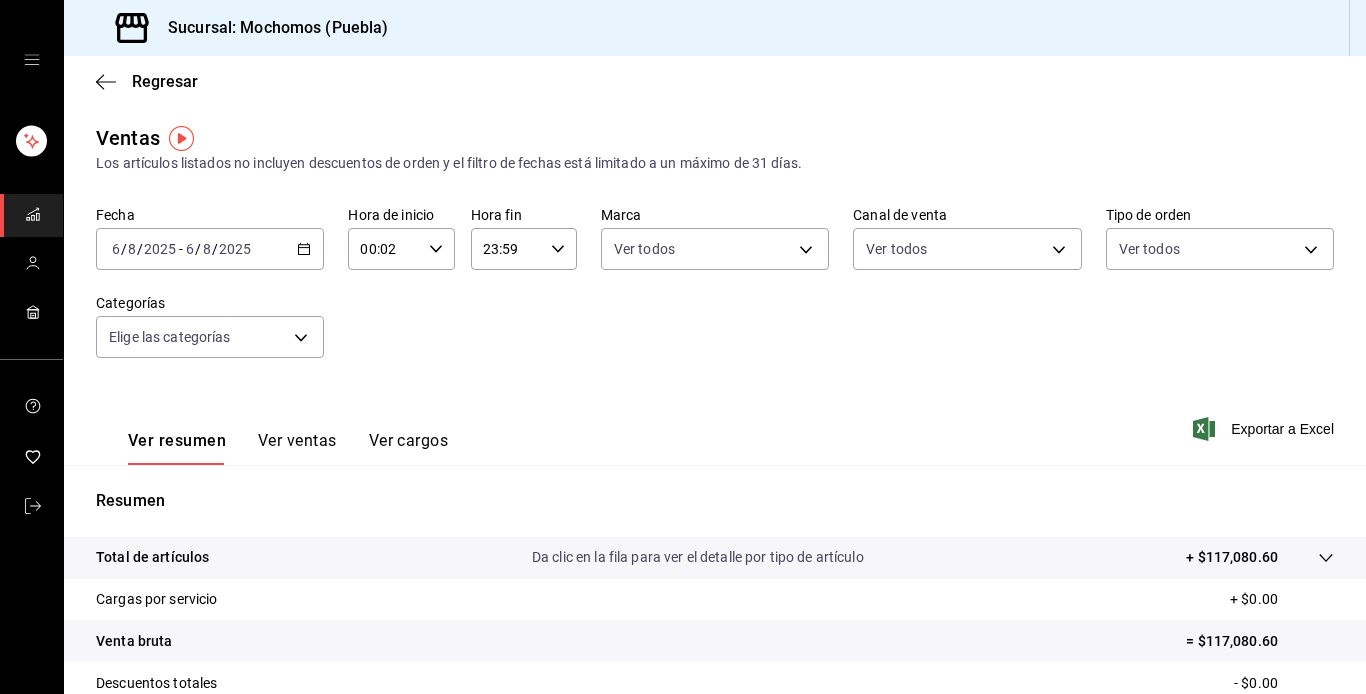 click at bounding box center [683, 347] 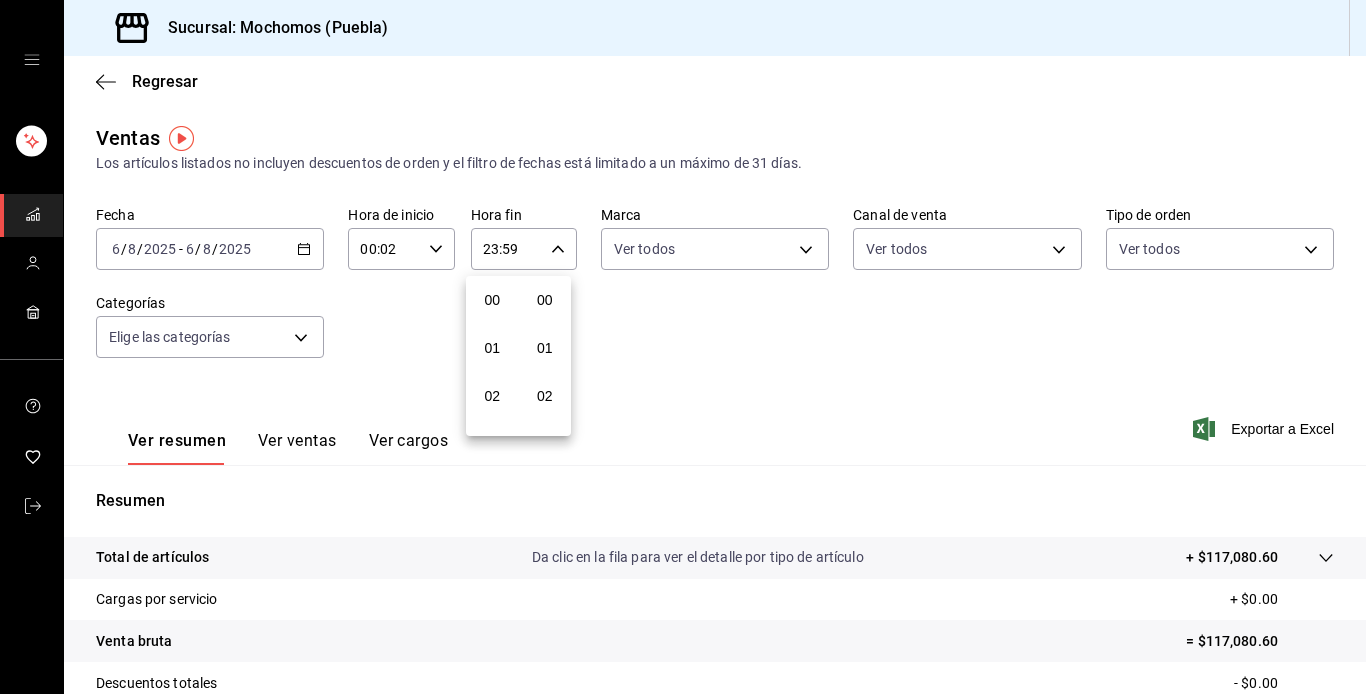 click at bounding box center (683, 347) 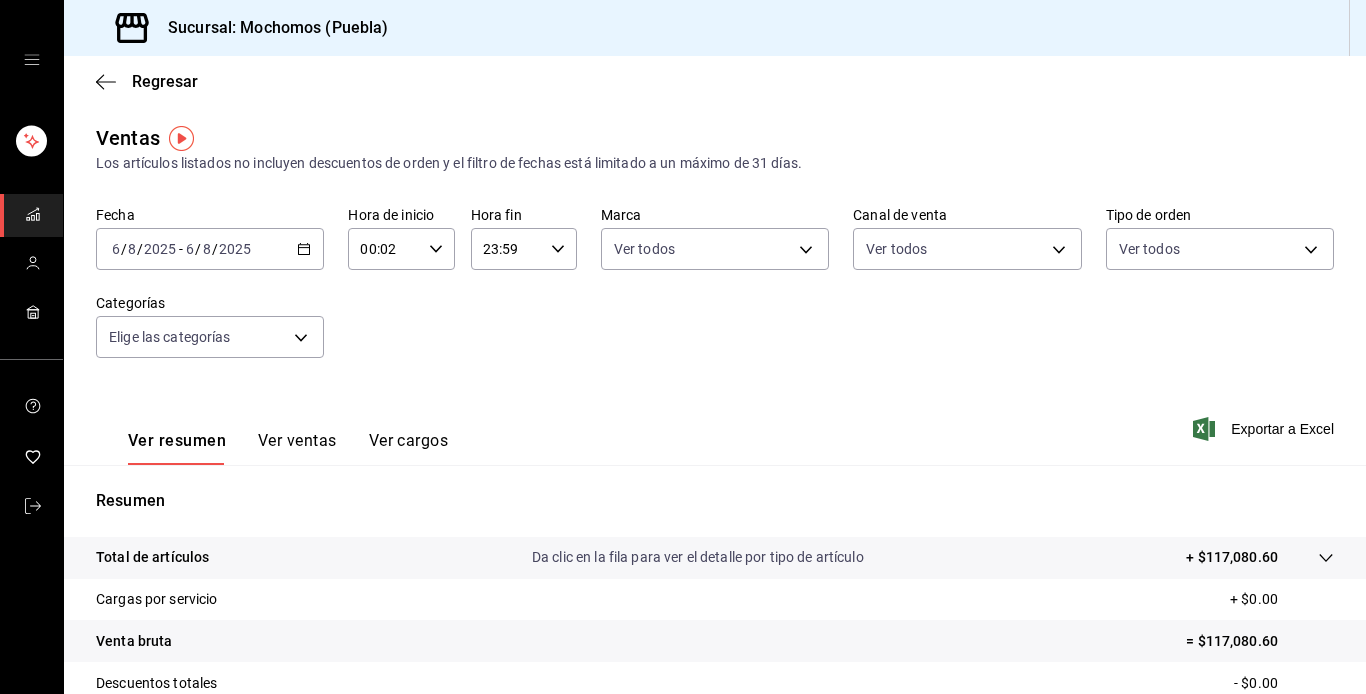 click at bounding box center [683, 347] 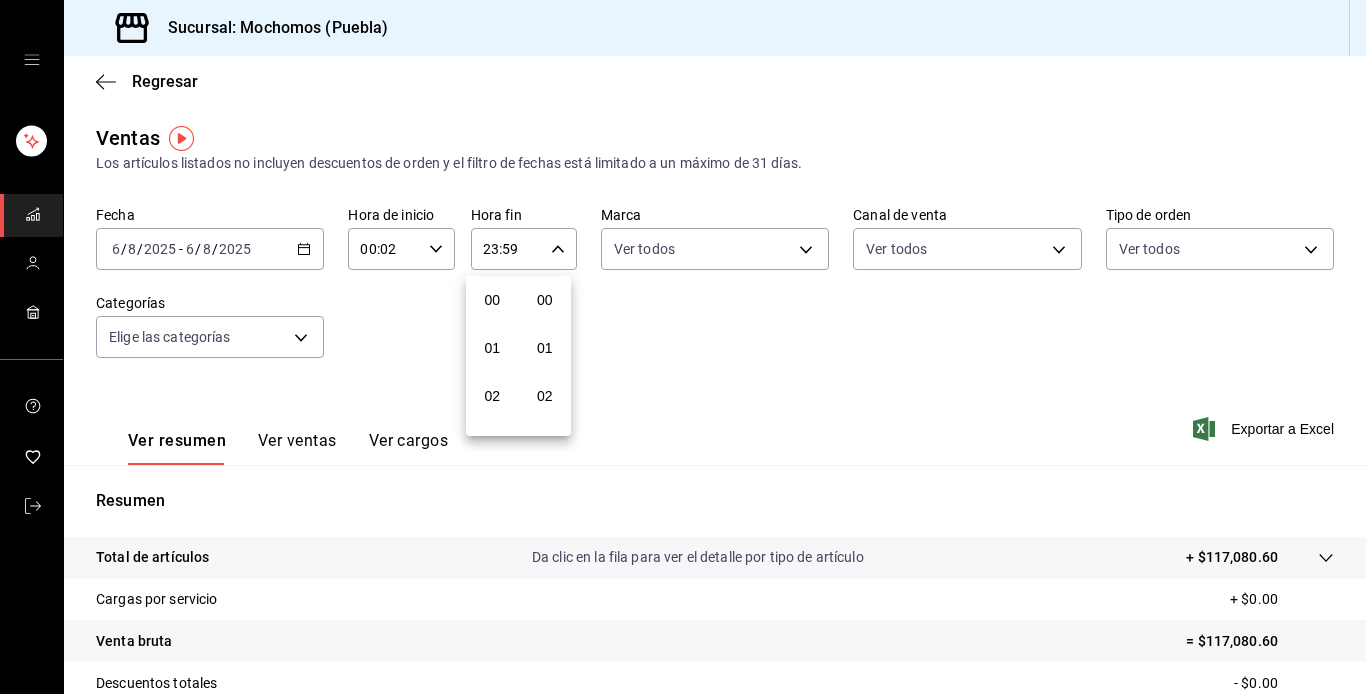 scroll, scrollTop: 992, scrollLeft: 0, axis: vertical 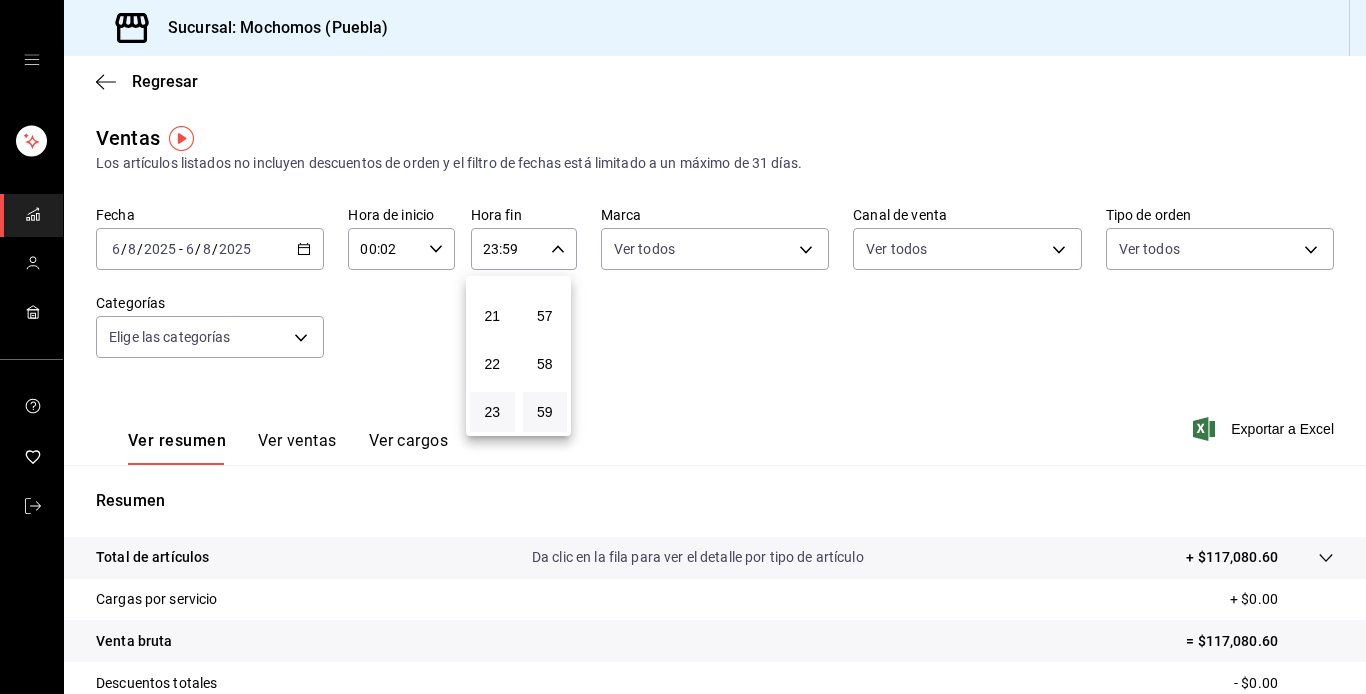 click at bounding box center [683, 347] 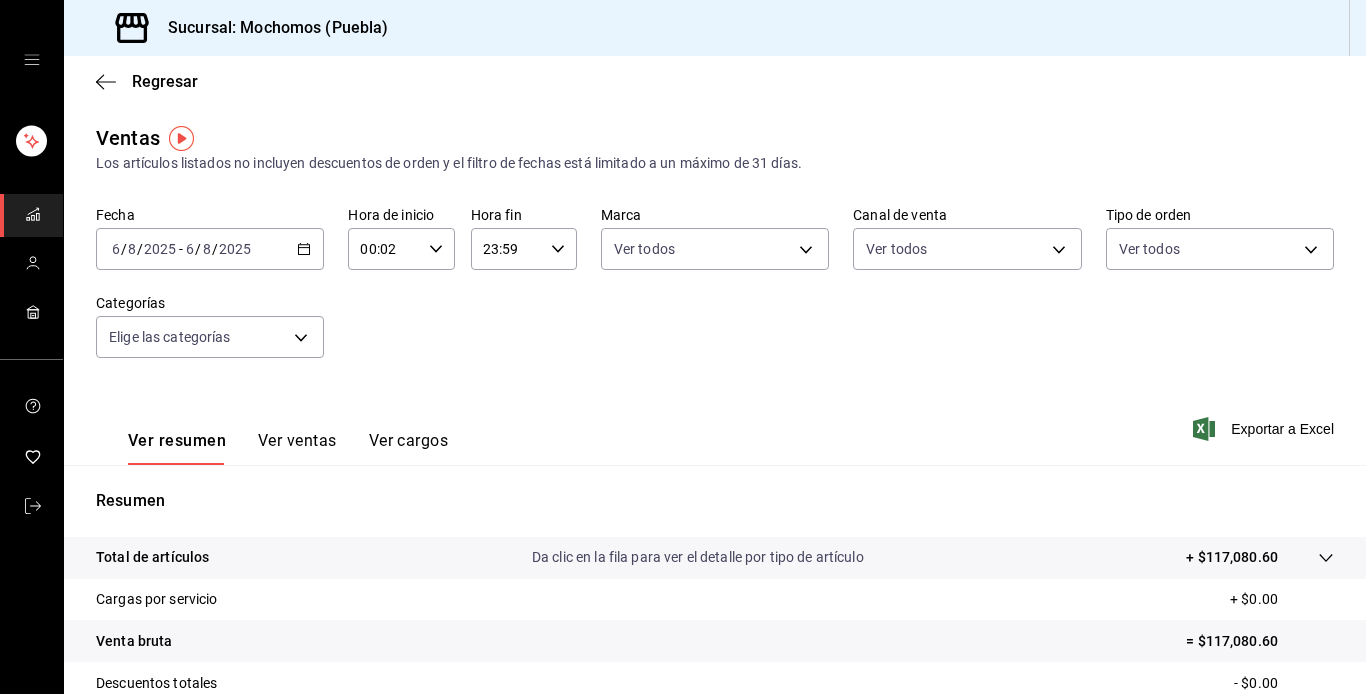 click on "00:02" at bounding box center (384, 249) 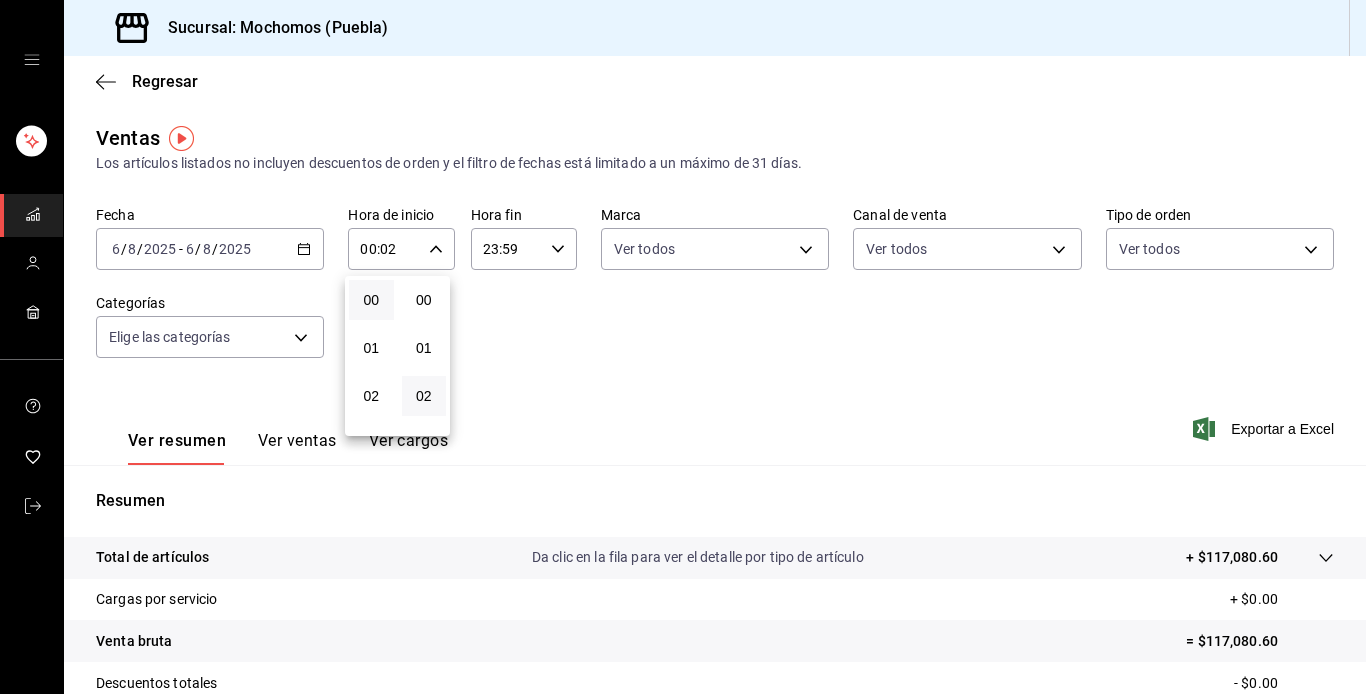 scroll, scrollTop: 96, scrollLeft: 0, axis: vertical 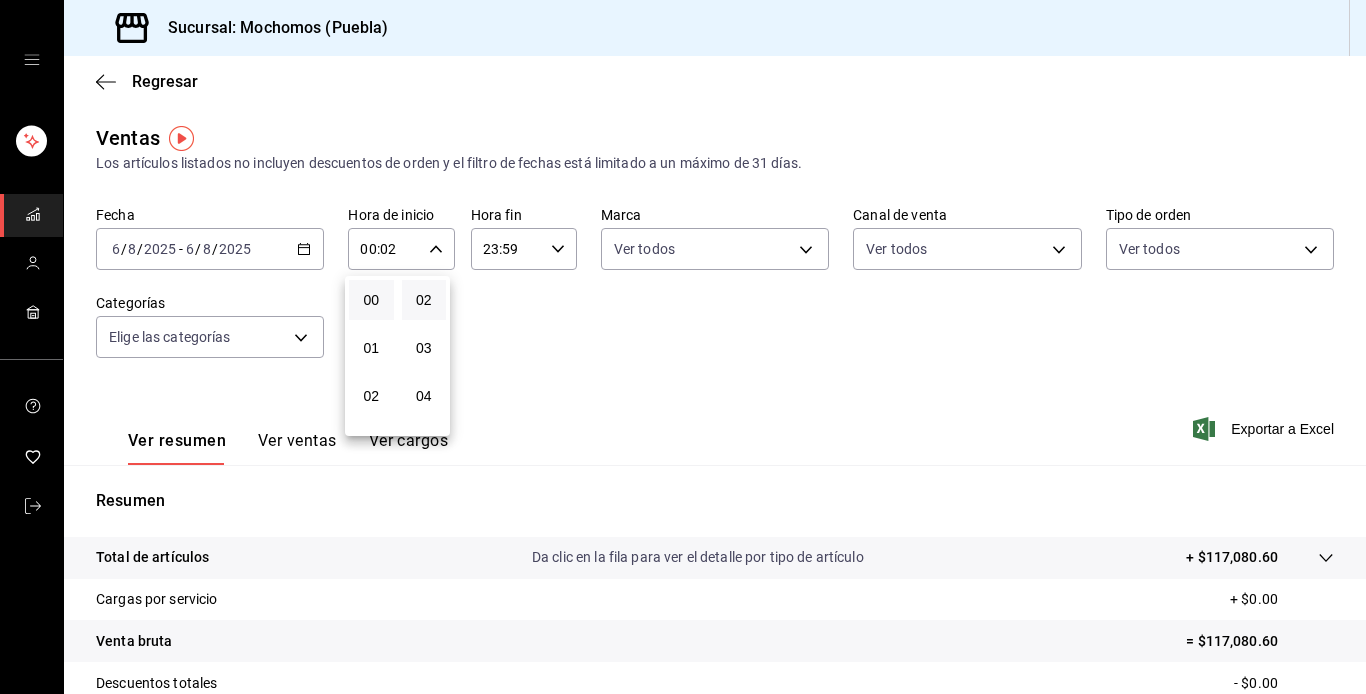 click at bounding box center (683, 347) 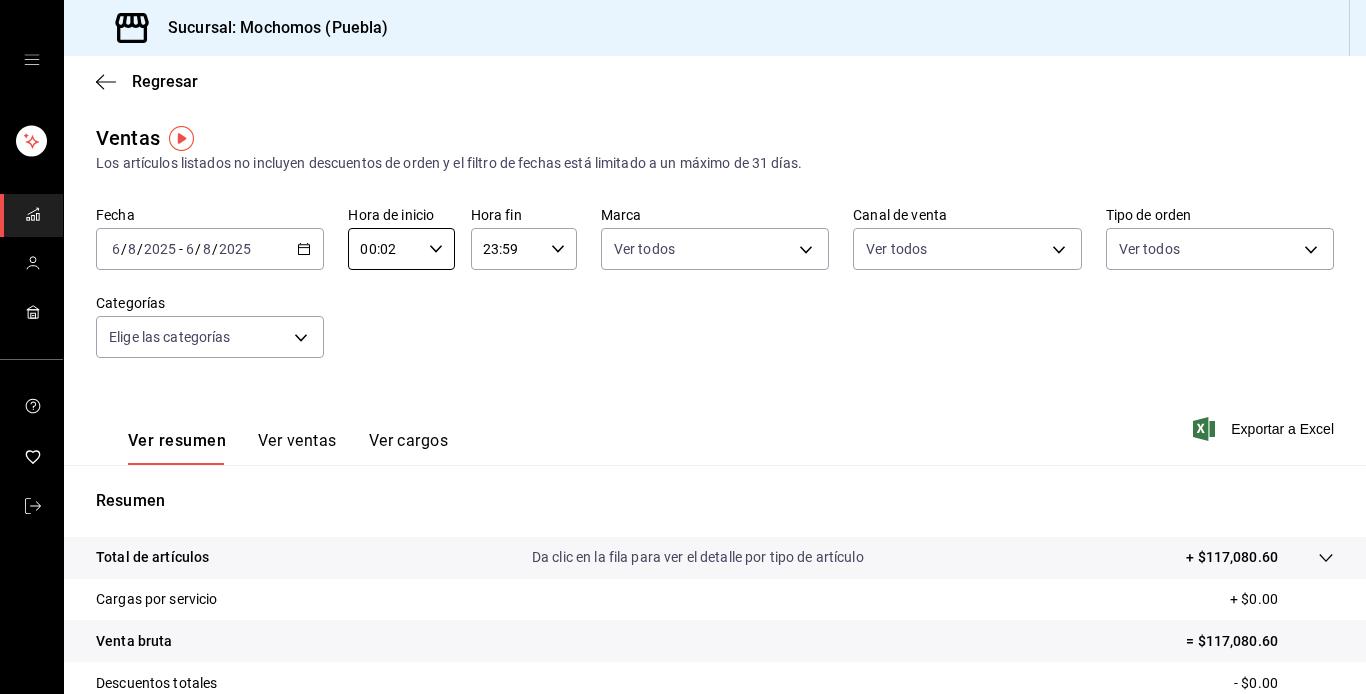 type on "00:02" 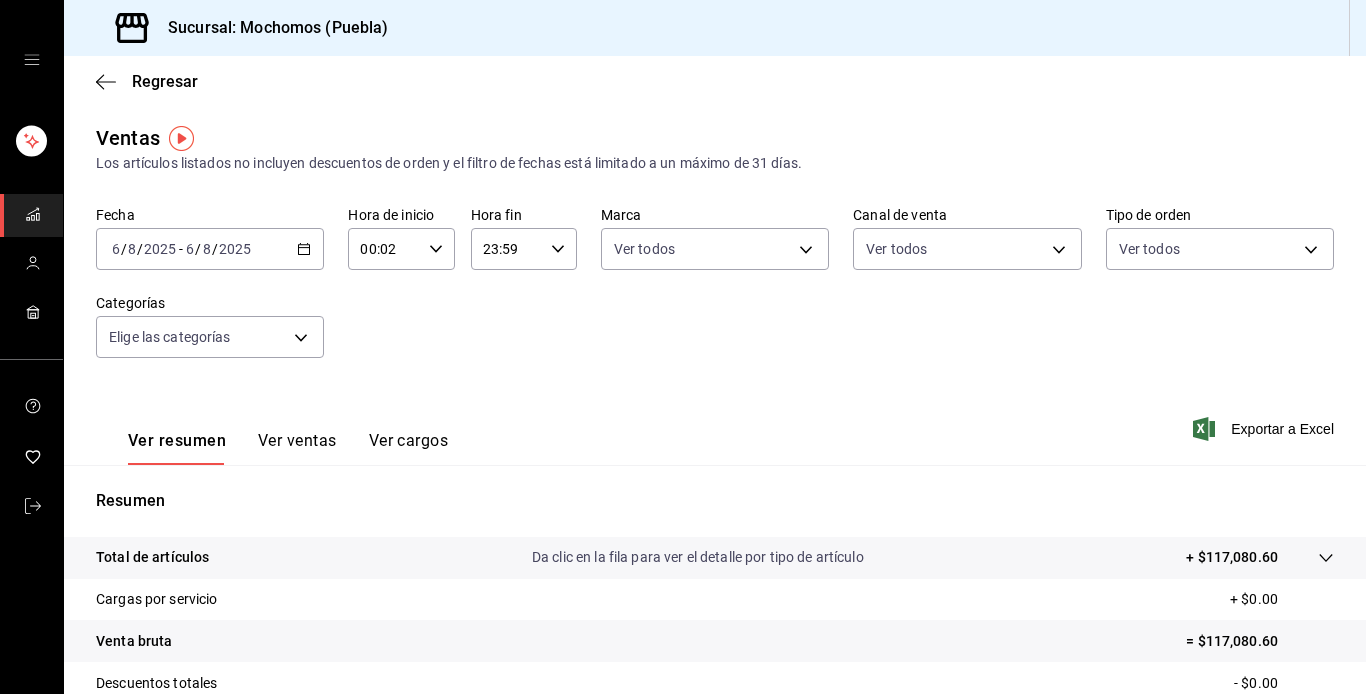 click 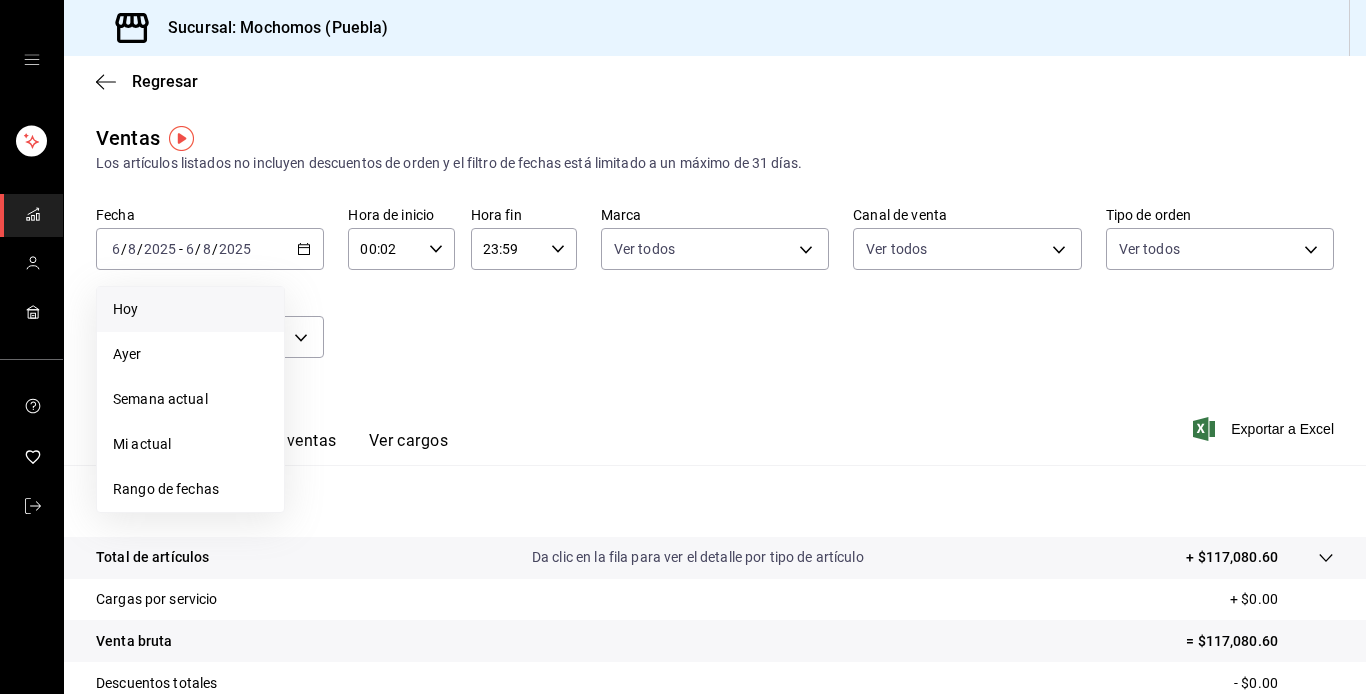 click on "Hoy" at bounding box center [190, 309] 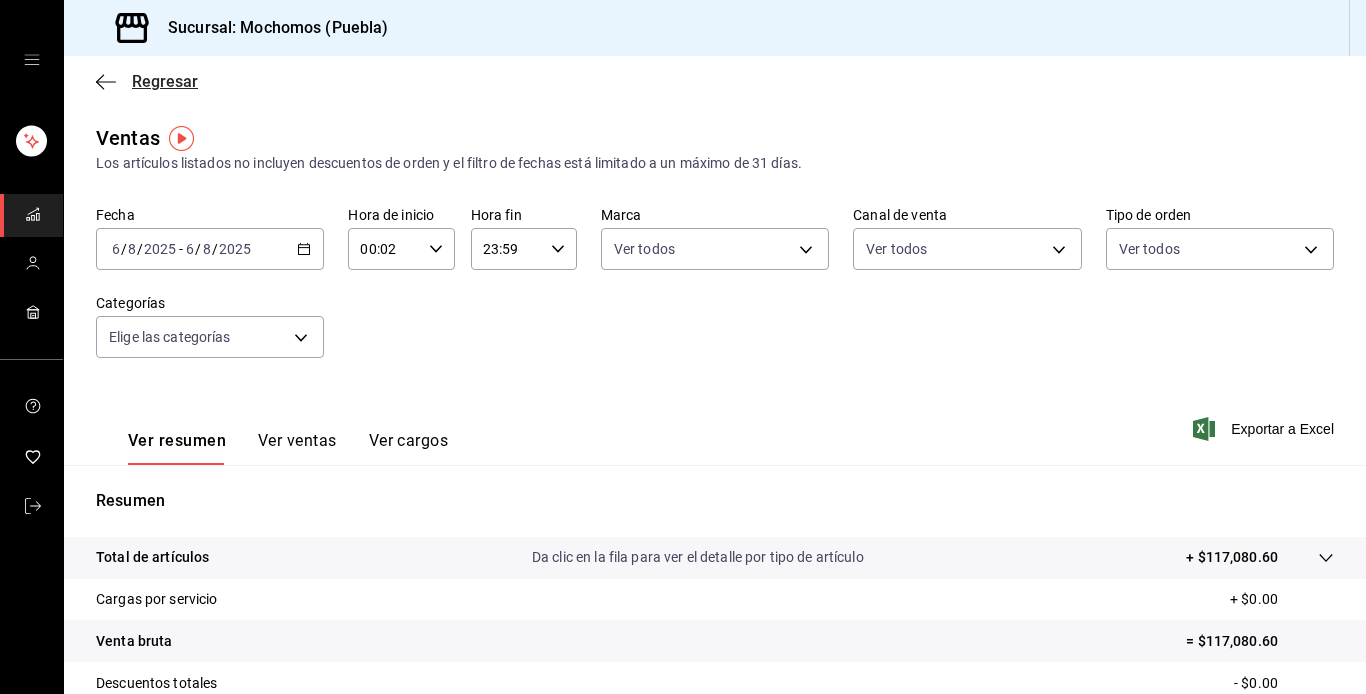 click 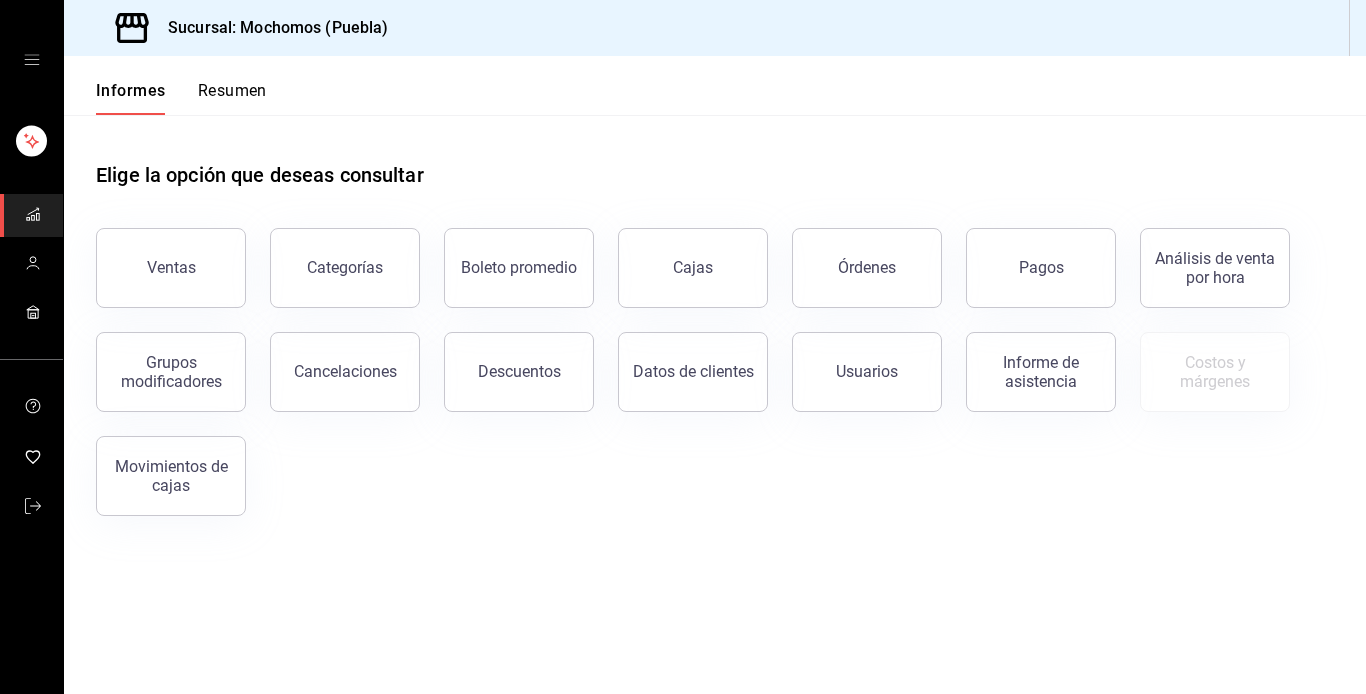 click on "Resumen" at bounding box center (232, 97) 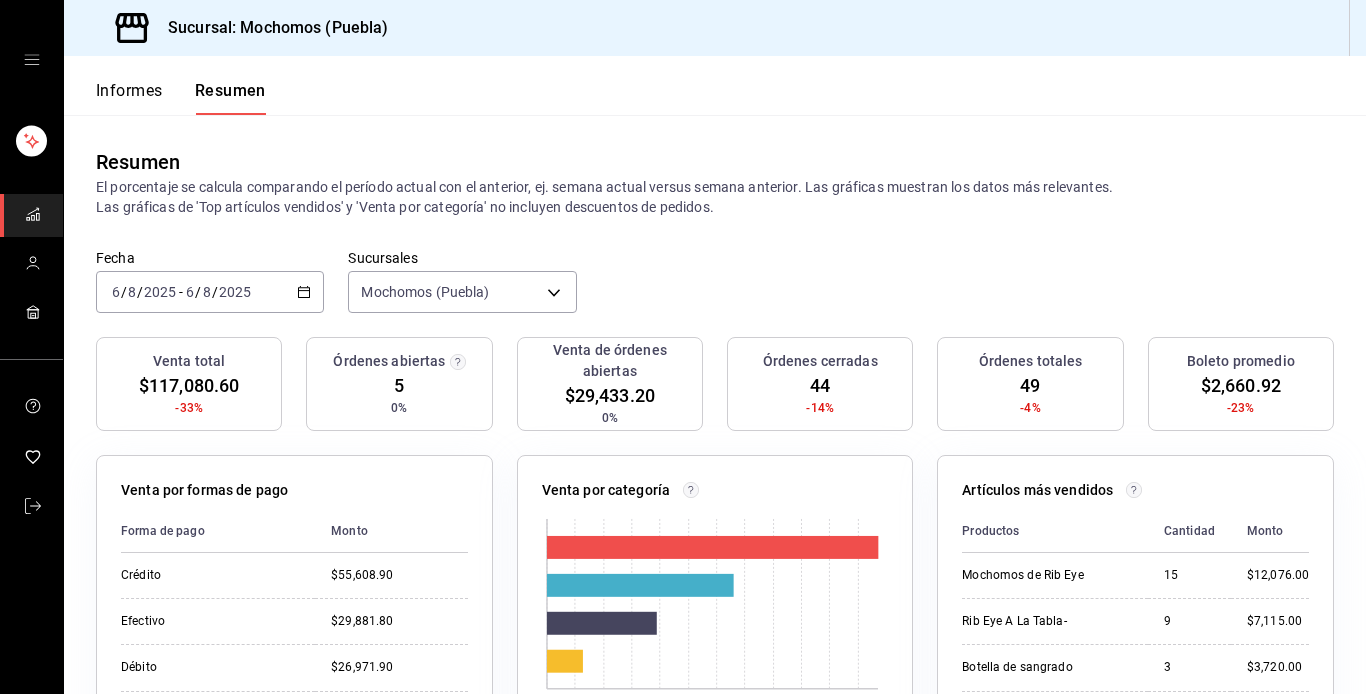 click 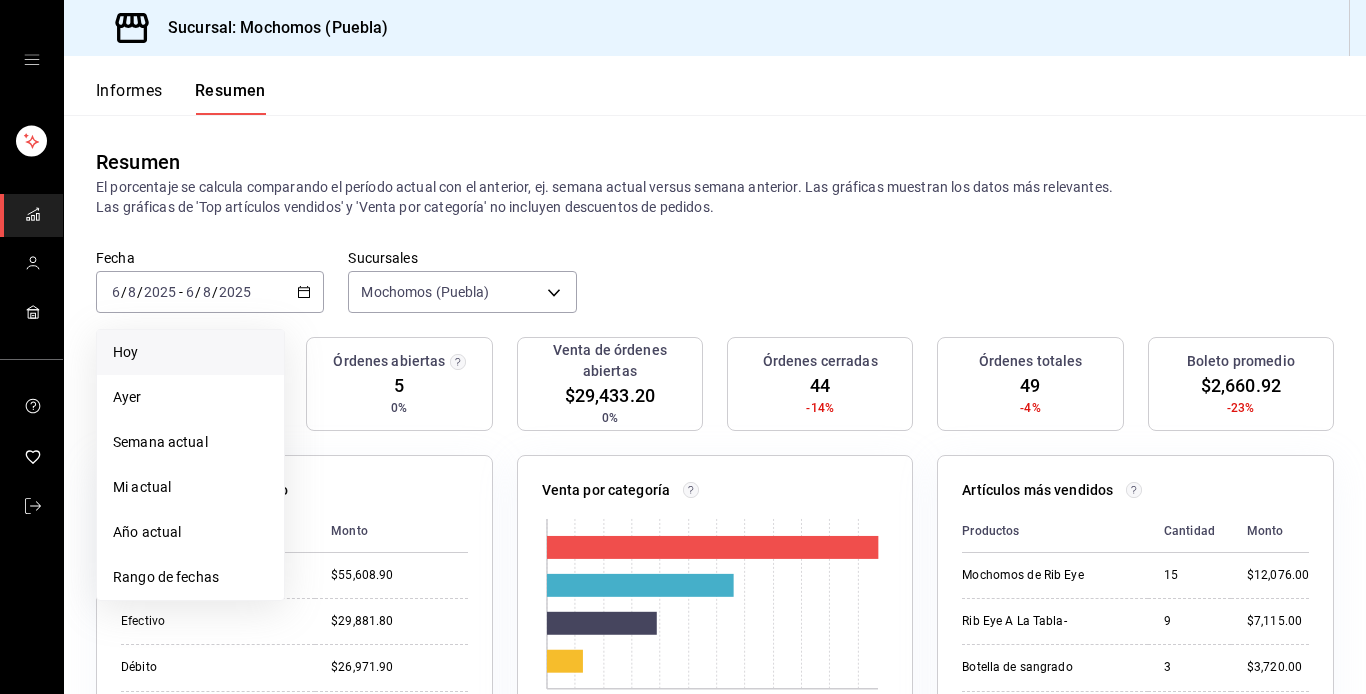 click on "Hoy" at bounding box center [190, 352] 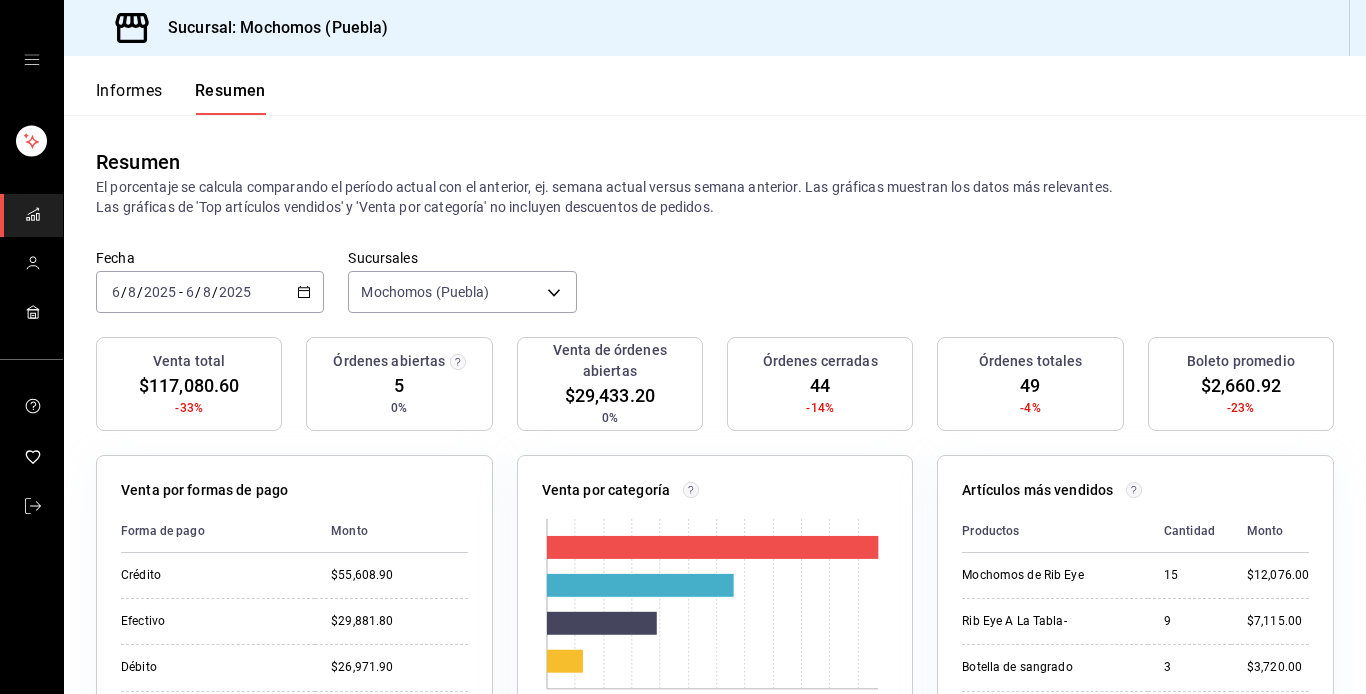 click on "2025-08-06 6 / 8 / 2025 - 2025-08-06 6 / 8 / 2025" at bounding box center [210, 292] 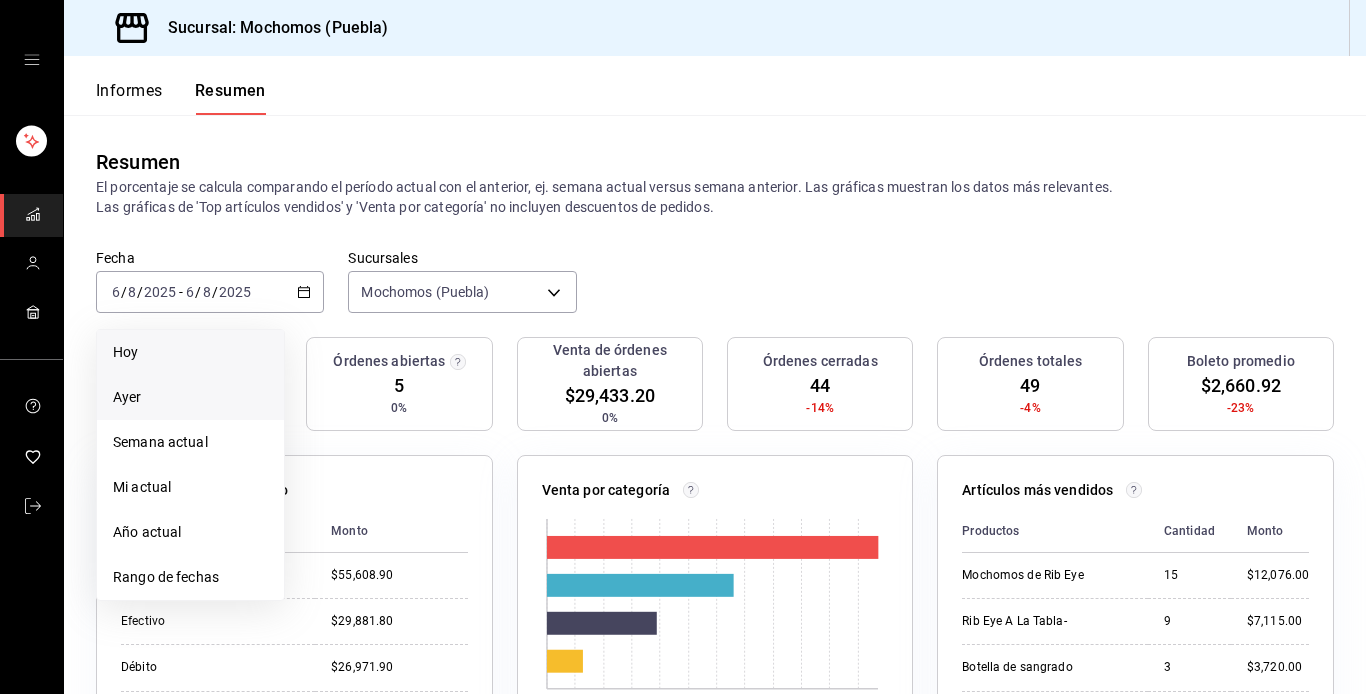 click on "Ayer" at bounding box center (190, 397) 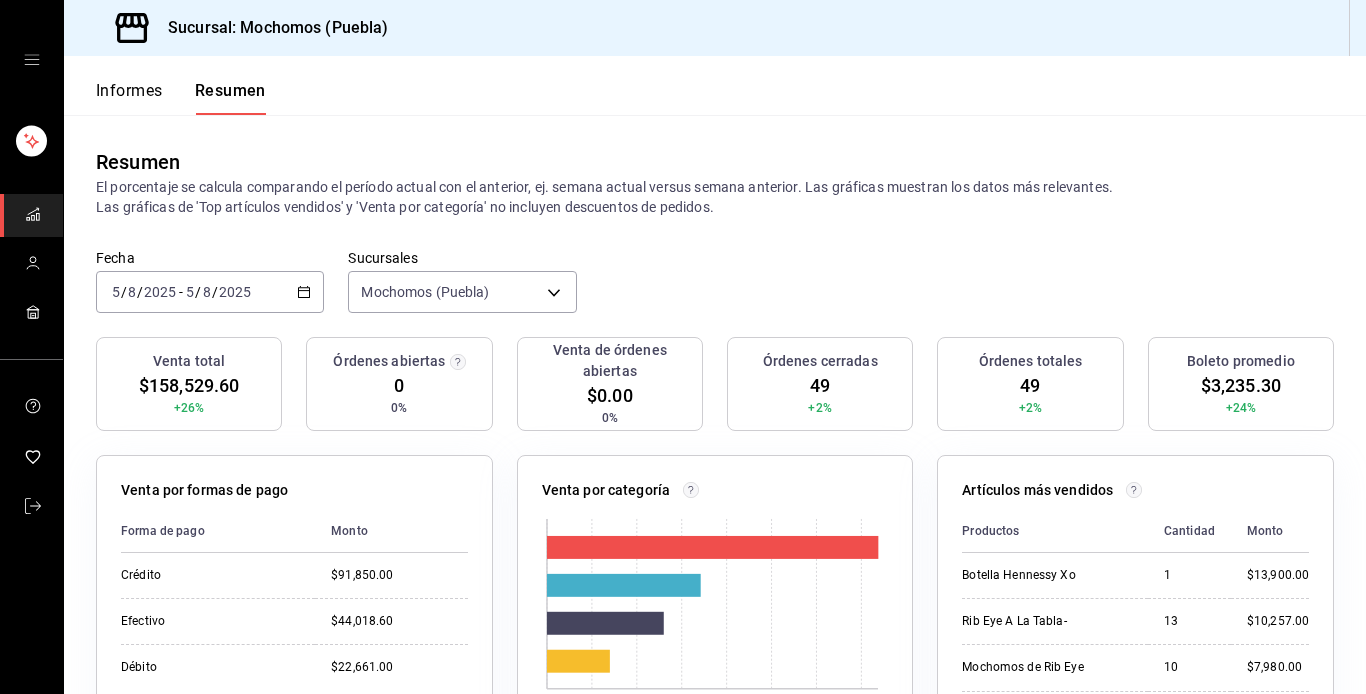 click 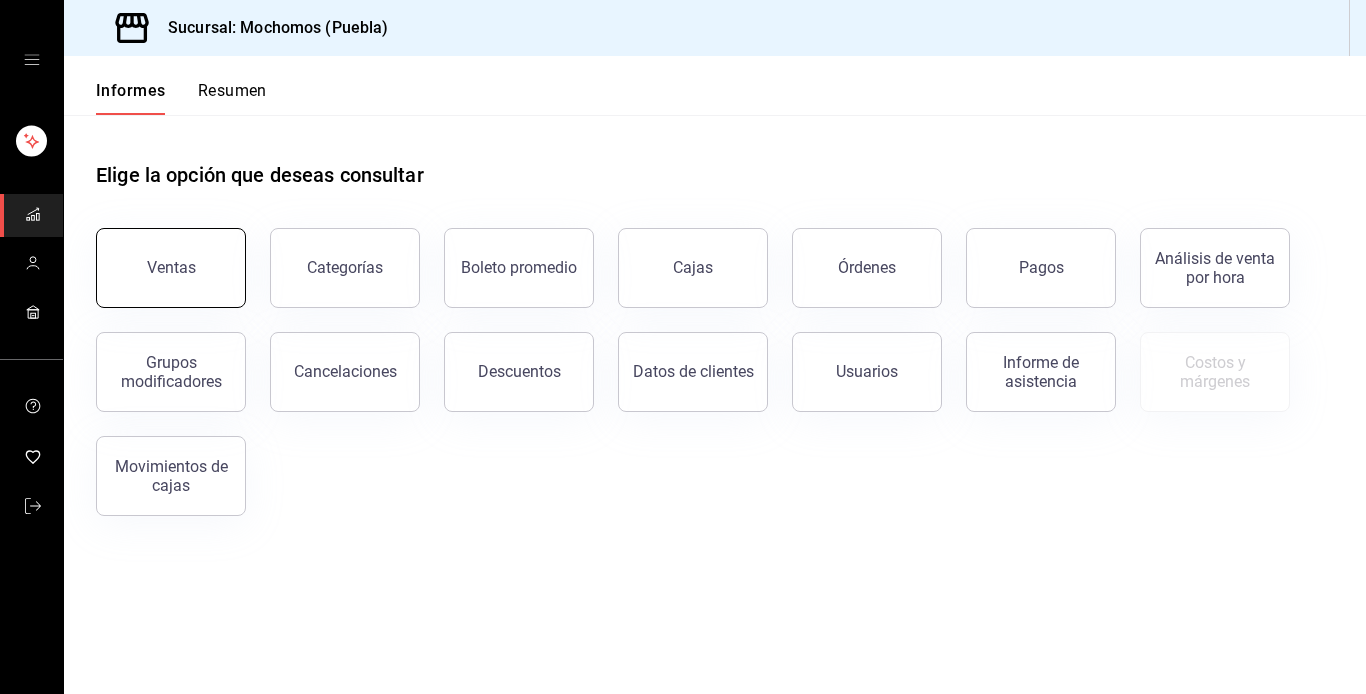 click on "Ventas" at bounding box center (171, 268) 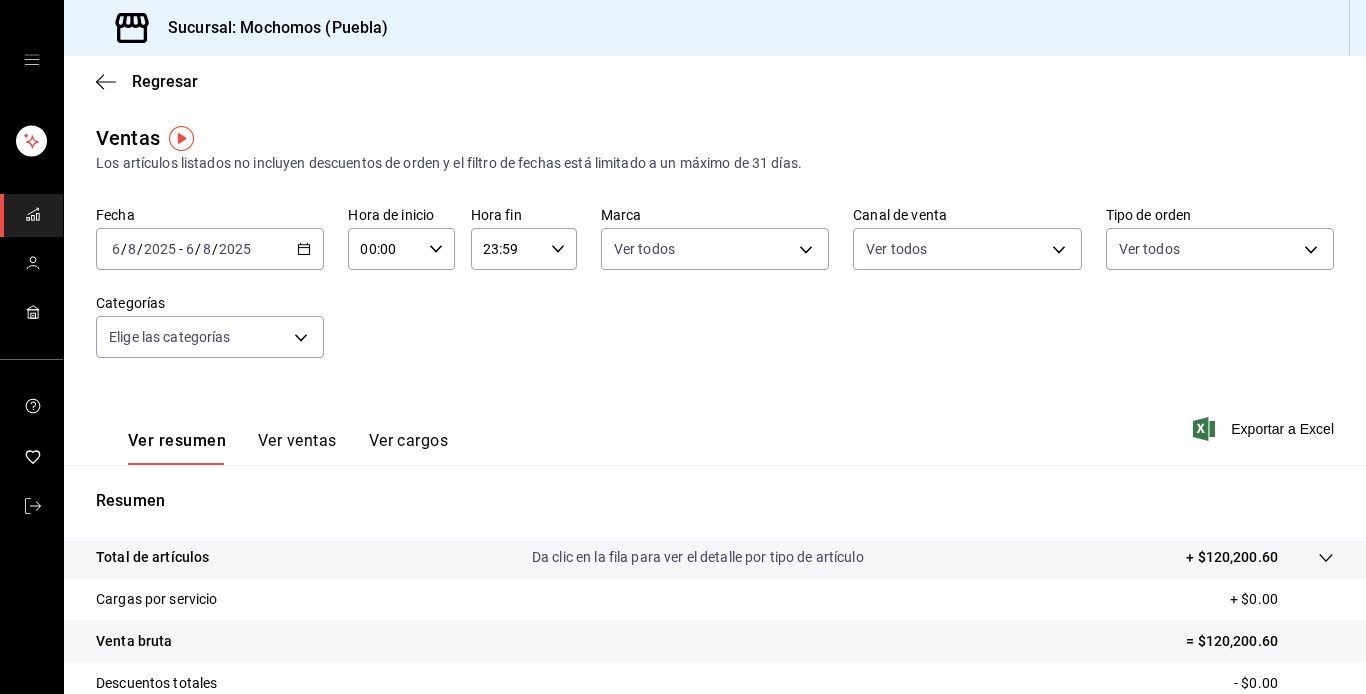 click on "Regresar" at bounding box center (715, 81) 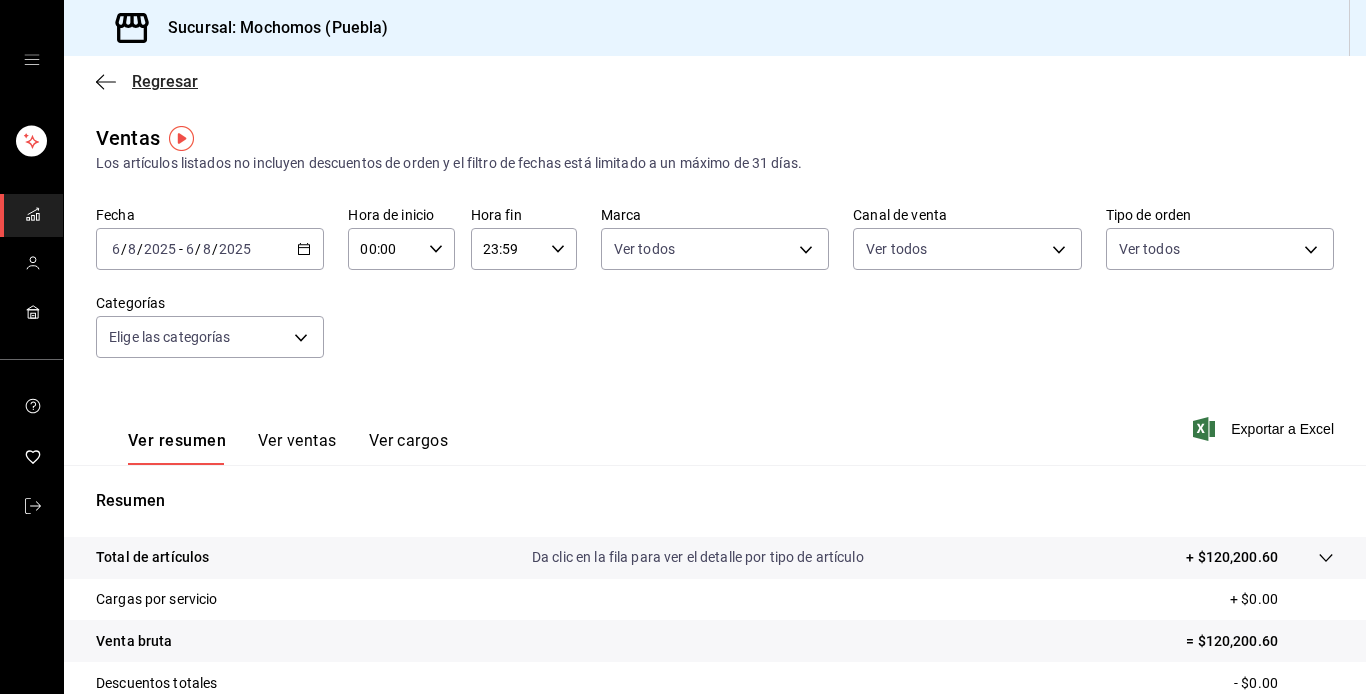 click 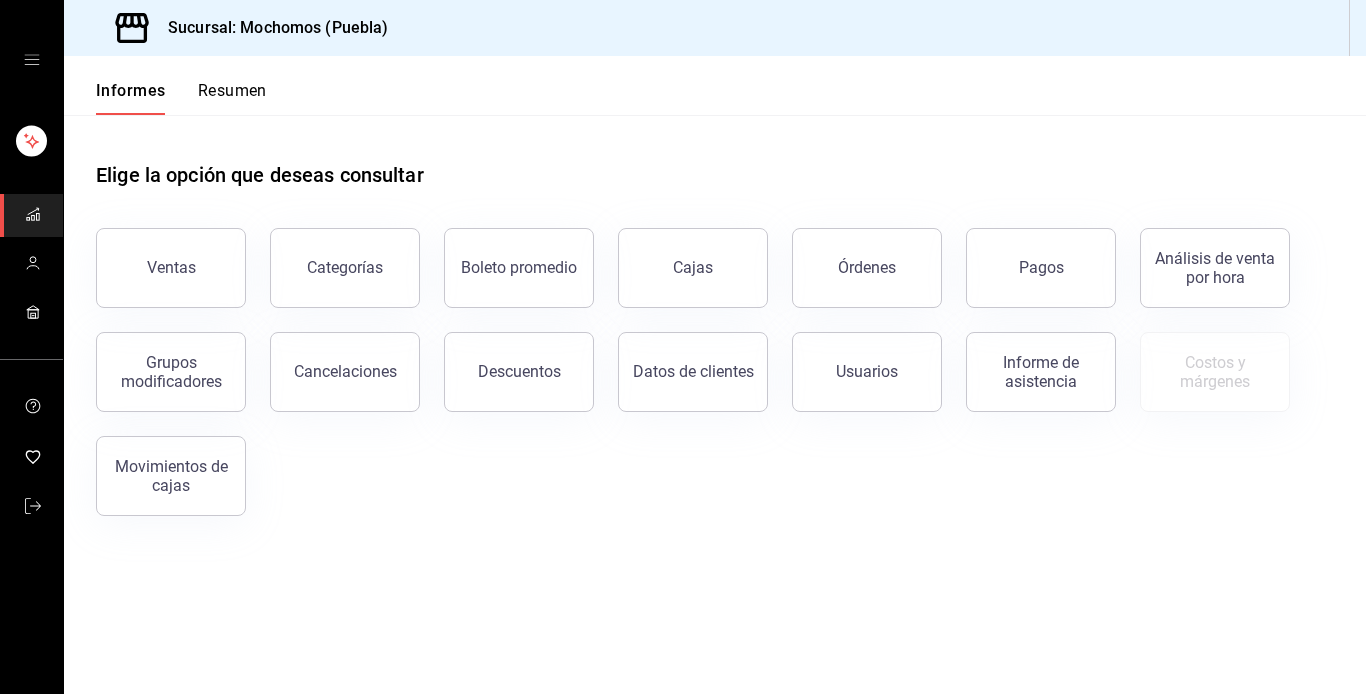 click on "Resumen" at bounding box center [232, 90] 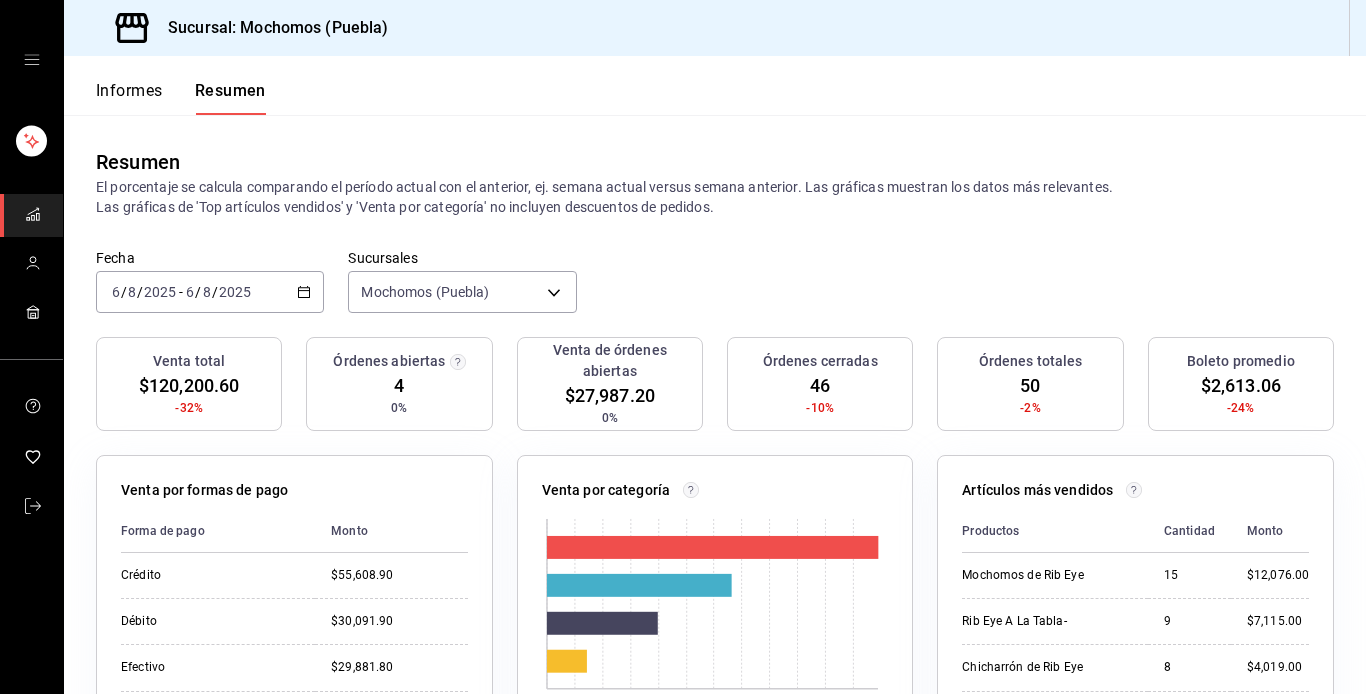 click 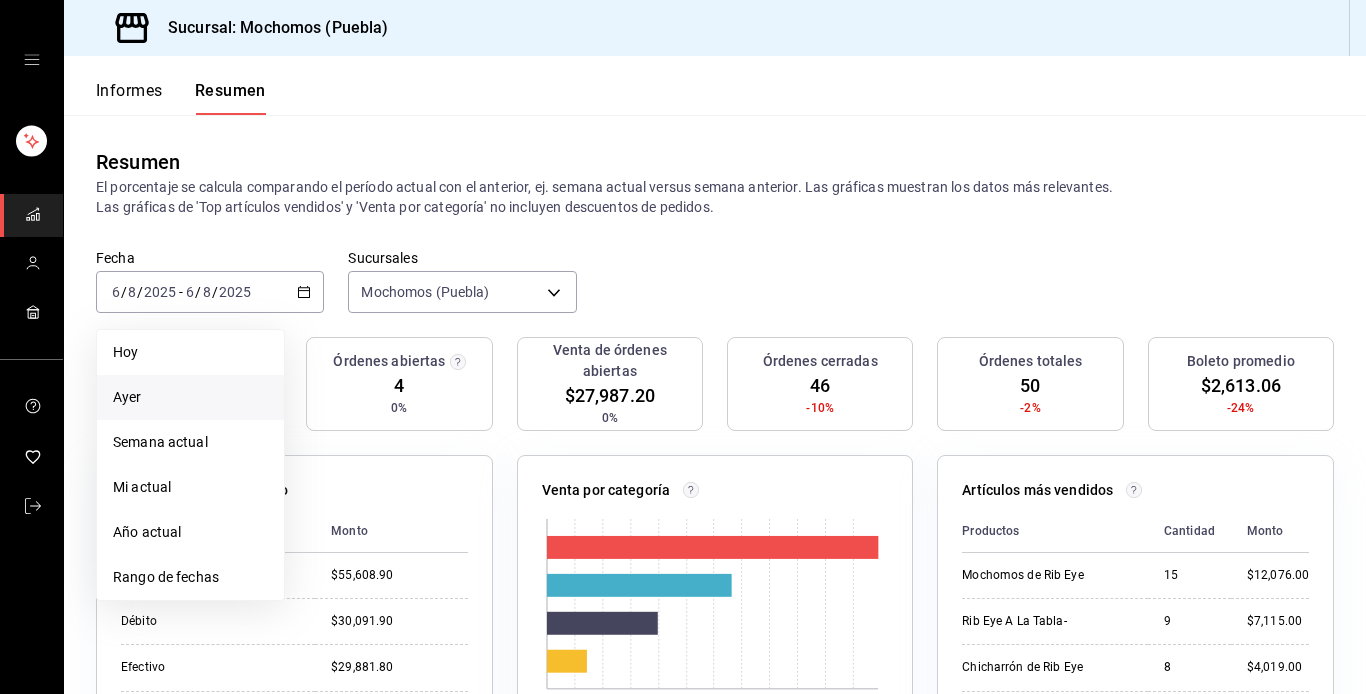 click on "Ayer" at bounding box center [190, 397] 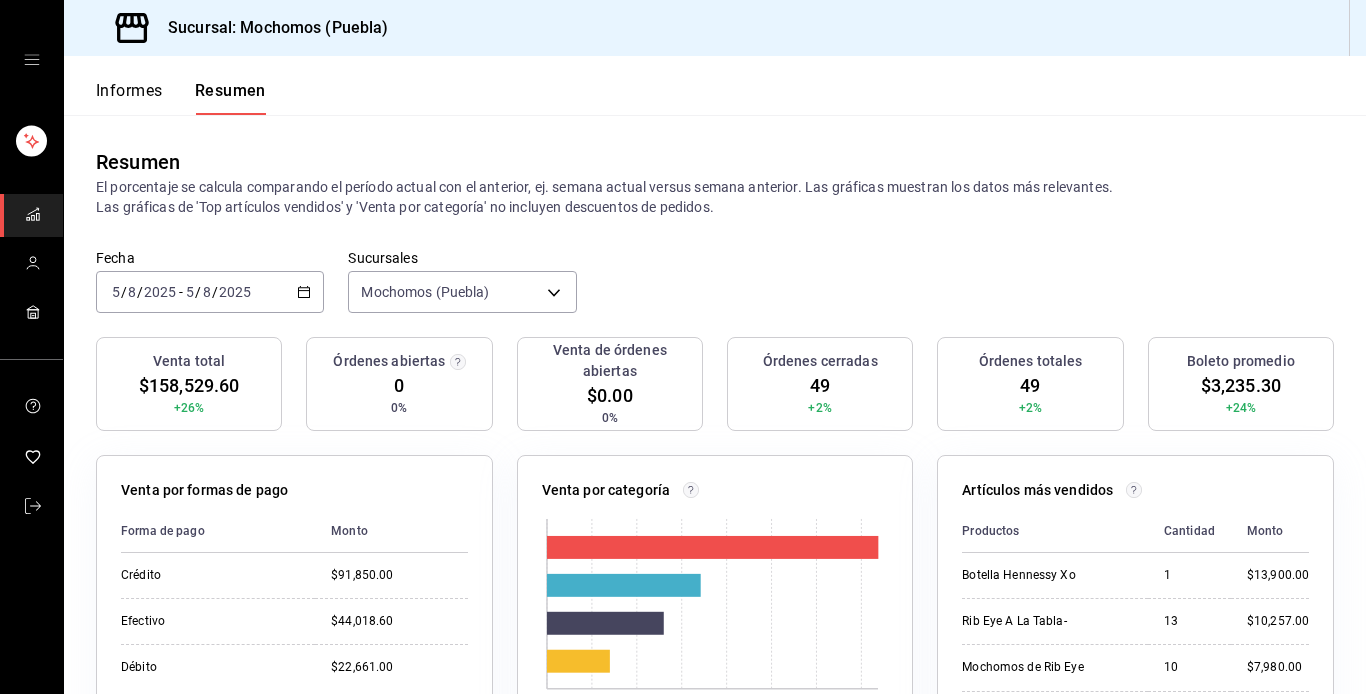 click 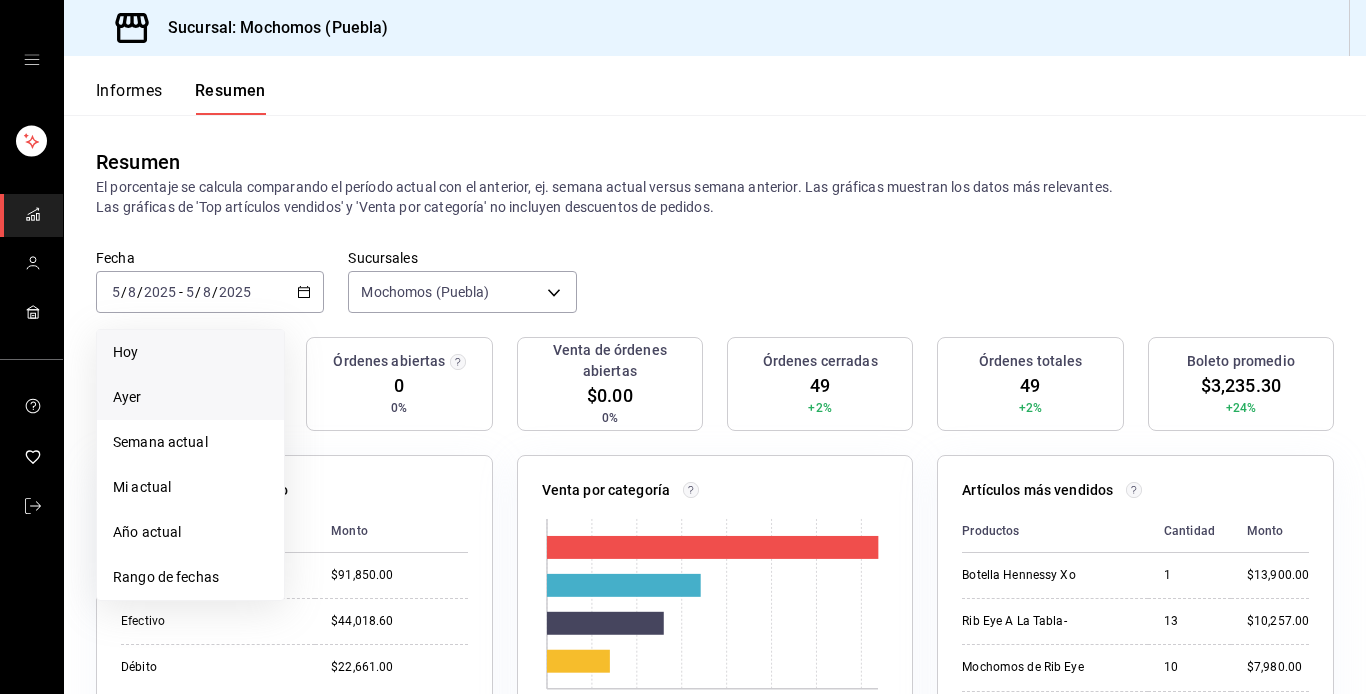 click on "Hoy" at bounding box center (190, 352) 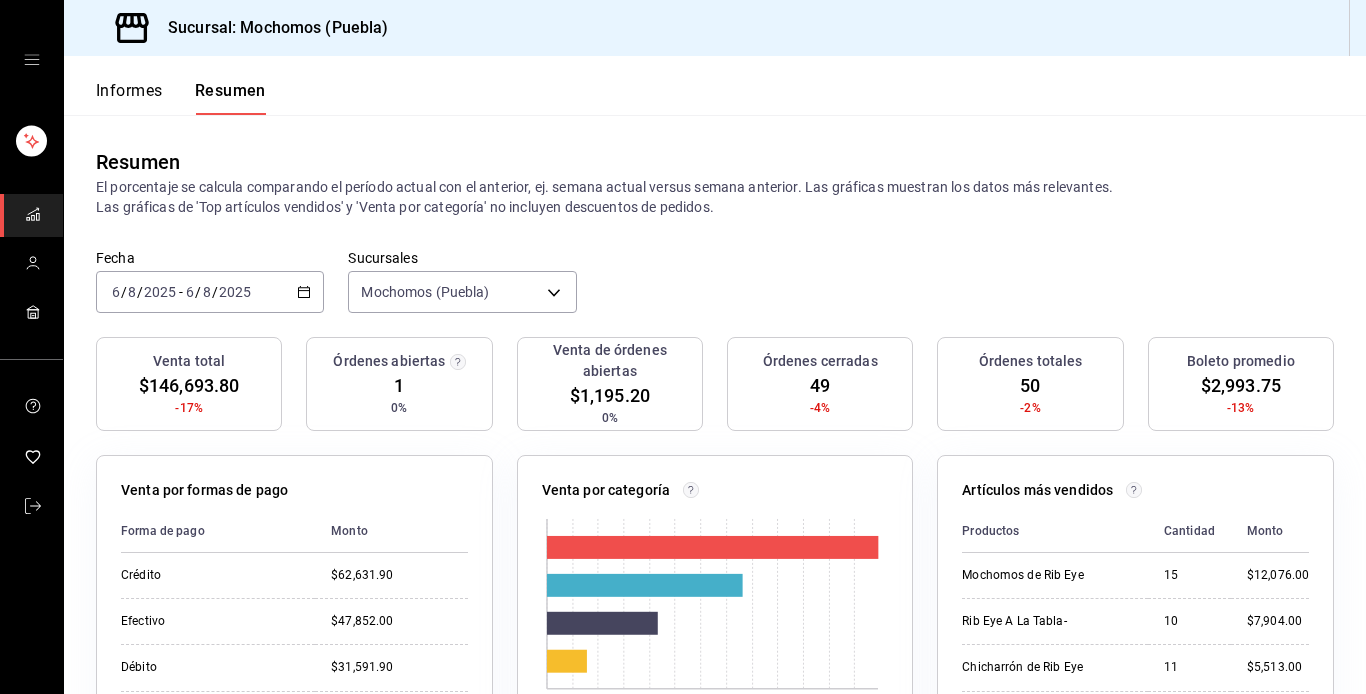 click on "Informes" at bounding box center [129, 90] 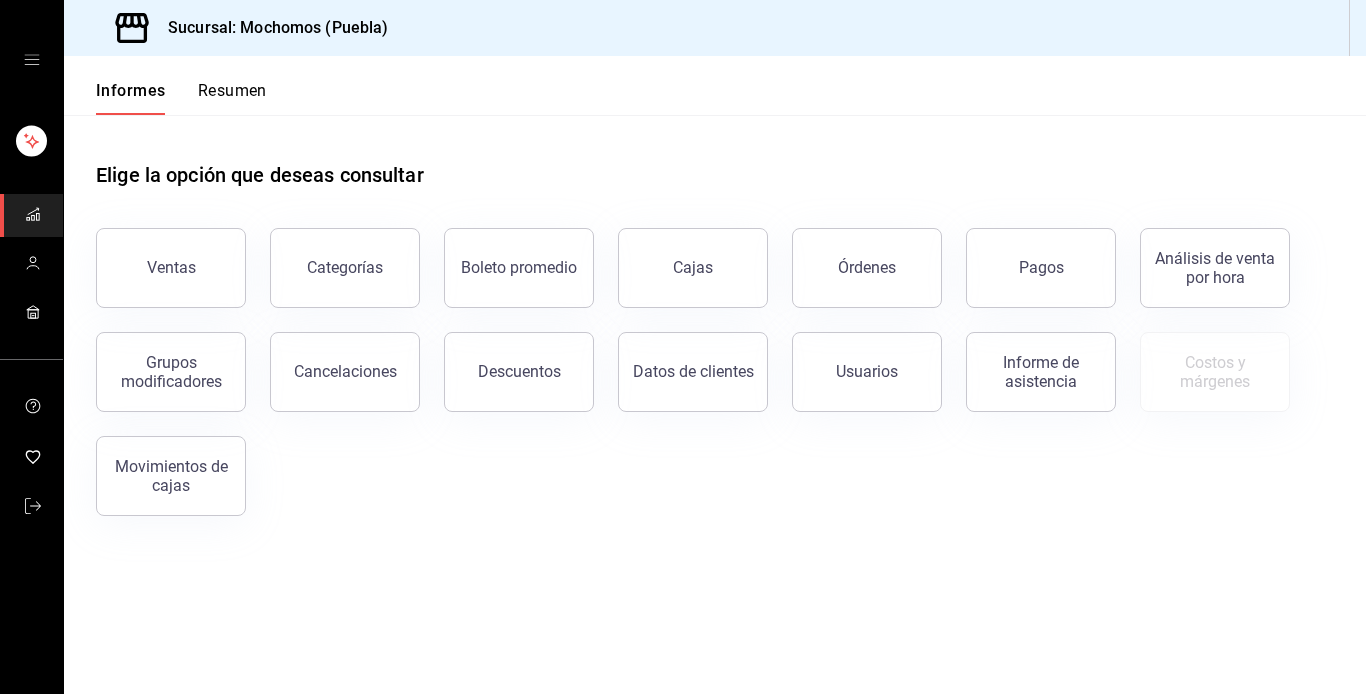click on "Resumen" at bounding box center [232, 90] 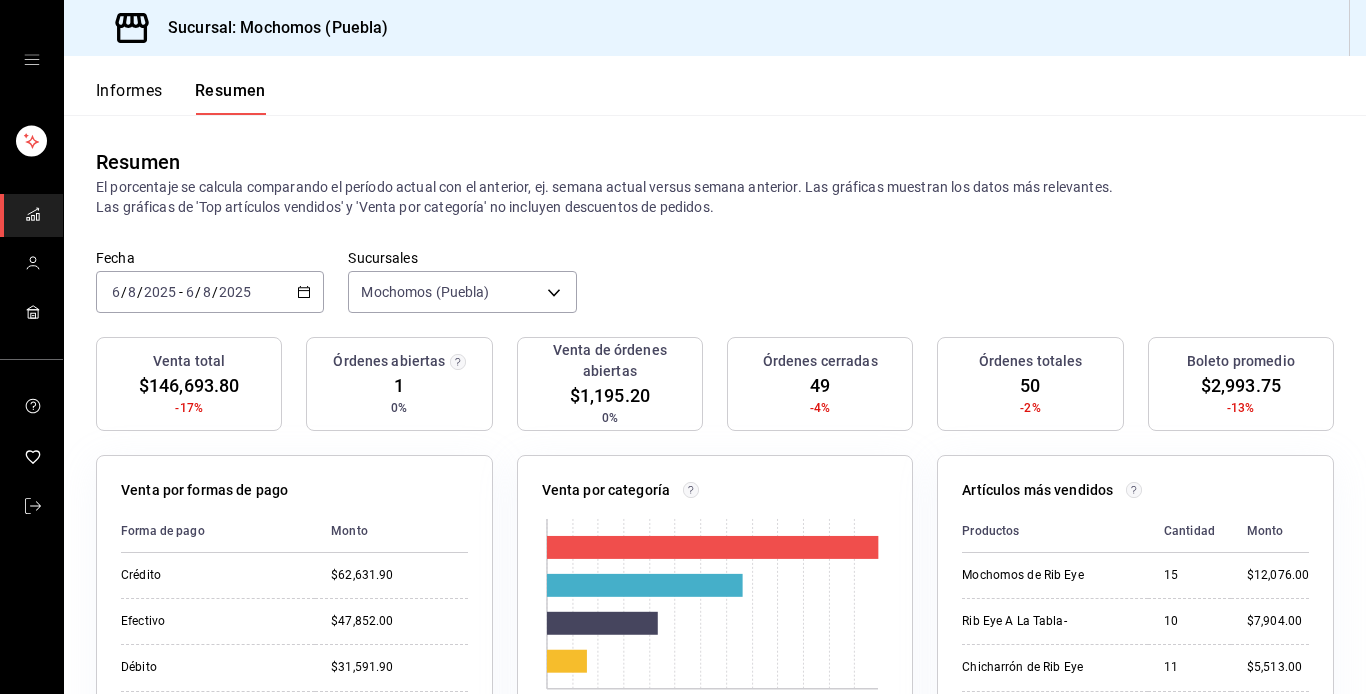 click on "Informes" at bounding box center [129, 90] 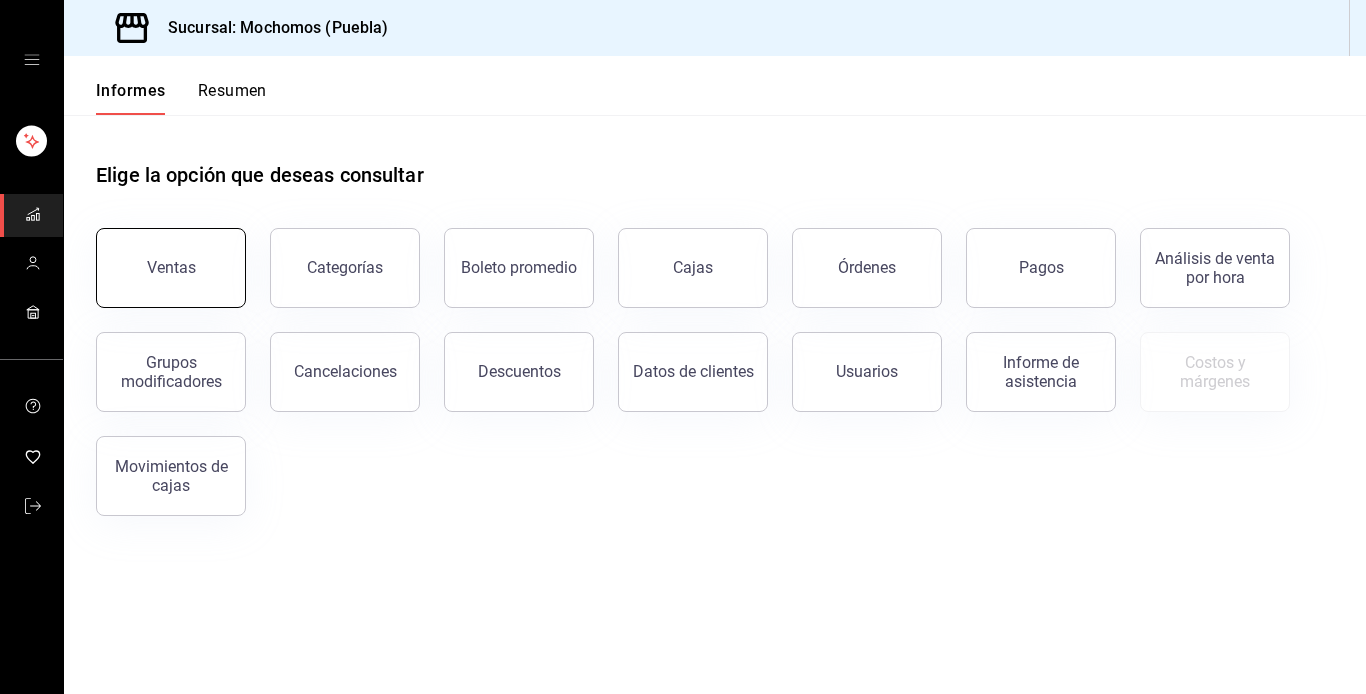 click on "Ventas" at bounding box center [171, 267] 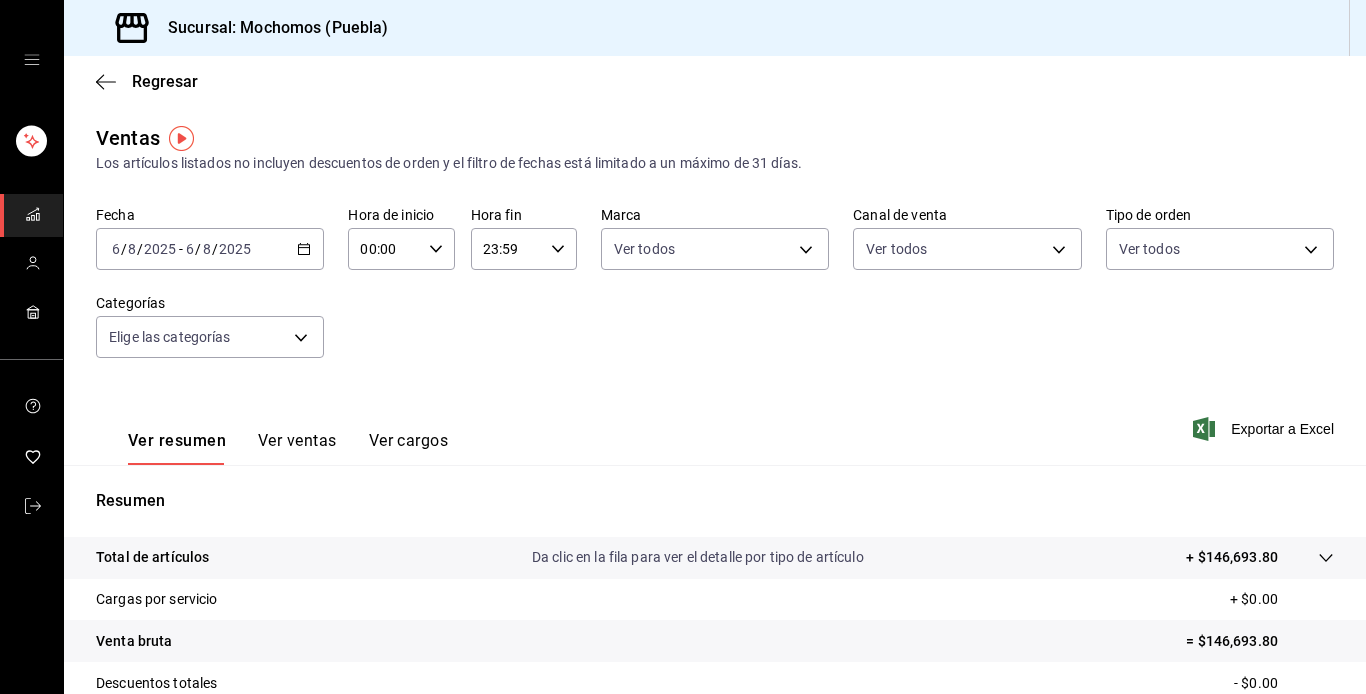 click 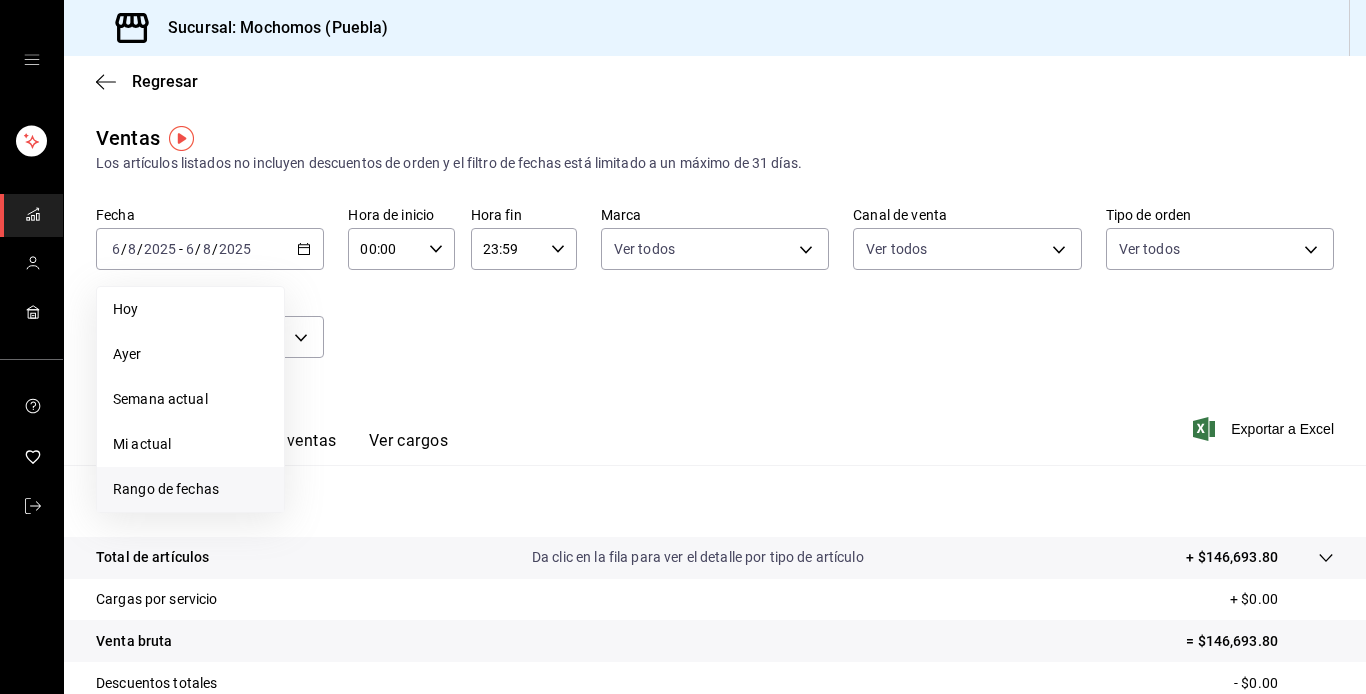 click on "Rango de fechas" at bounding box center [166, 489] 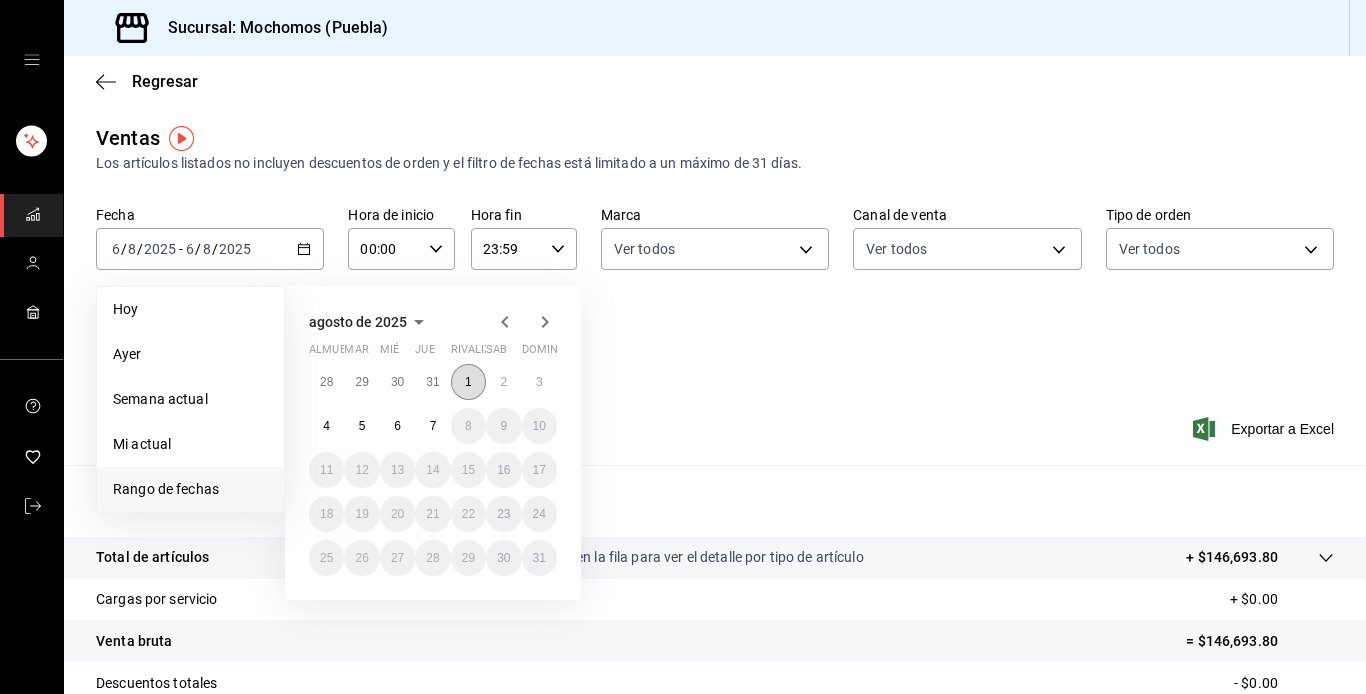 click on "1" at bounding box center [468, 382] 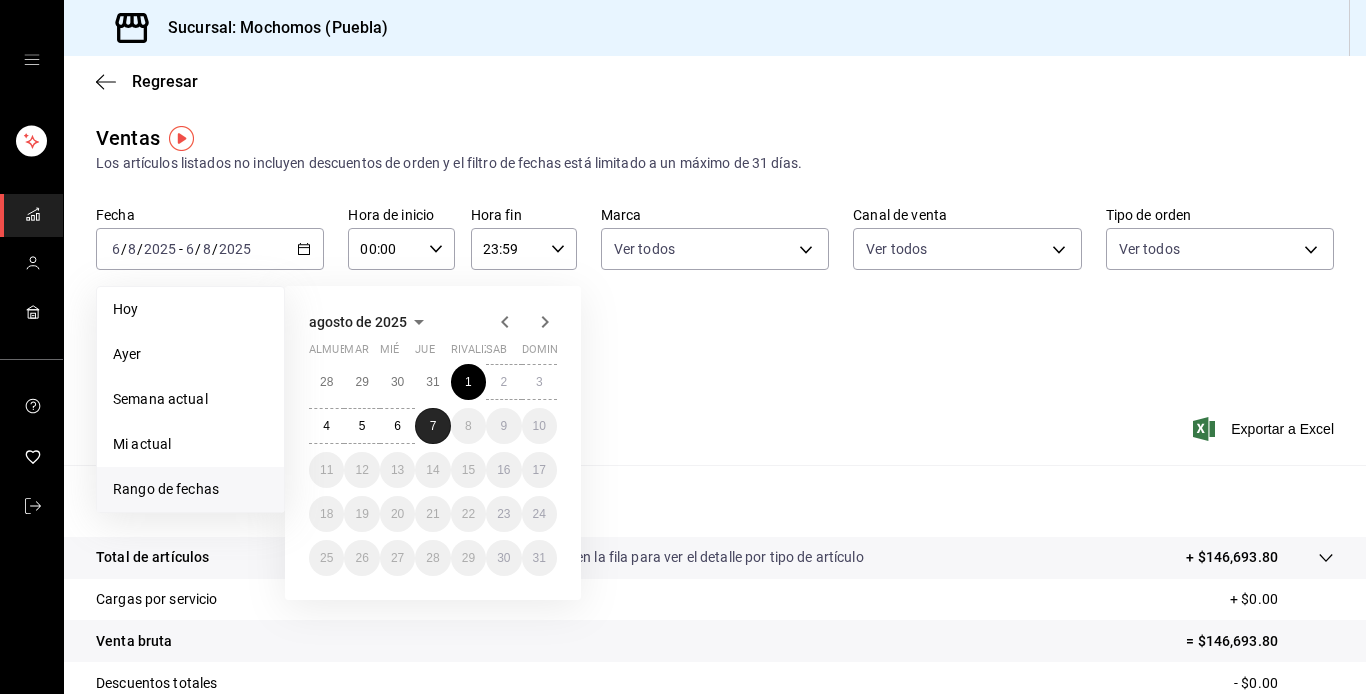 click on "7" at bounding box center (432, 426) 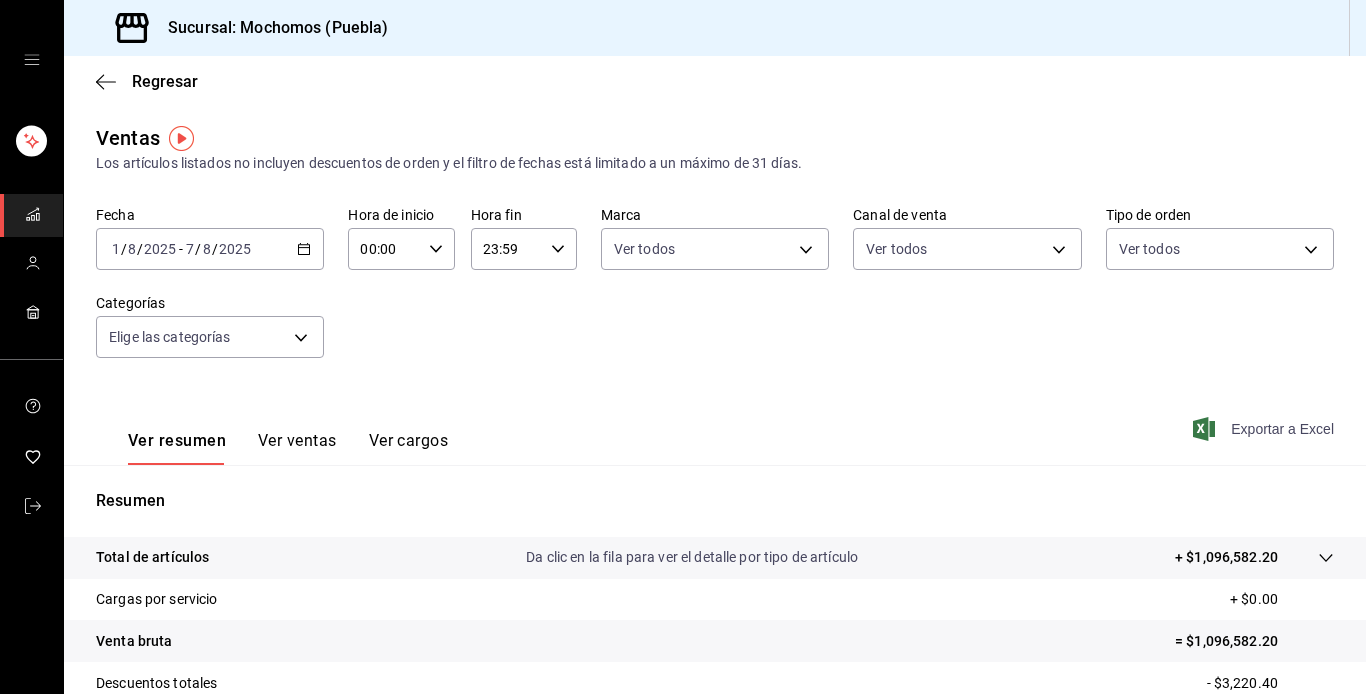 click on "Exportar a Excel" at bounding box center [1265, 429] 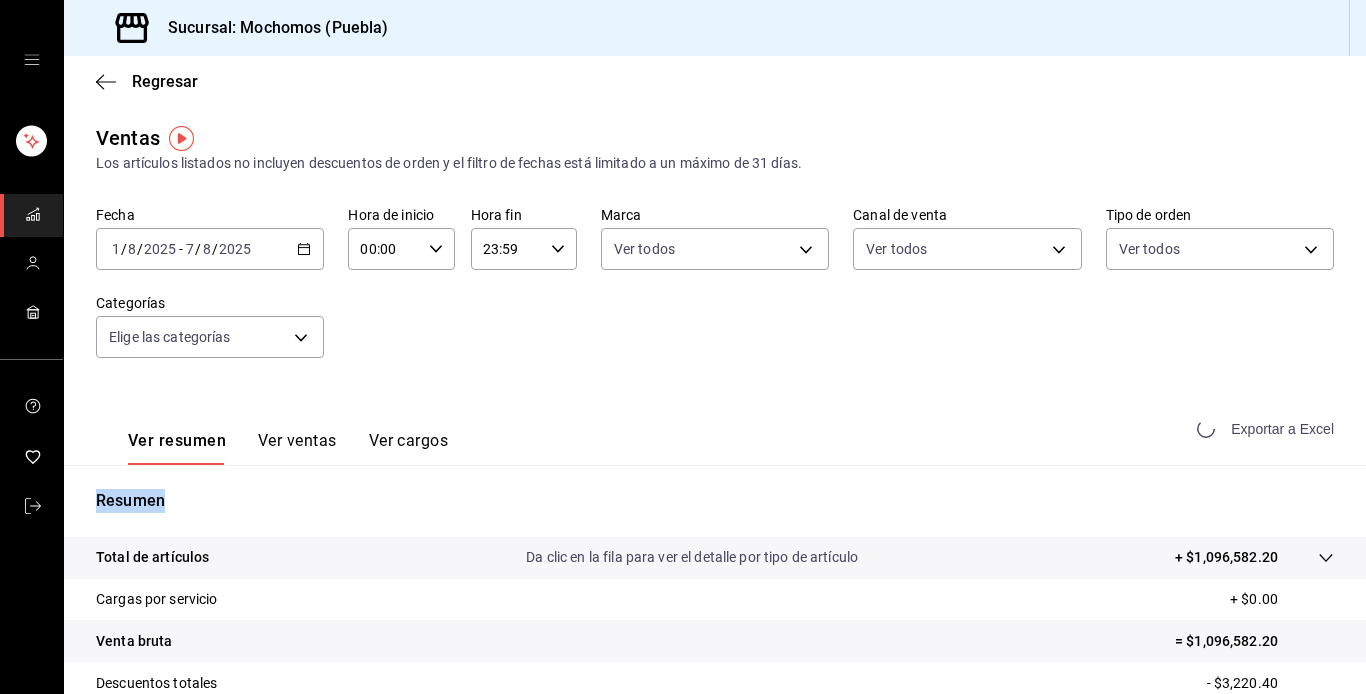 click on "Exportar a Excel" at bounding box center (1267, 429) 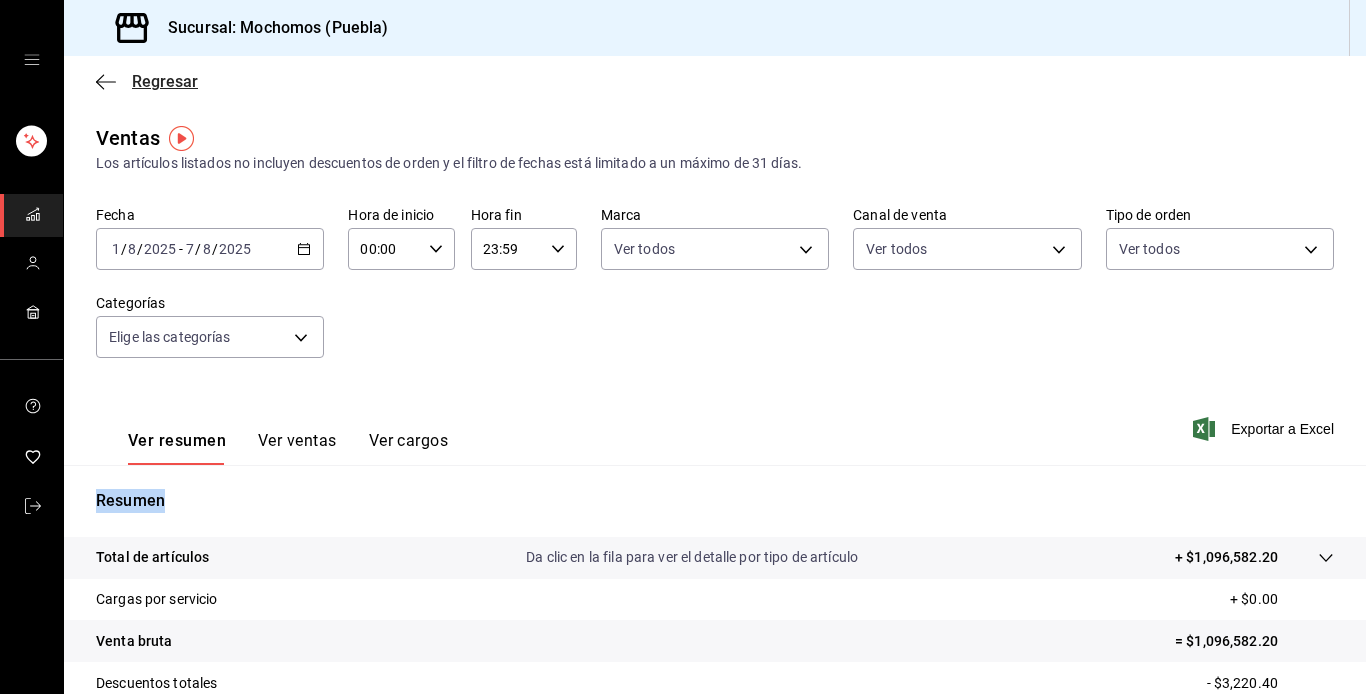 click 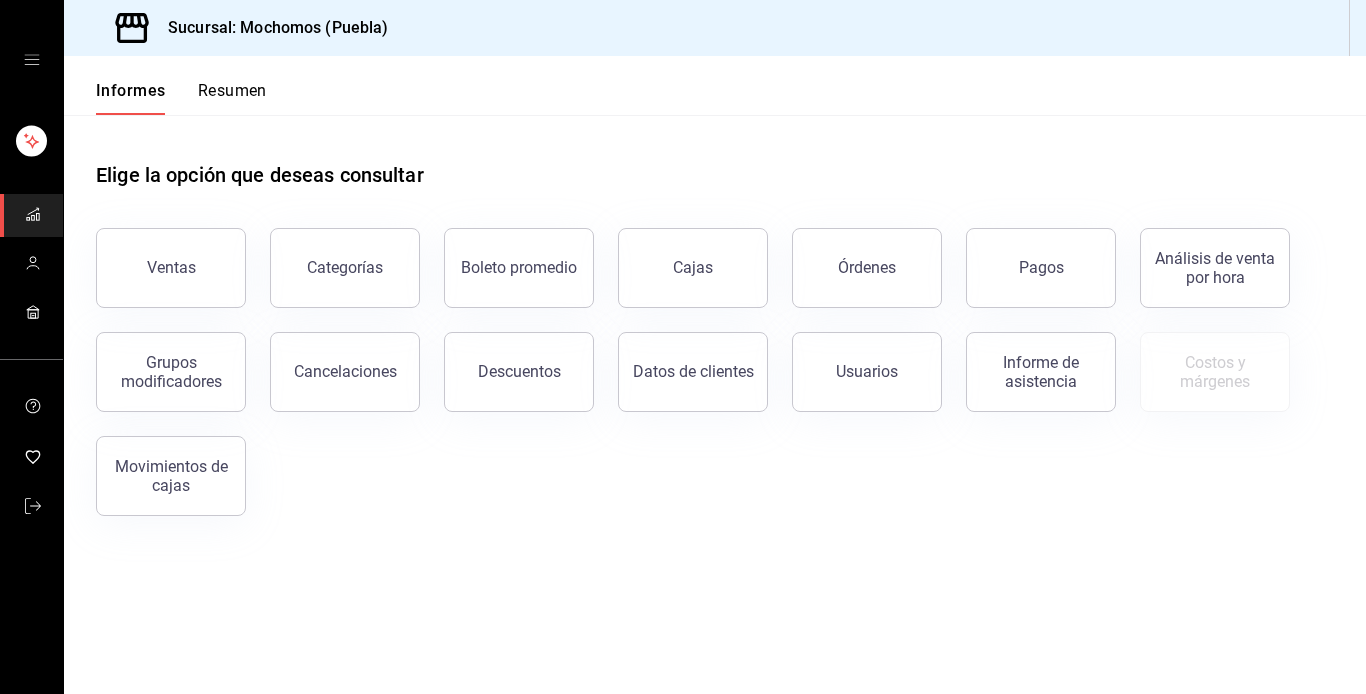 click on "Informes Resumen" at bounding box center (165, 85) 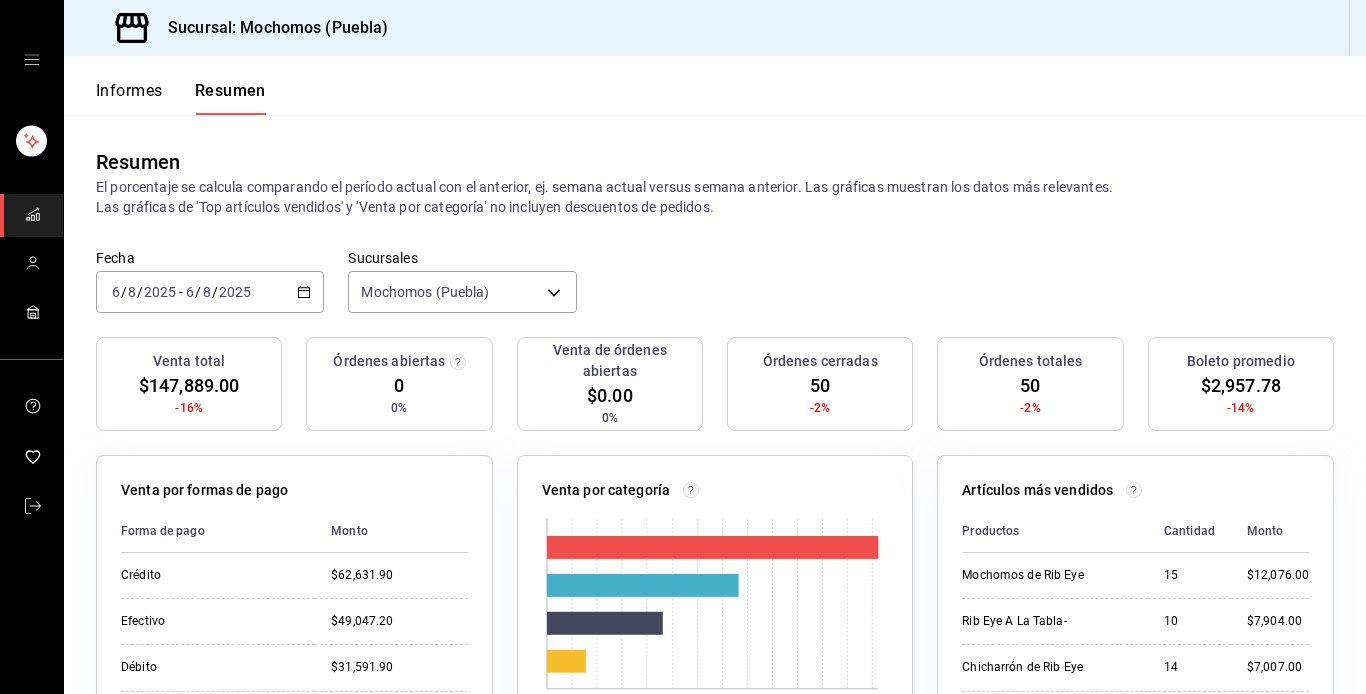 click 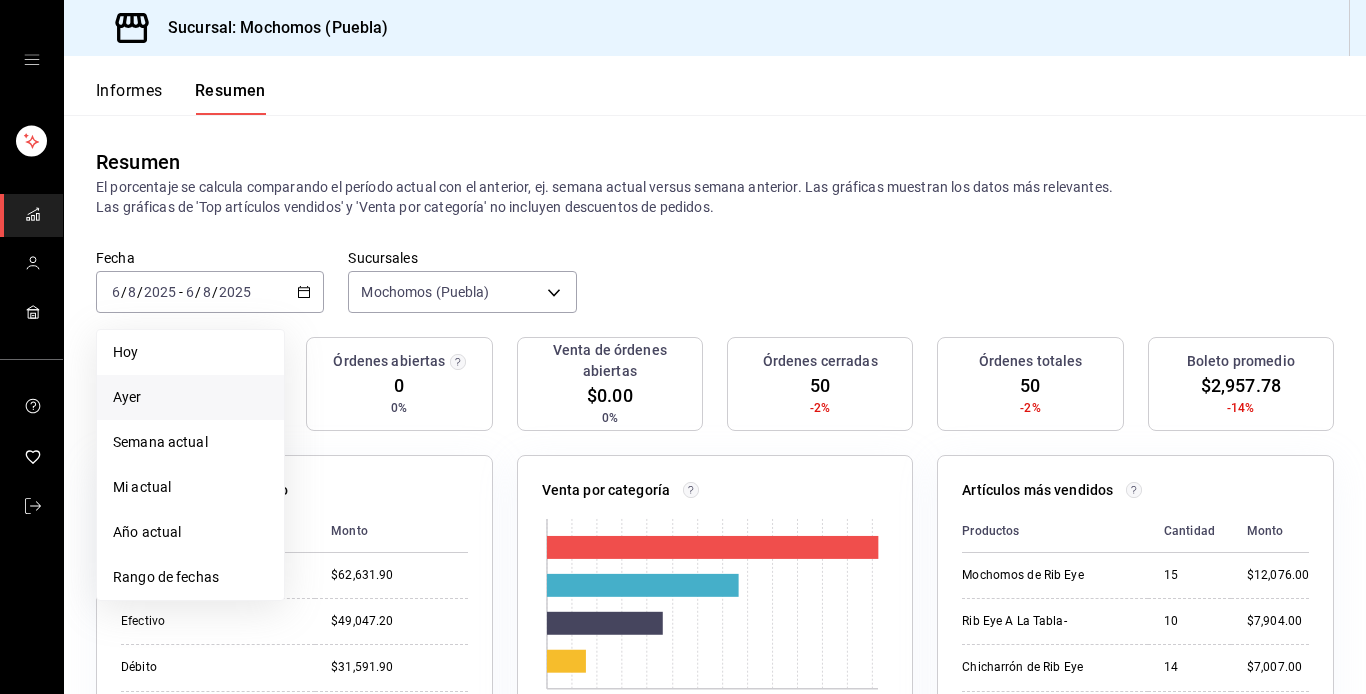 click on "Ayer" at bounding box center [127, 397] 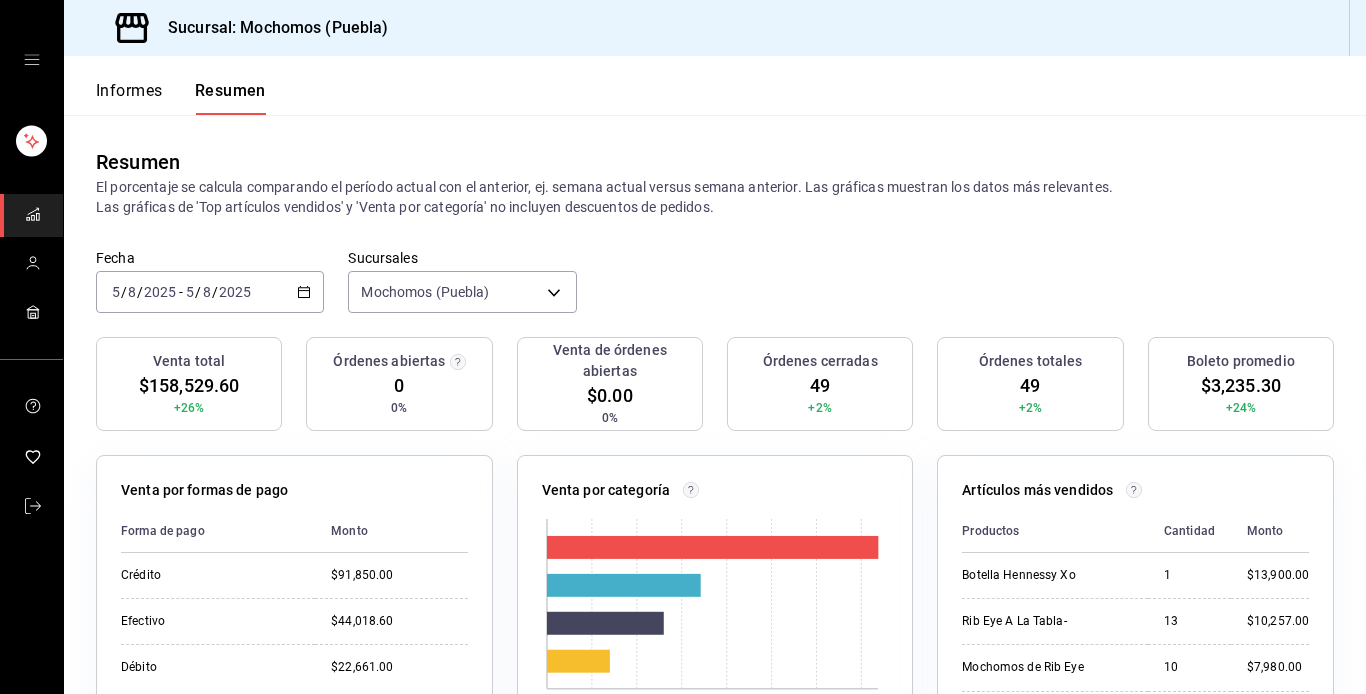 click 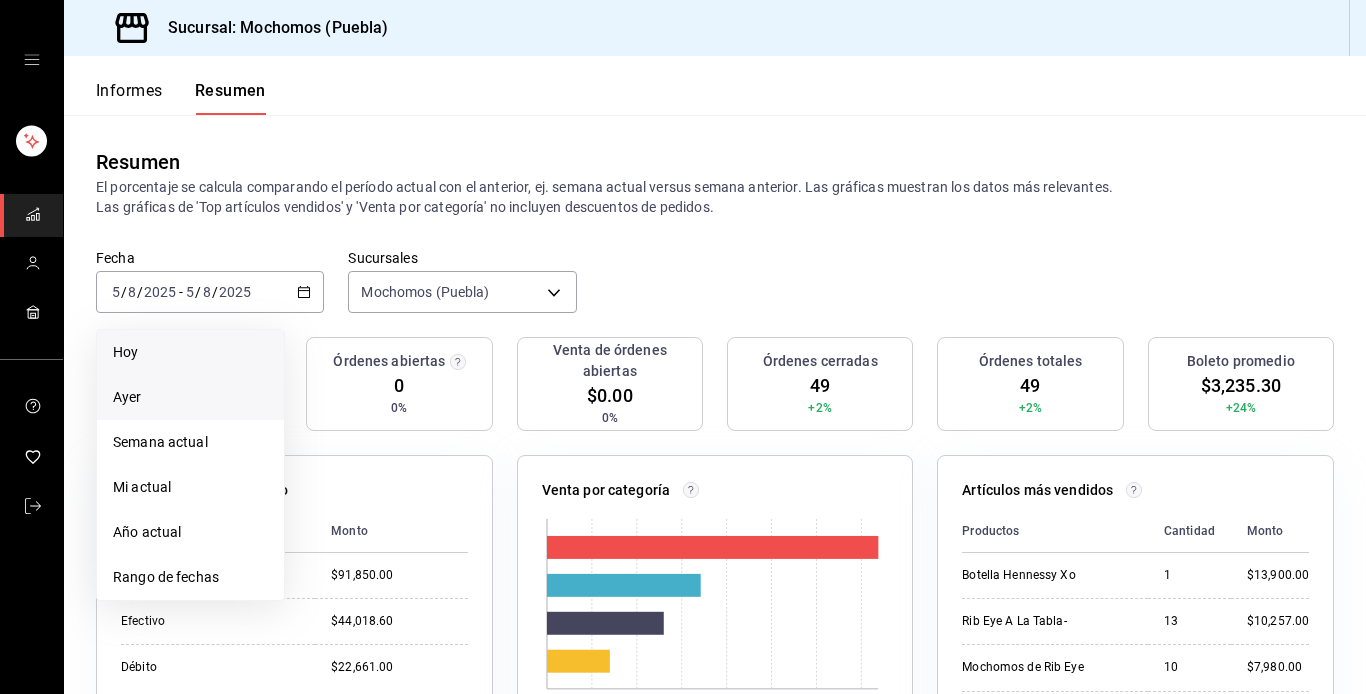 click on "Hoy" at bounding box center (190, 352) 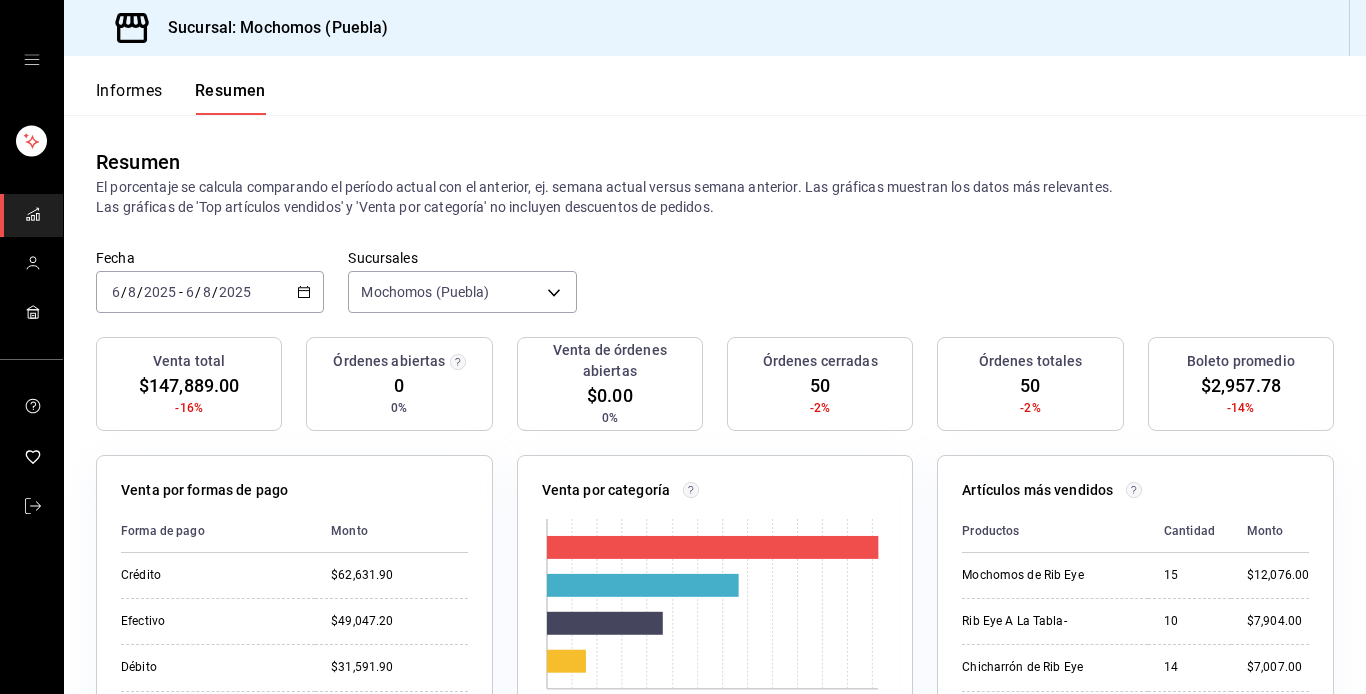 click on "Informes" at bounding box center (129, 90) 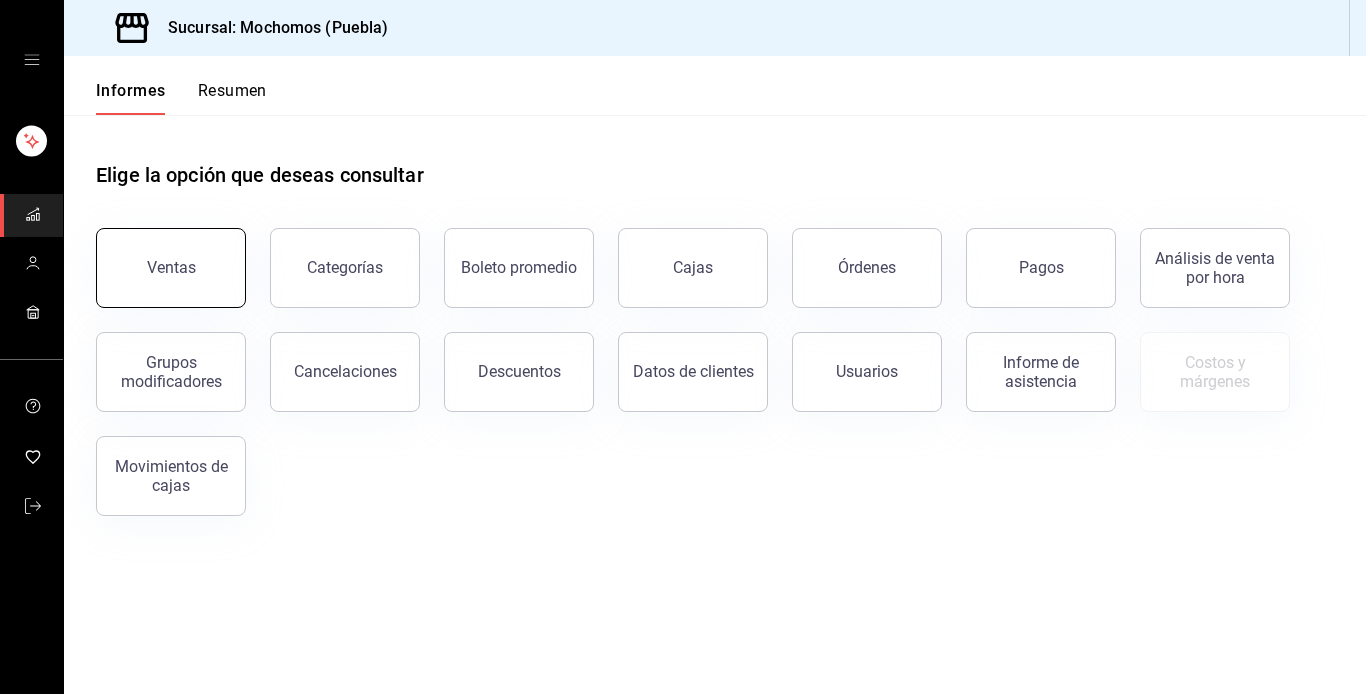 click on "Ventas" at bounding box center (171, 268) 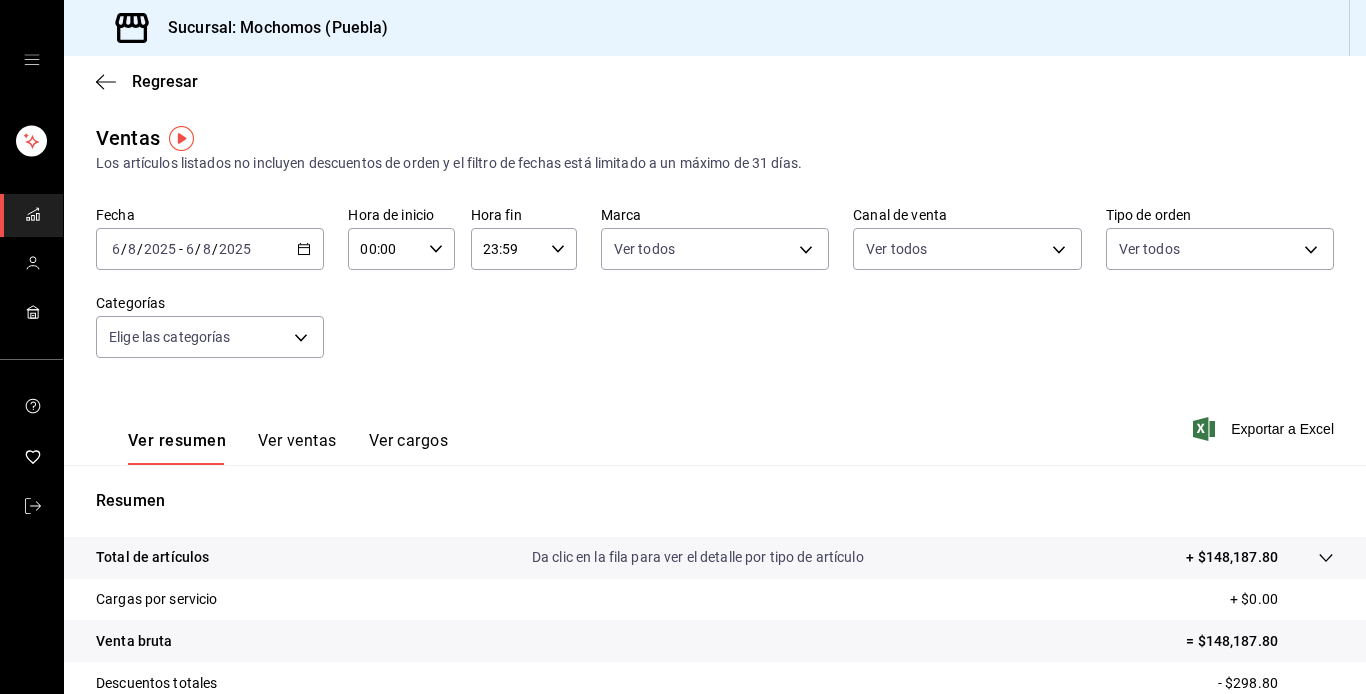 click 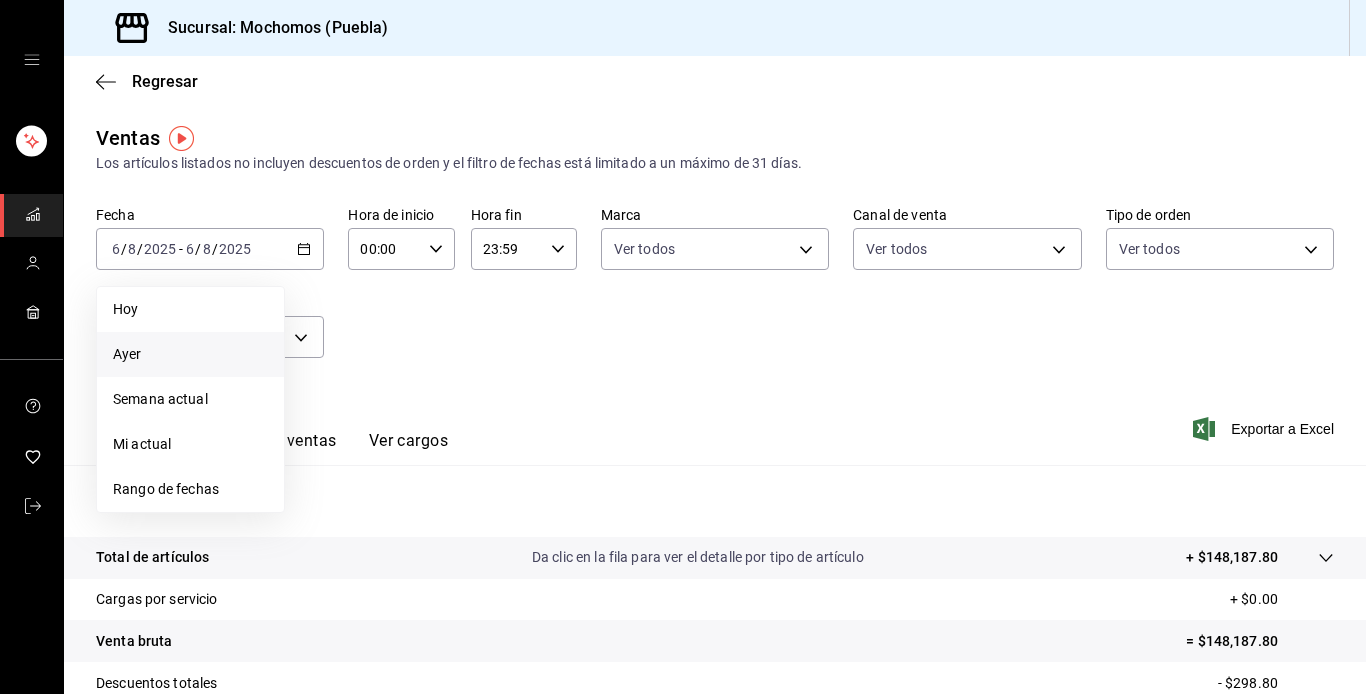 click on "Ayer" at bounding box center [190, 354] 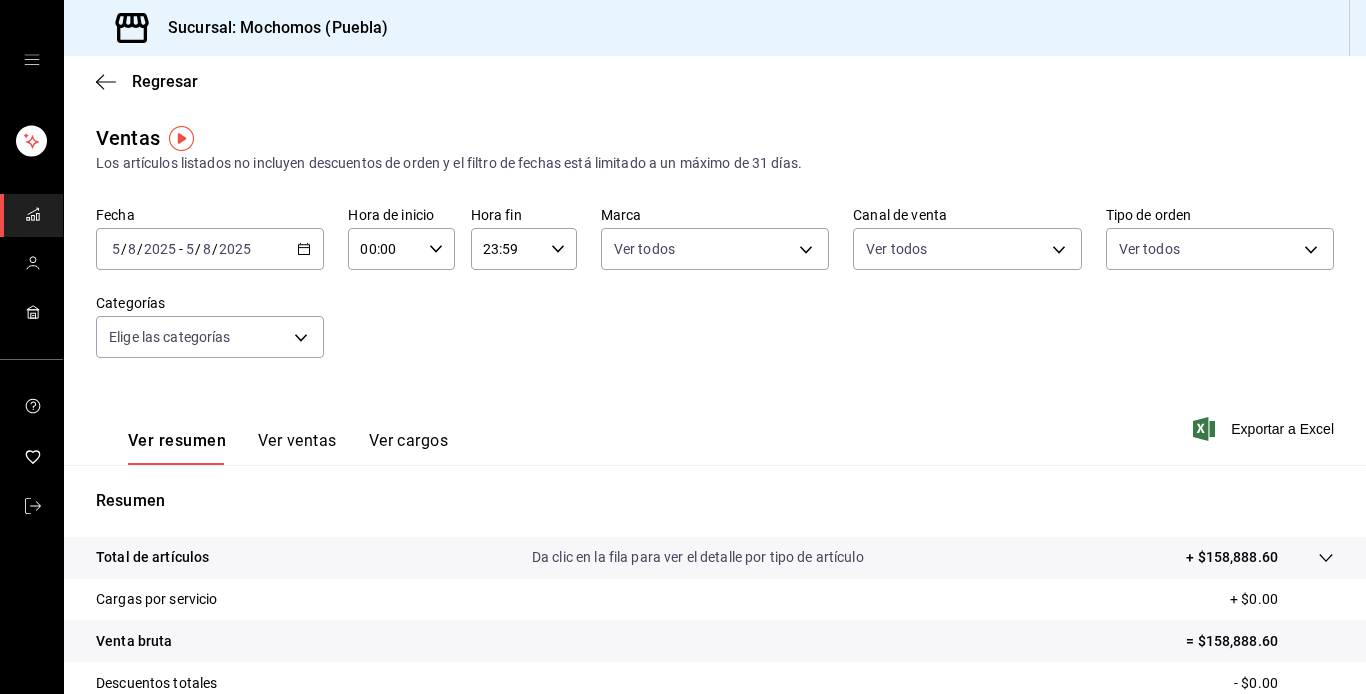 click on "2025-08-05 5 / 8 / 2025 - 2025-08-05 5 / 8 / 2025" at bounding box center [210, 249] 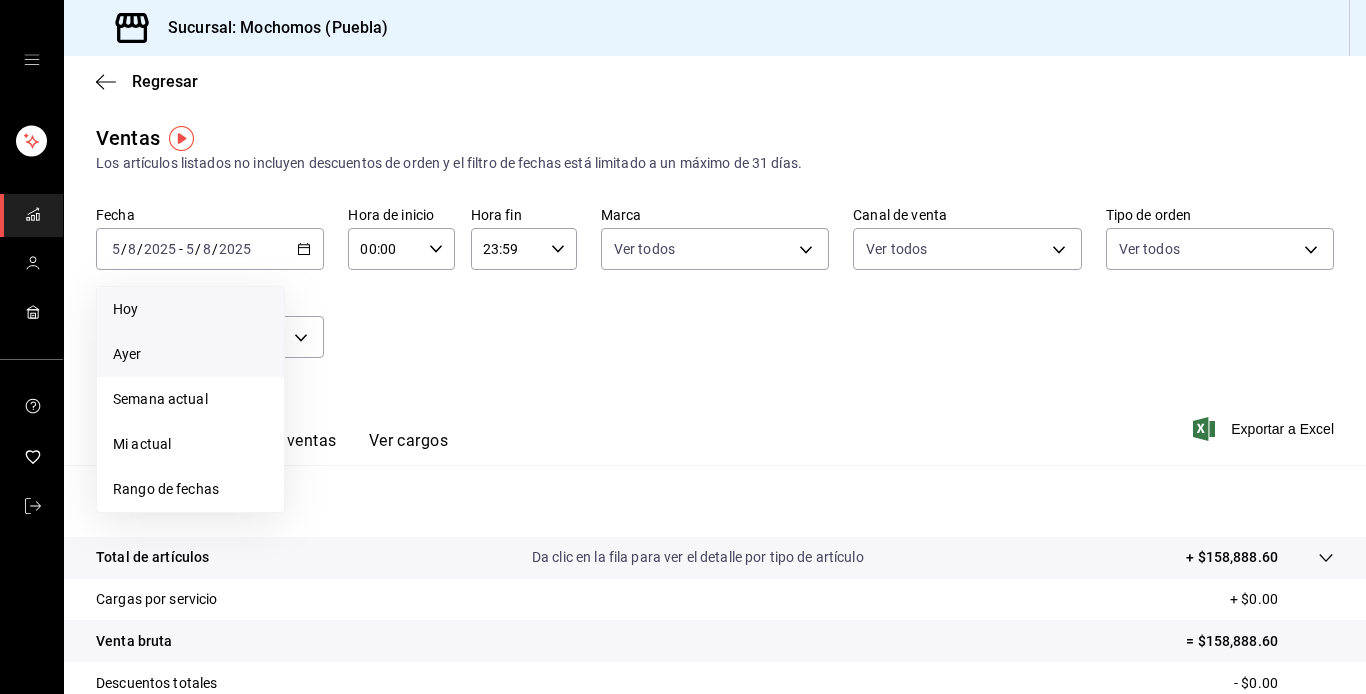 click on "Hoy" at bounding box center [190, 309] 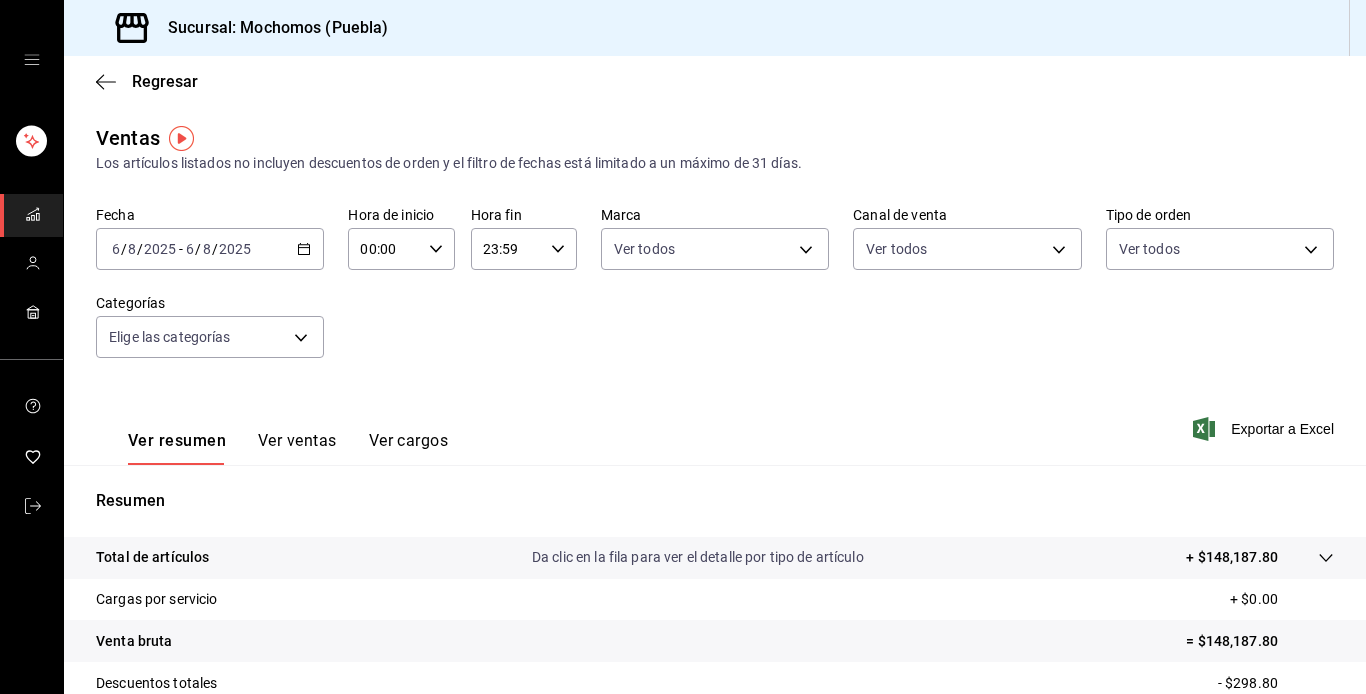 click on "Ver resumen Ver ventas Ver cargos" at bounding box center (272, 435) 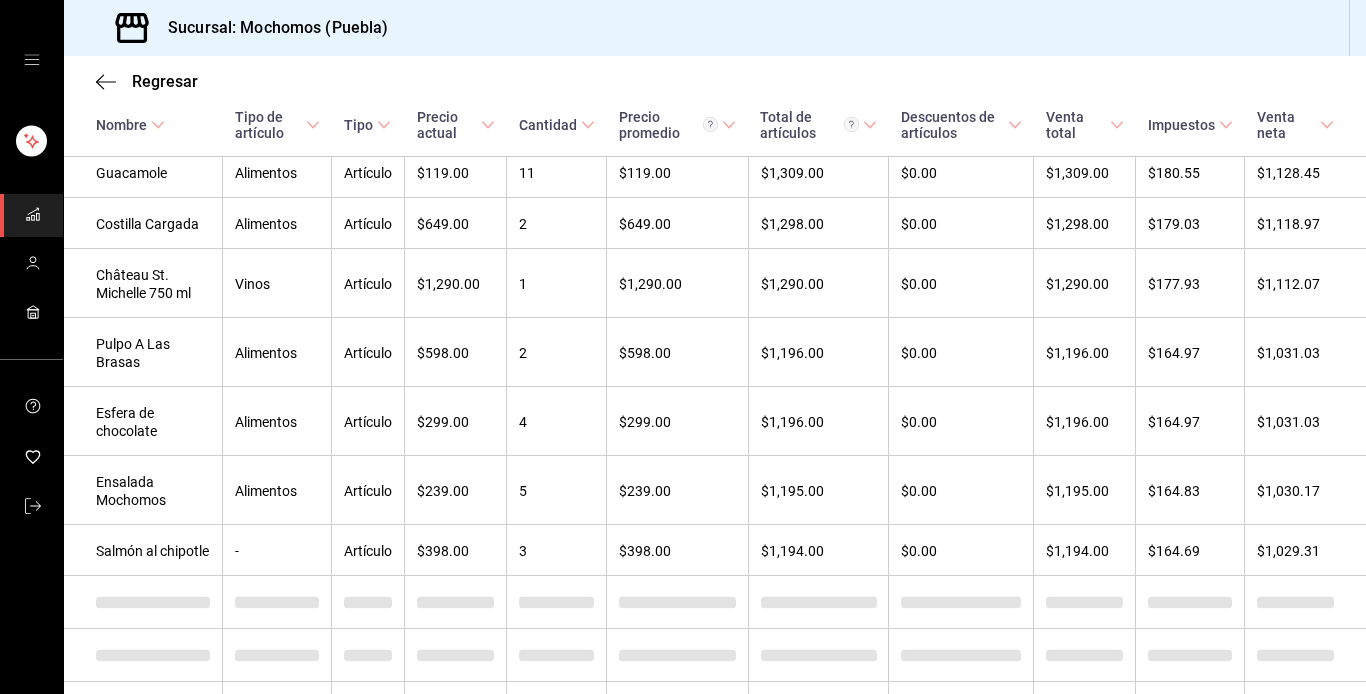 scroll, scrollTop: 2461, scrollLeft: 0, axis: vertical 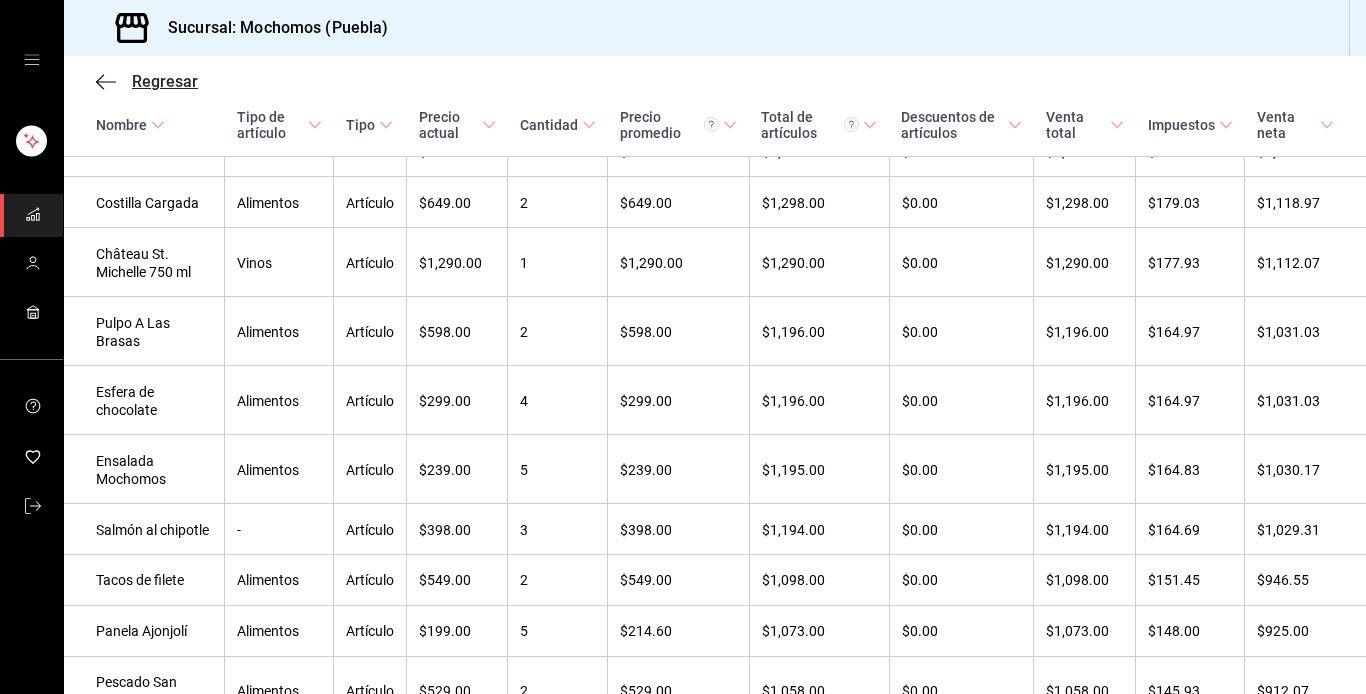 click 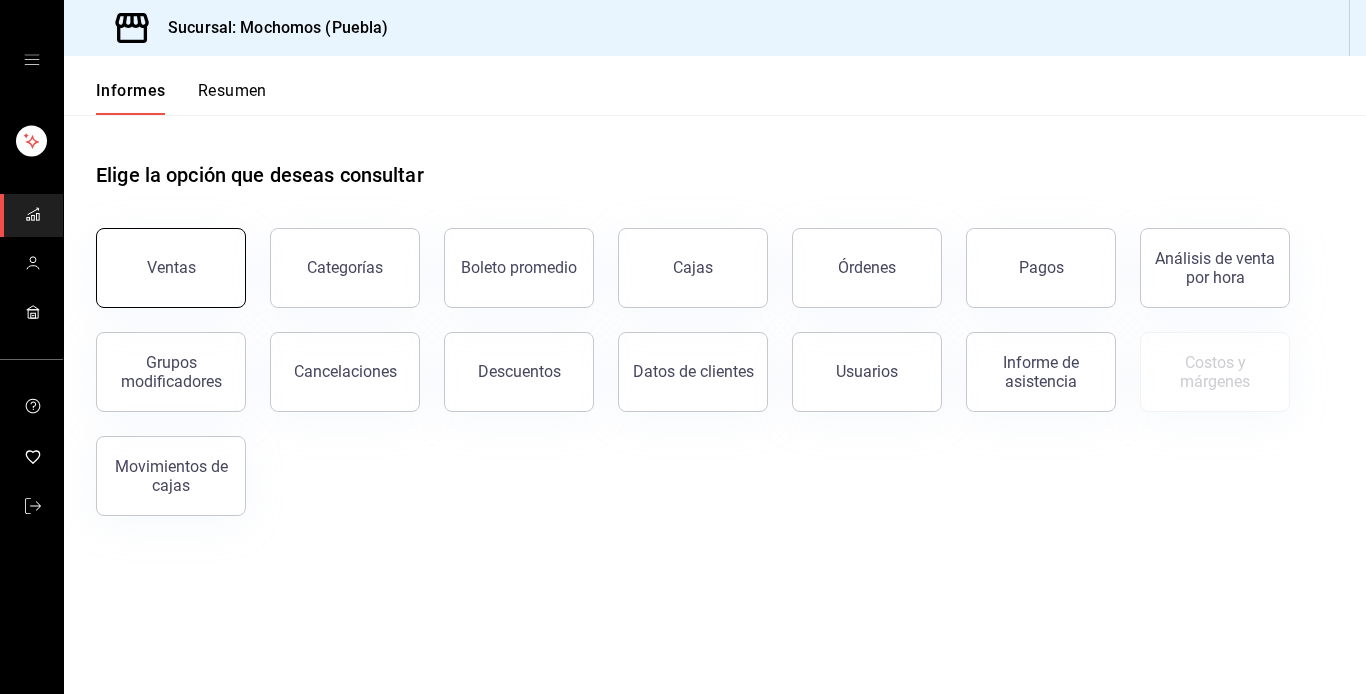 click on "Ventas" at bounding box center [171, 268] 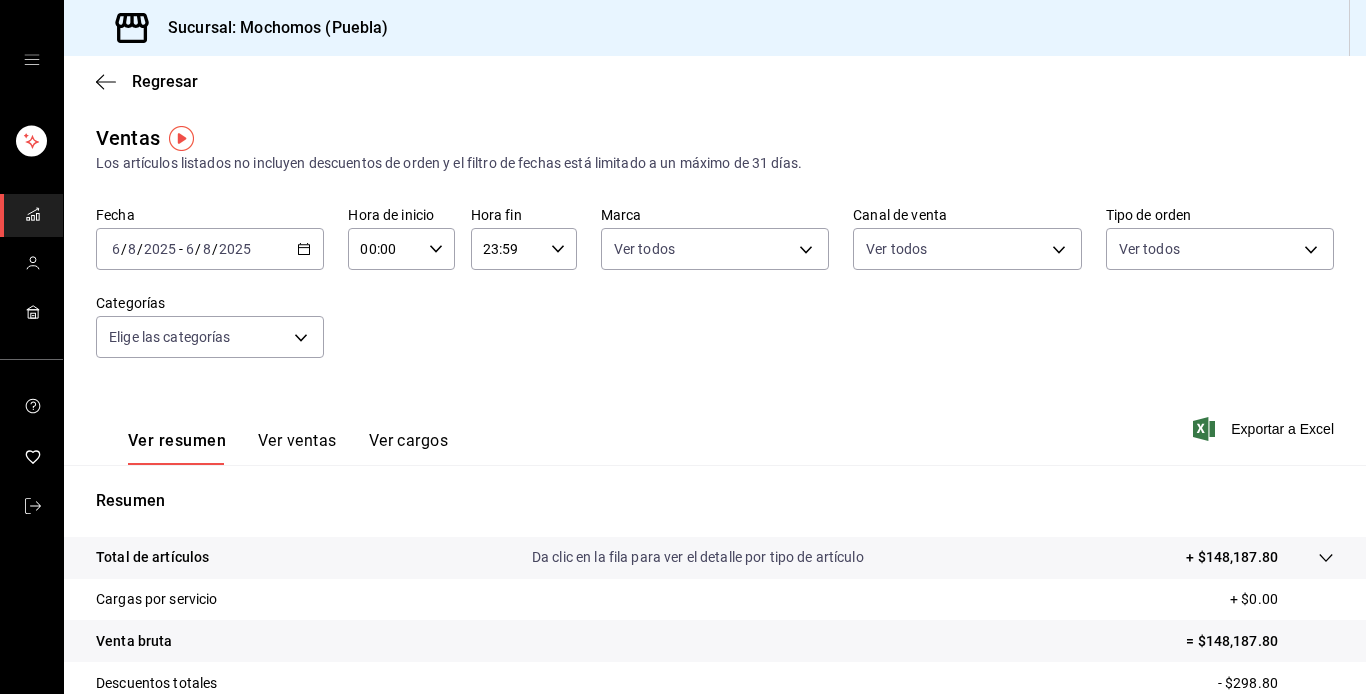 click 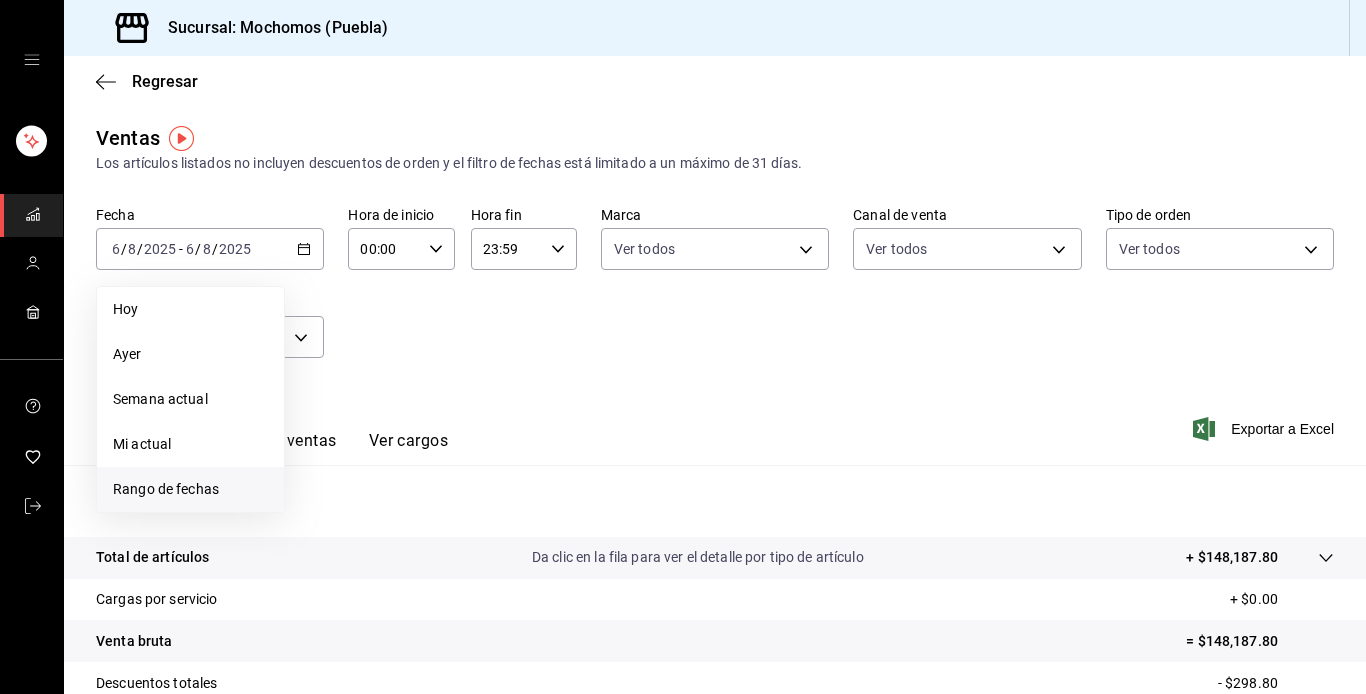 click on "Rango de fechas" at bounding box center (166, 489) 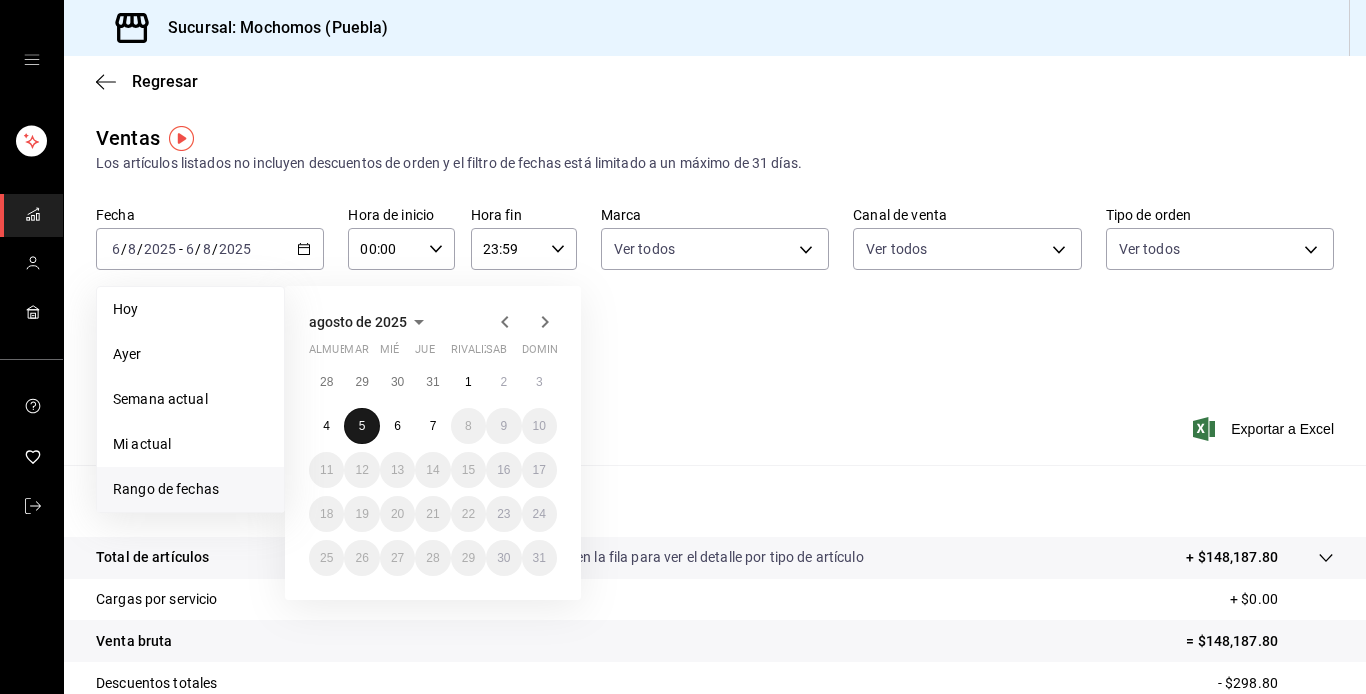 click on "5" at bounding box center (362, 426) 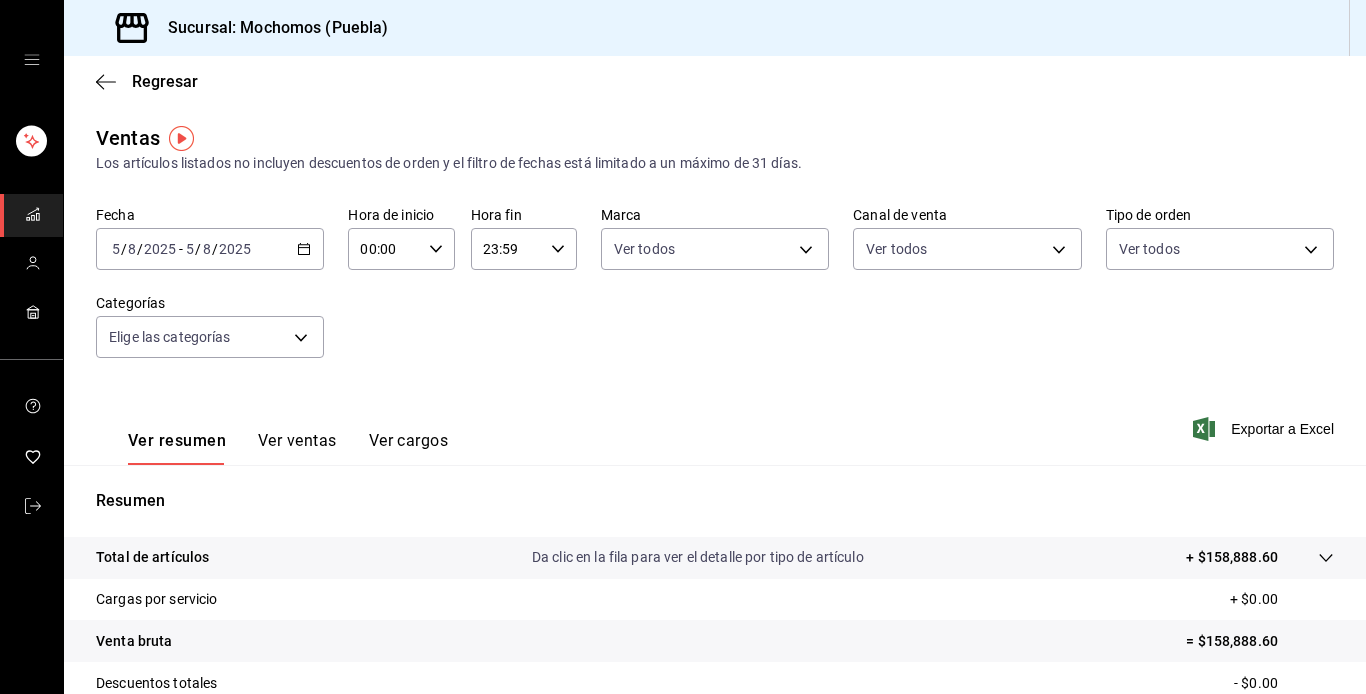 click on "Ver ventas" at bounding box center (297, 440) 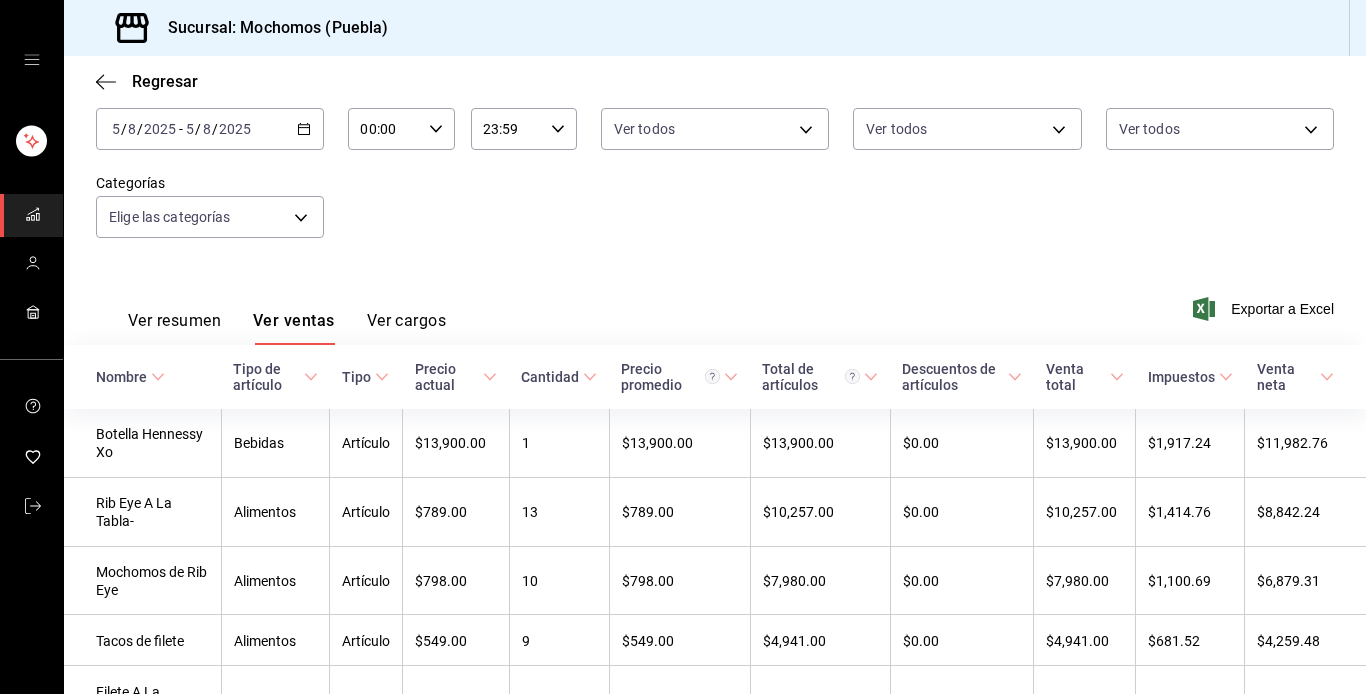 scroll, scrollTop: 160, scrollLeft: 0, axis: vertical 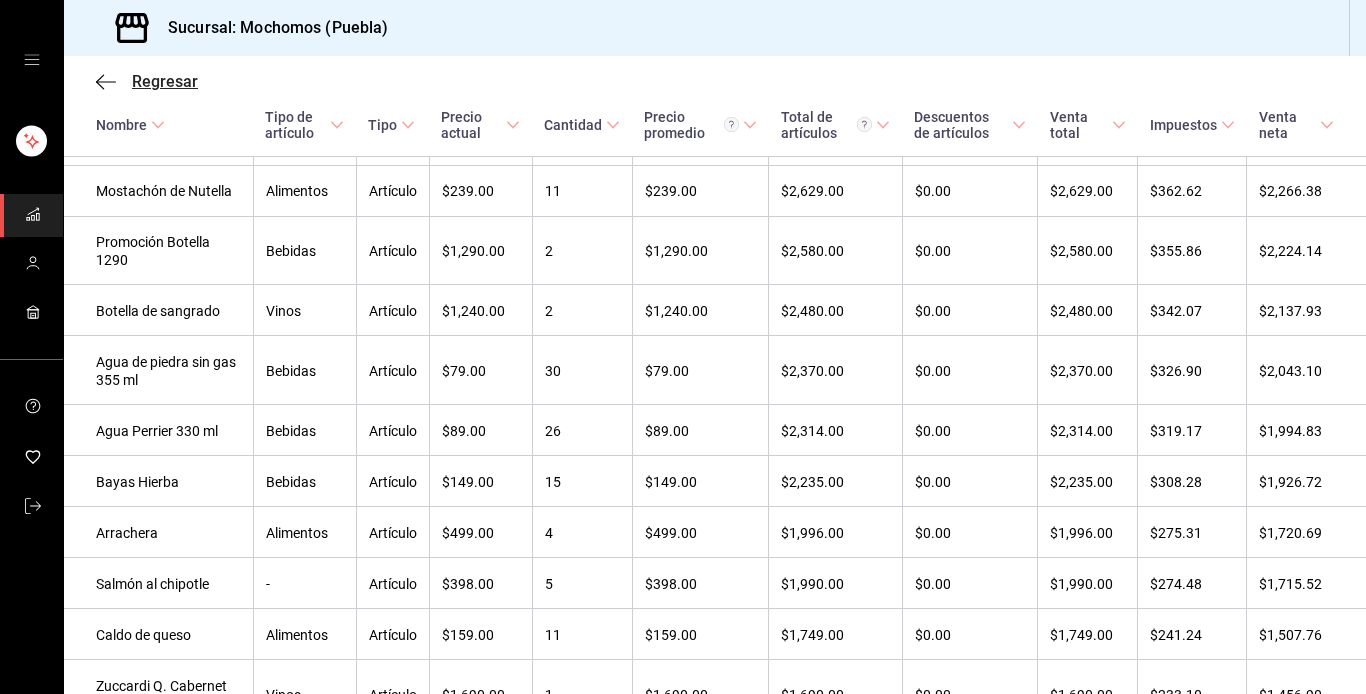 click 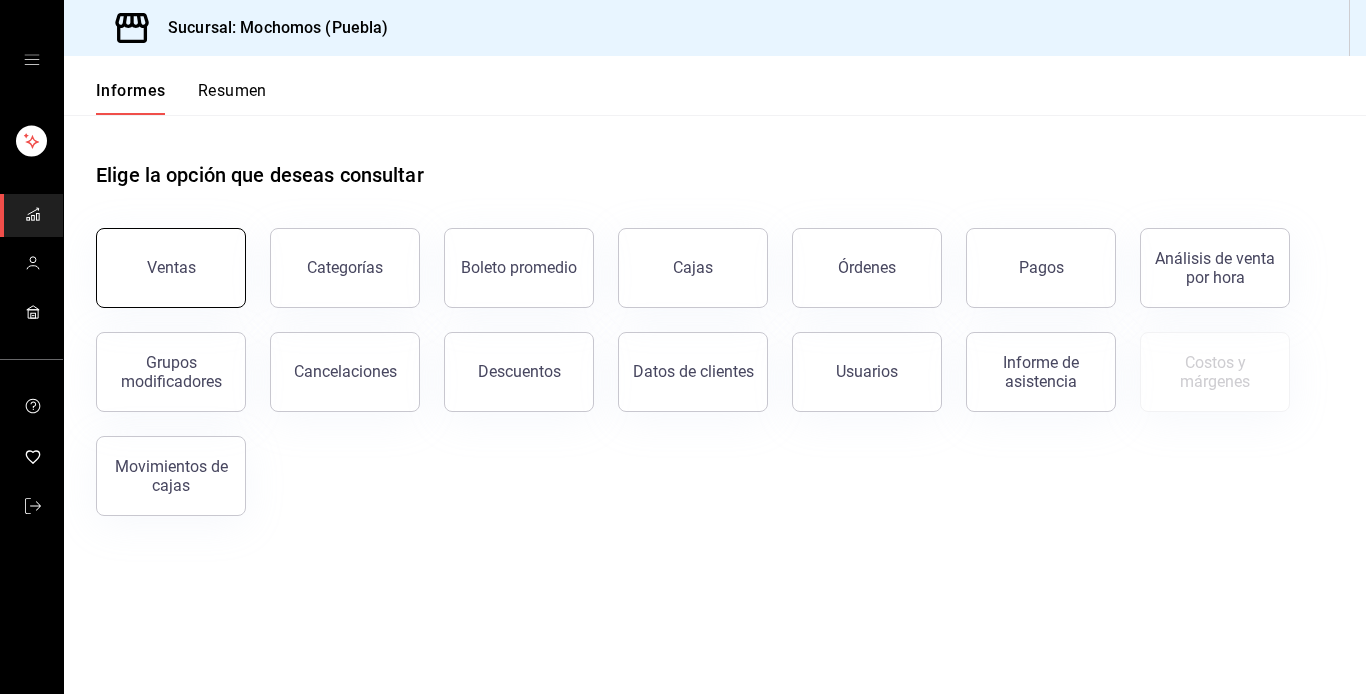 click on "Ventas" at bounding box center [171, 268] 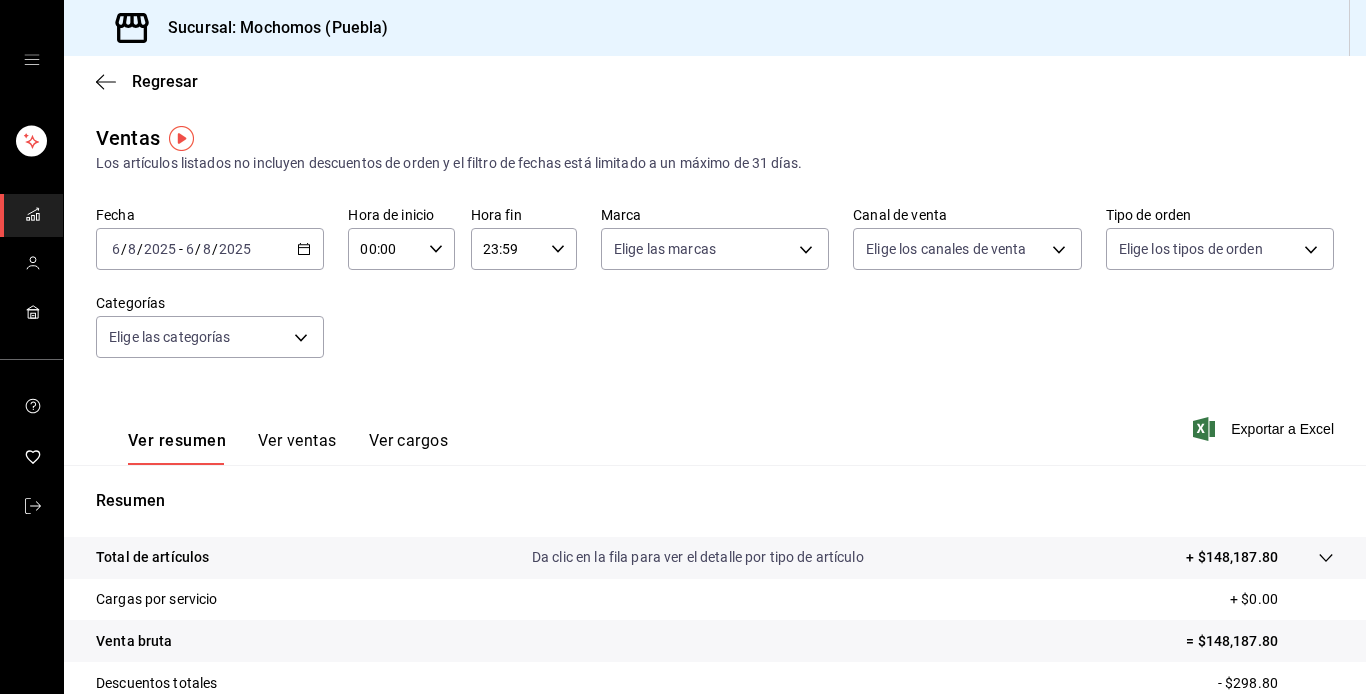 click 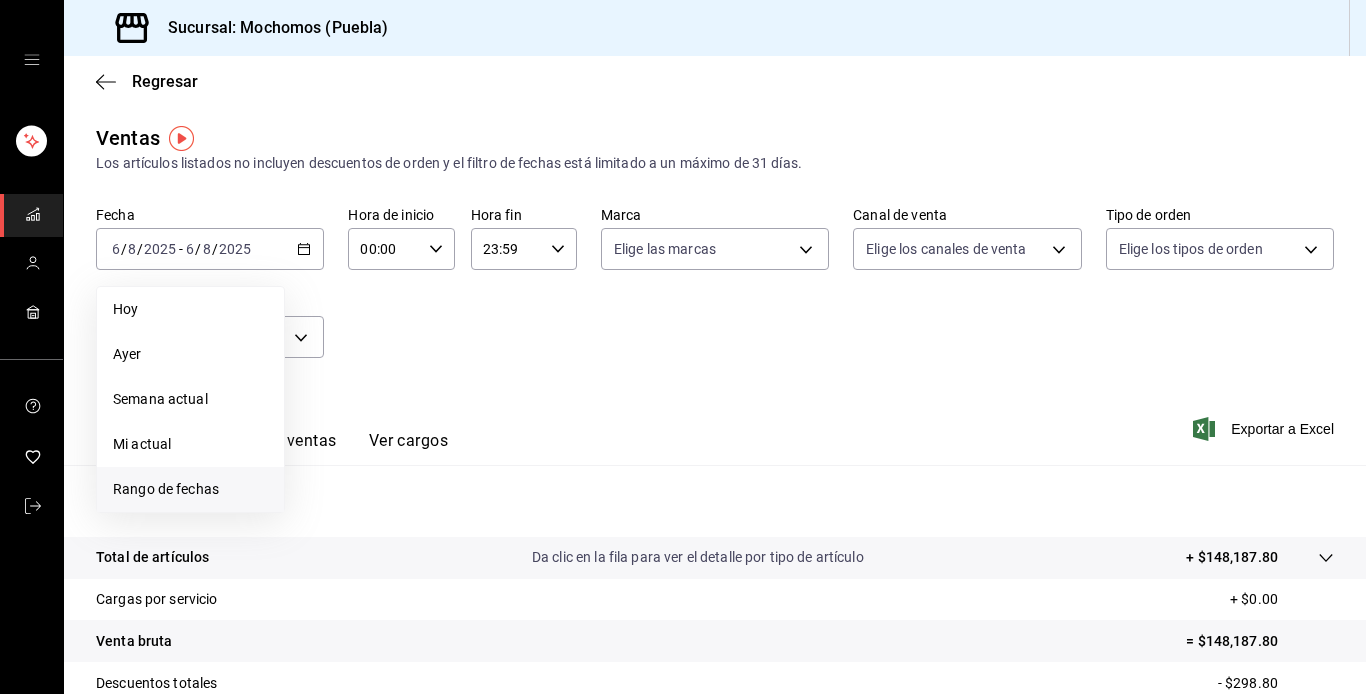 click on "Rango de fechas" at bounding box center [166, 489] 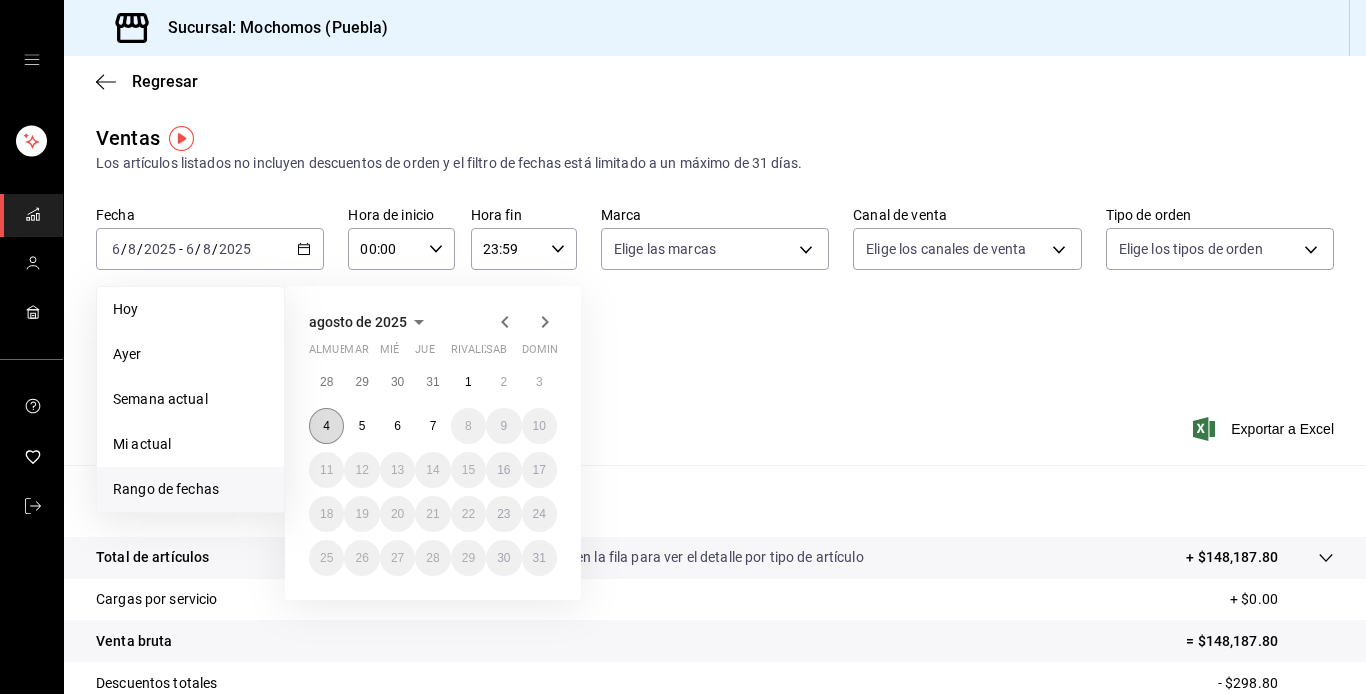 click on "4" at bounding box center (326, 426) 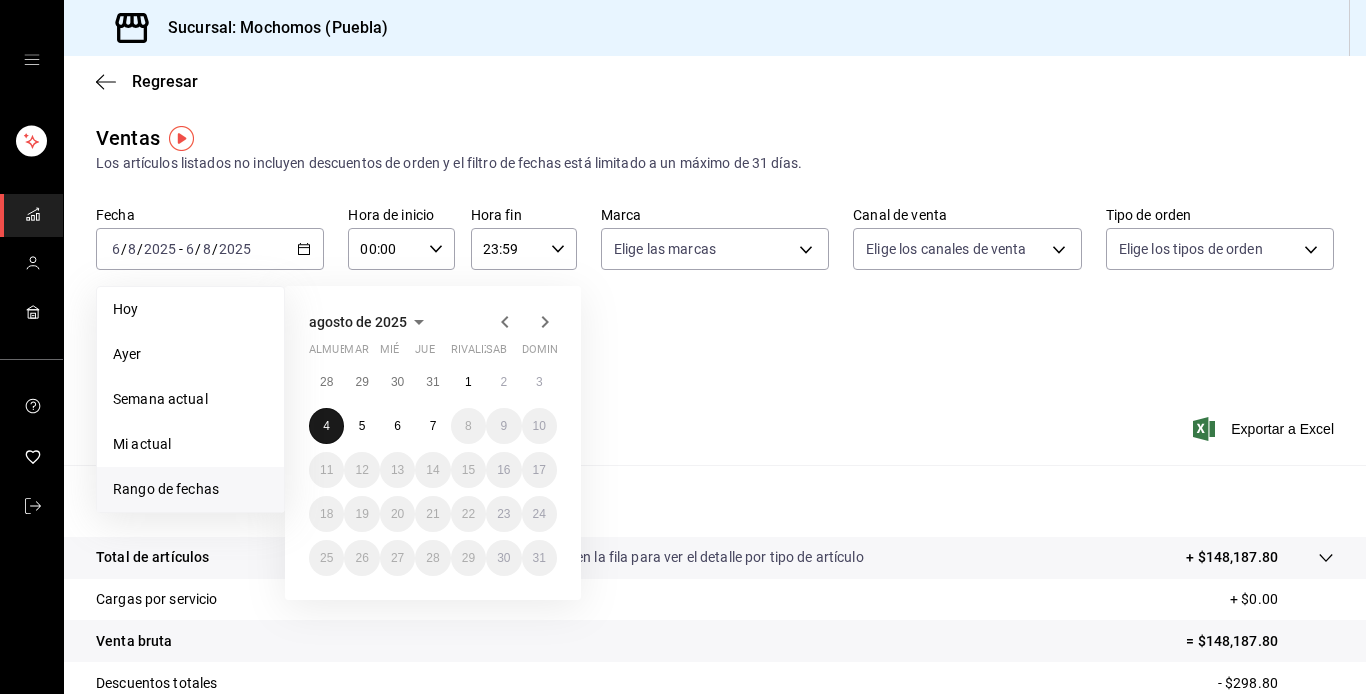 click on "4" at bounding box center (326, 426) 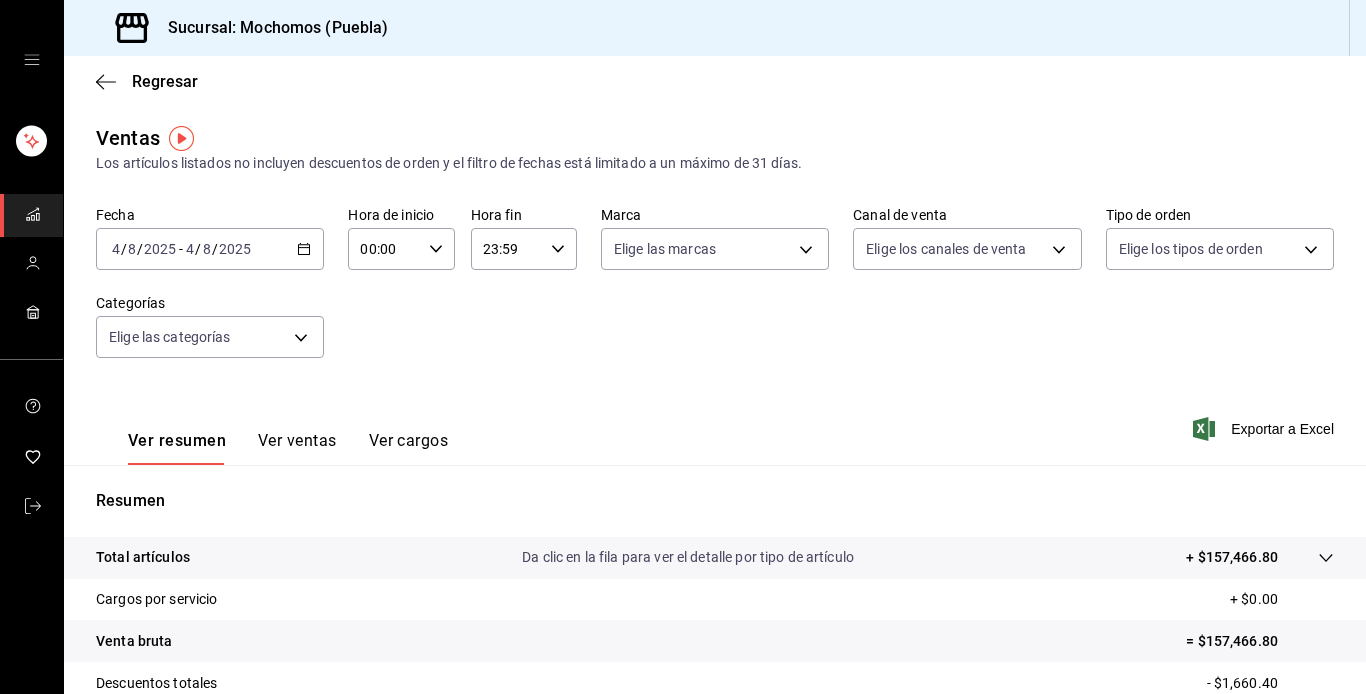 click on "Ver resumen Ver ventas Ver cargos" at bounding box center [272, 435] 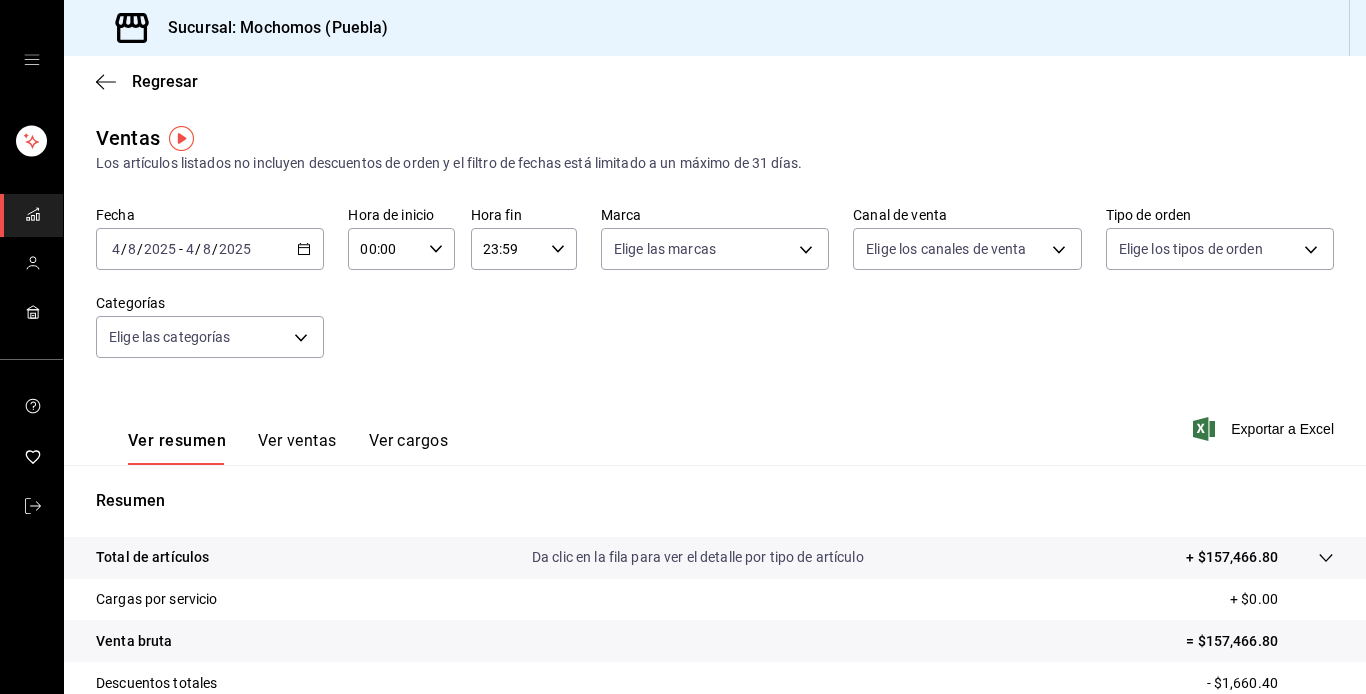 click on "Ver ventas" at bounding box center (297, 440) 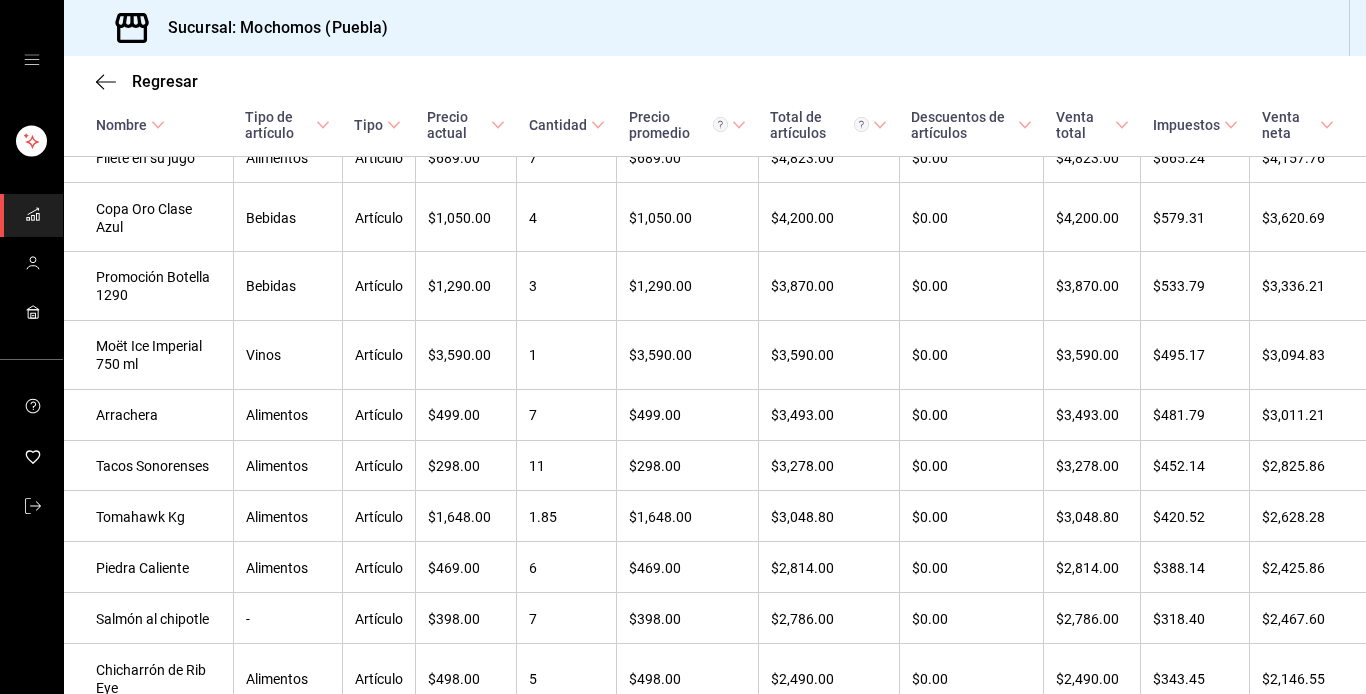 scroll, scrollTop: 920, scrollLeft: 0, axis: vertical 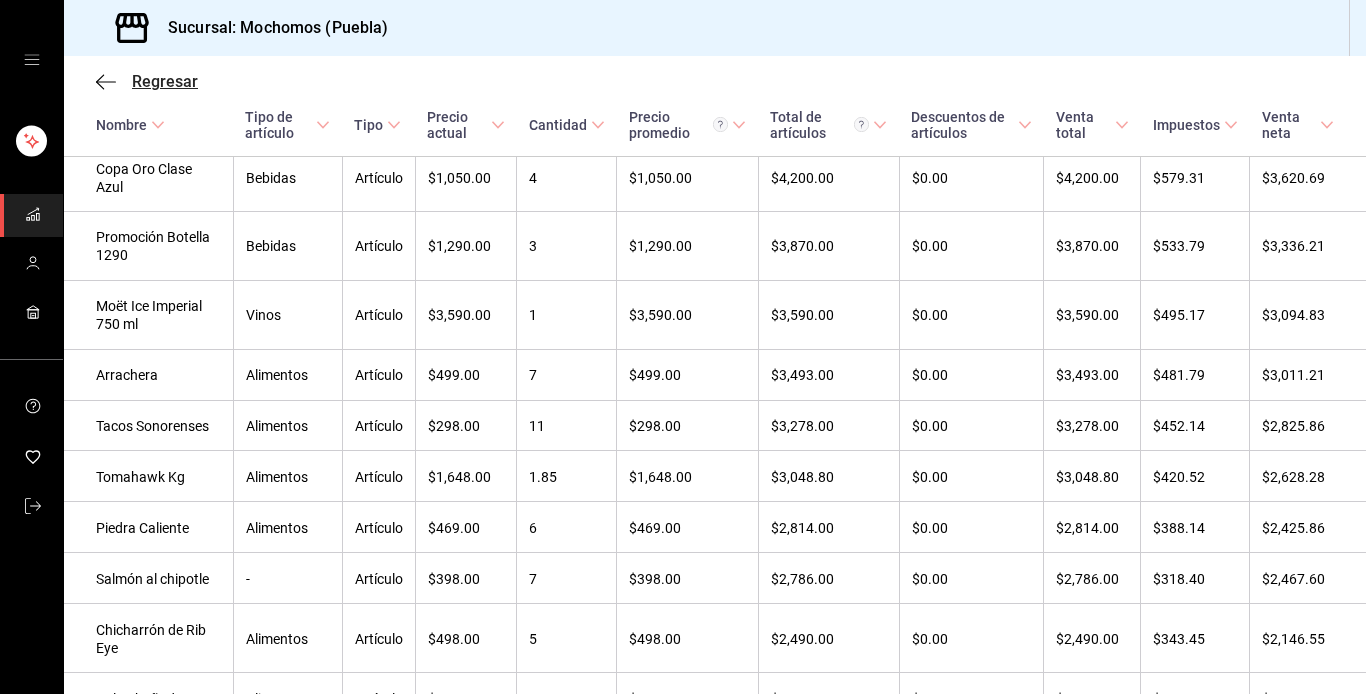 click 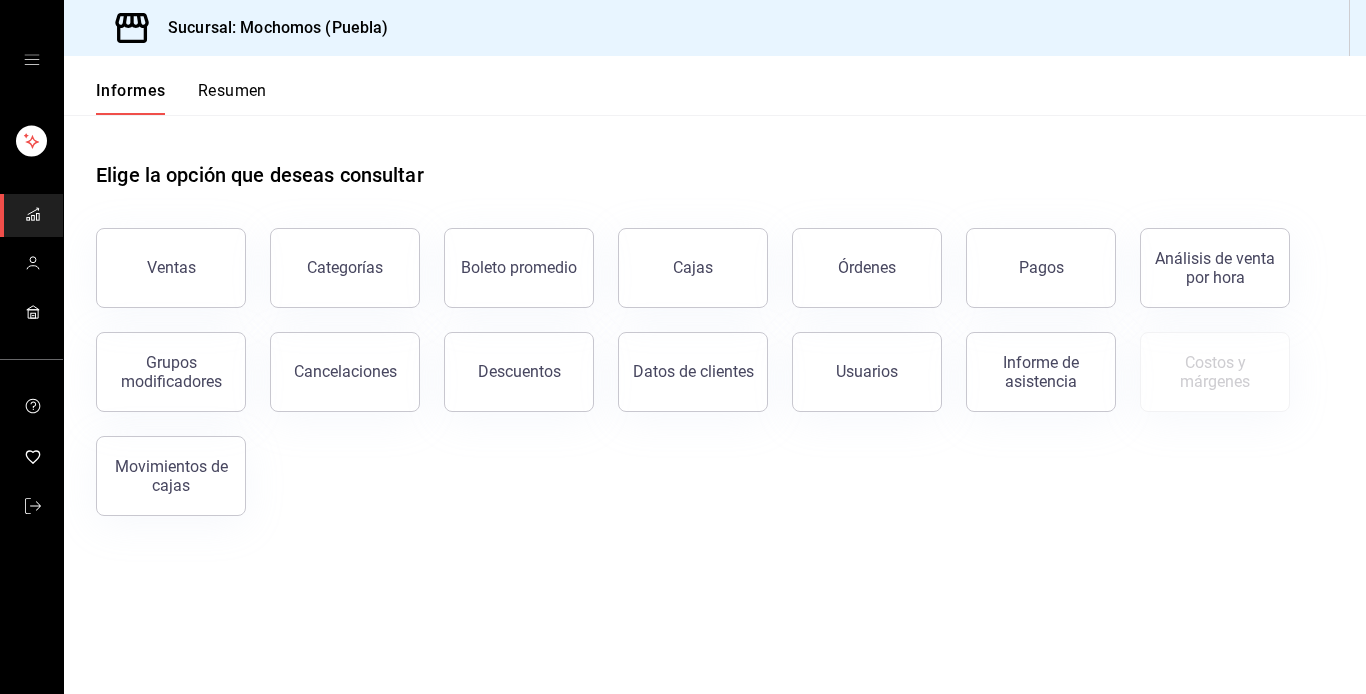 click on "Resumen" at bounding box center [232, 90] 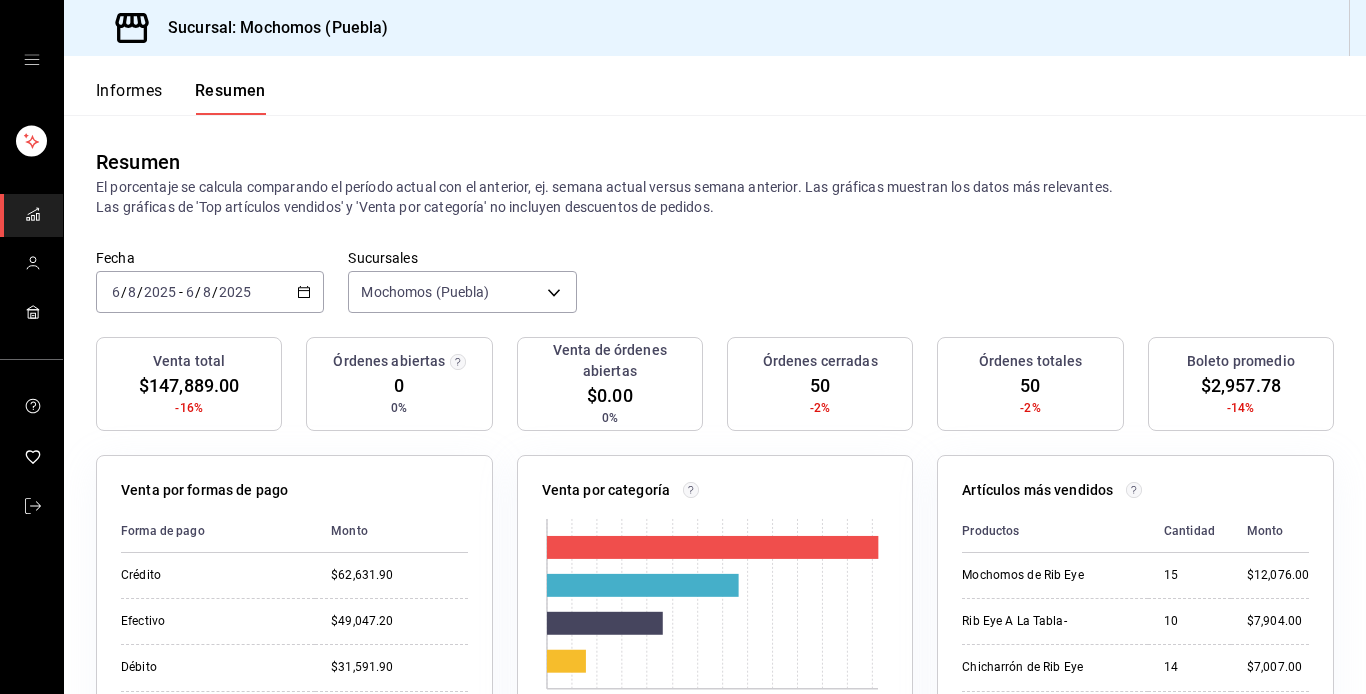 click on "Informes" at bounding box center (129, 90) 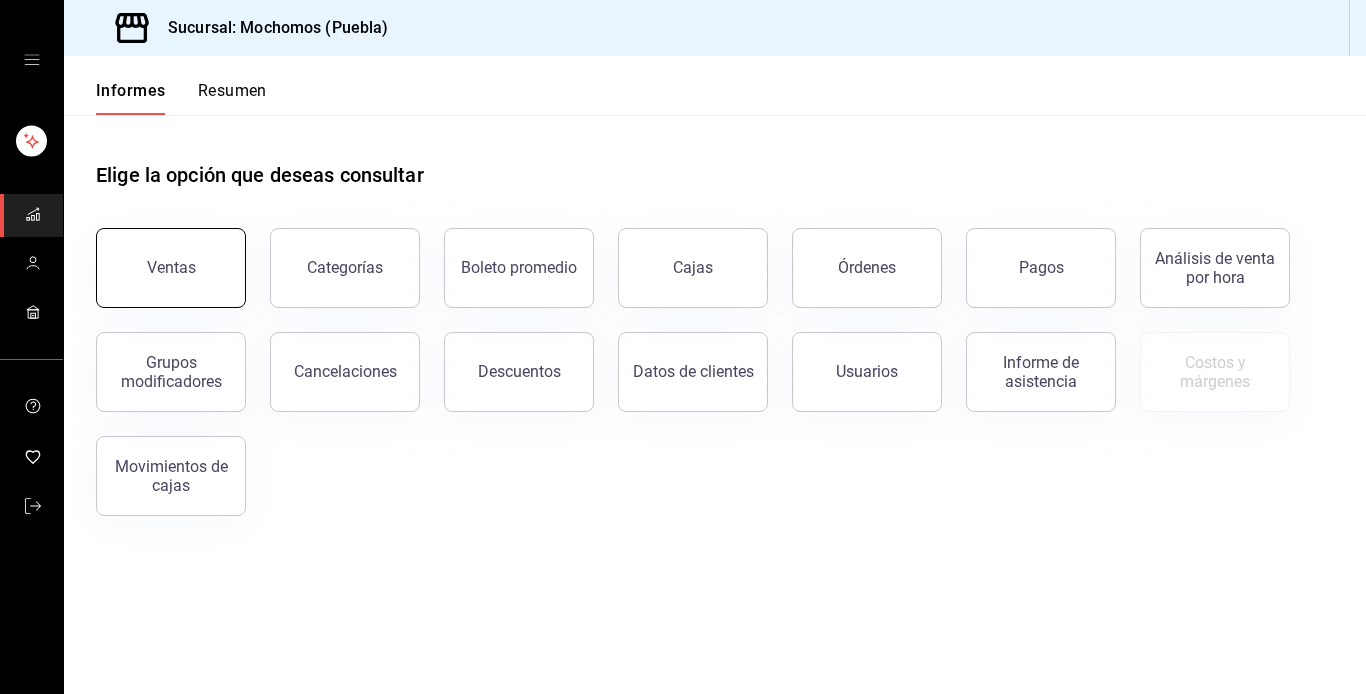 click on "Ventas" at bounding box center (171, 268) 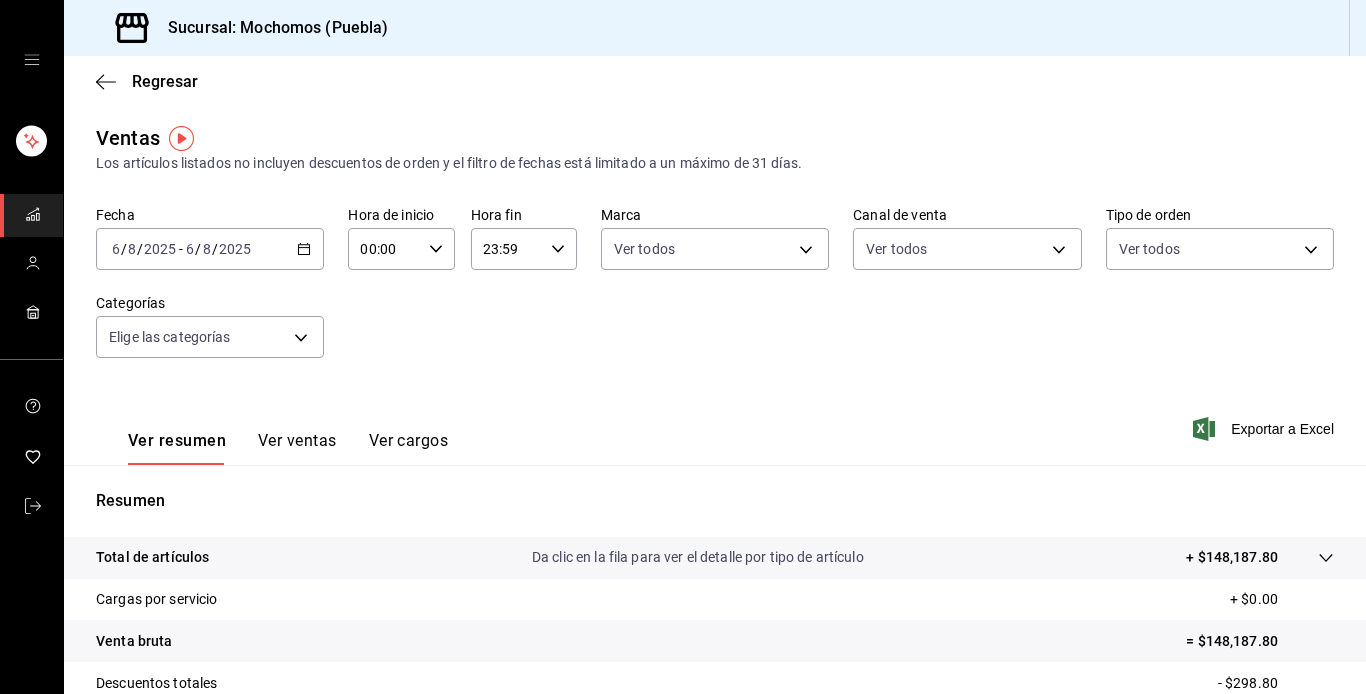 click 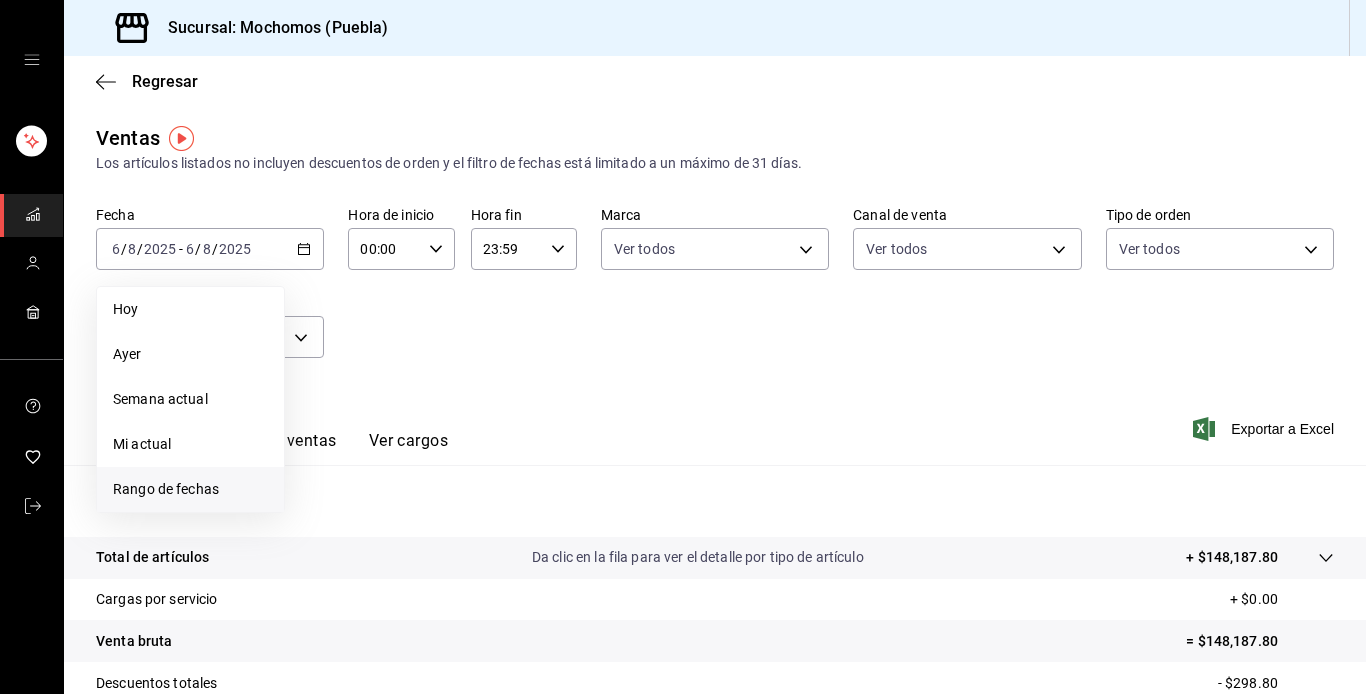 click on "Rango de fechas" at bounding box center (166, 489) 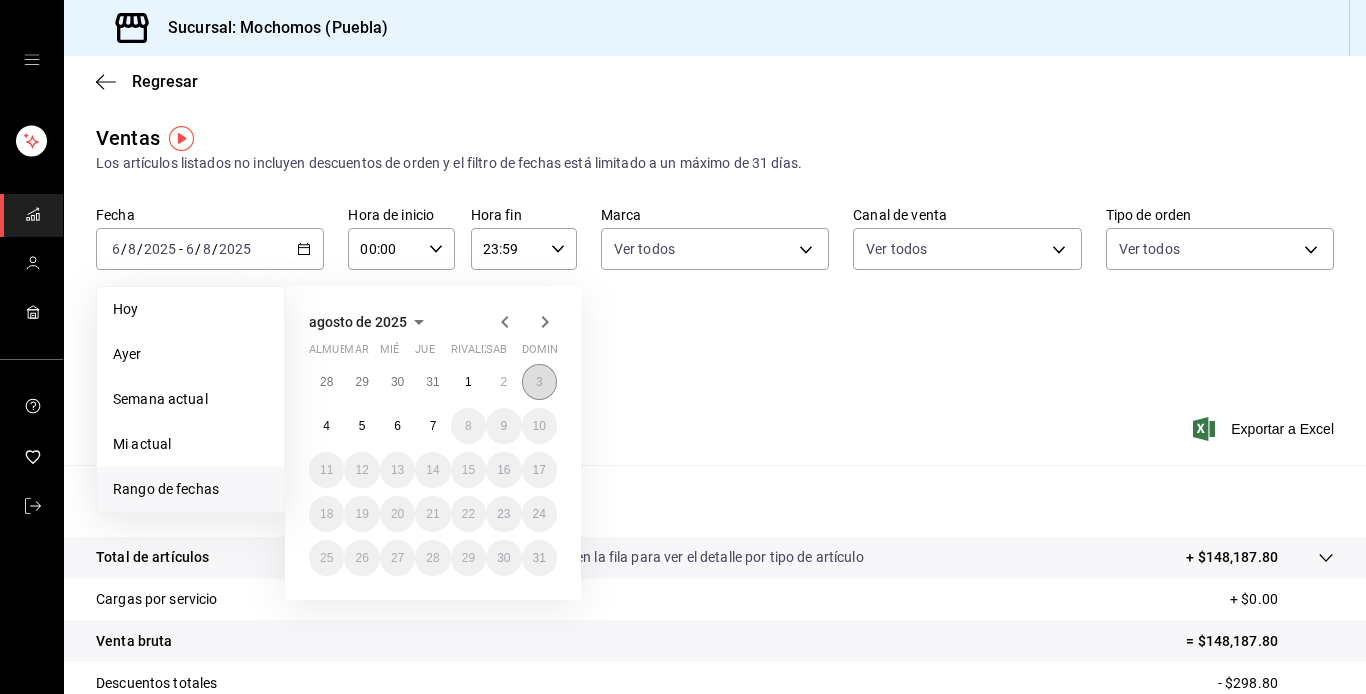click on "3" at bounding box center [539, 382] 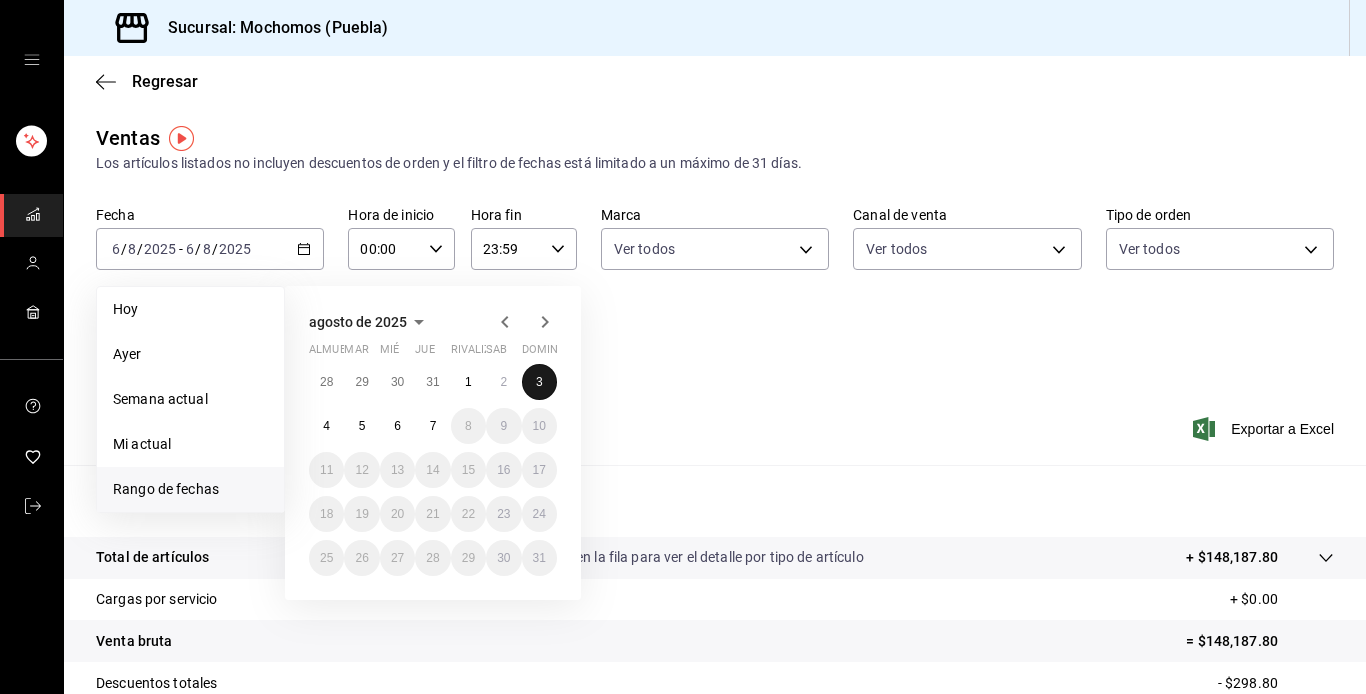 click on "3" at bounding box center [539, 382] 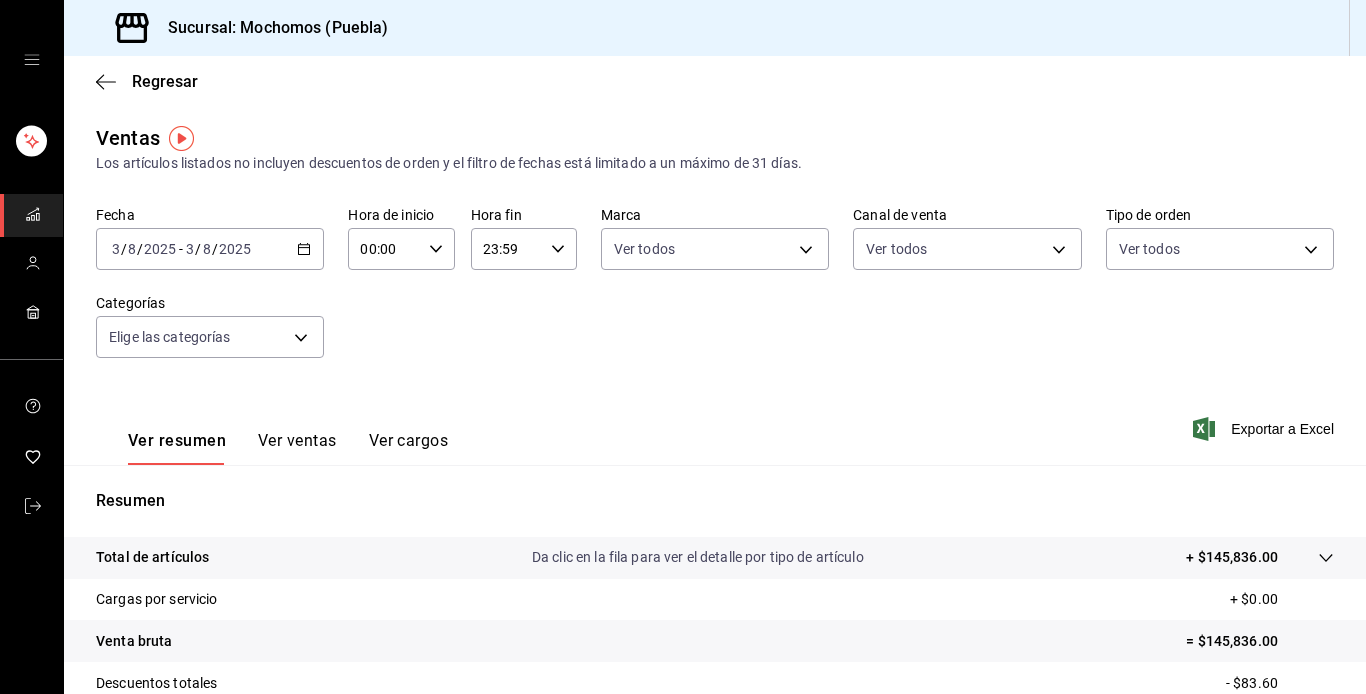 click on "Ver resumen Ver ventas Ver cargos" at bounding box center (272, 435) 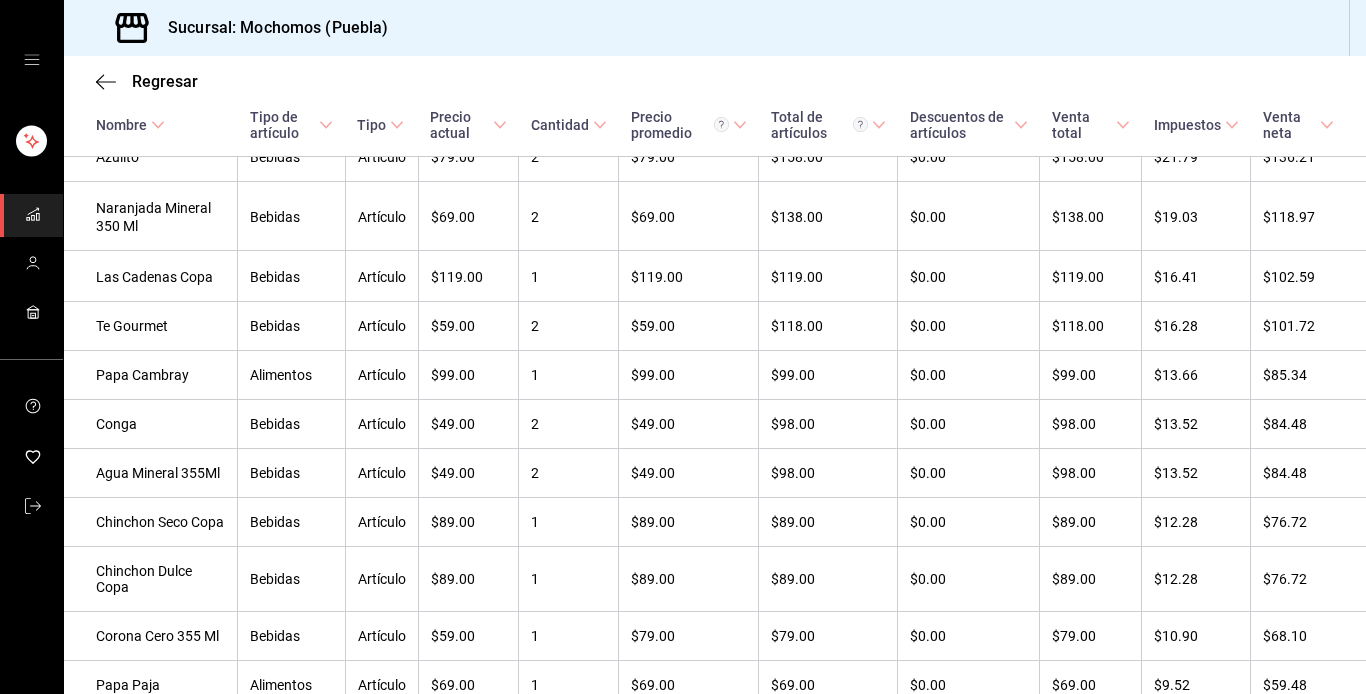 scroll, scrollTop: 6789, scrollLeft: 0, axis: vertical 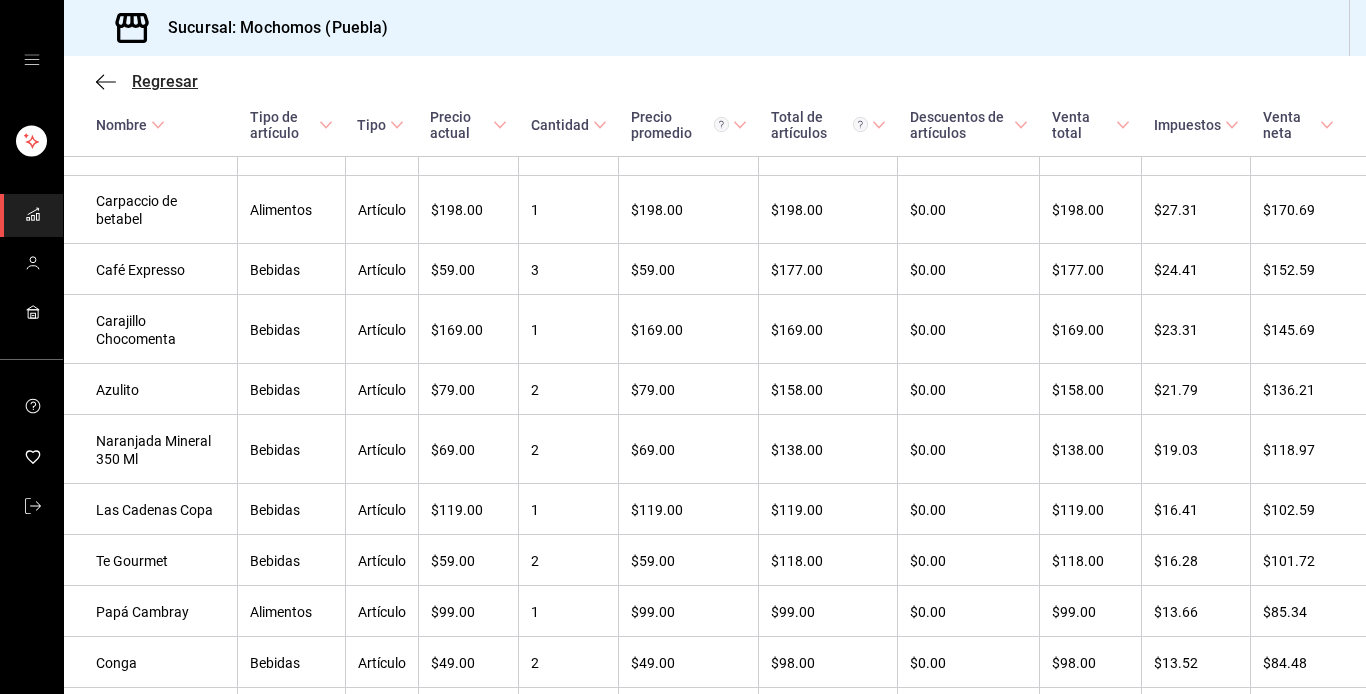 click 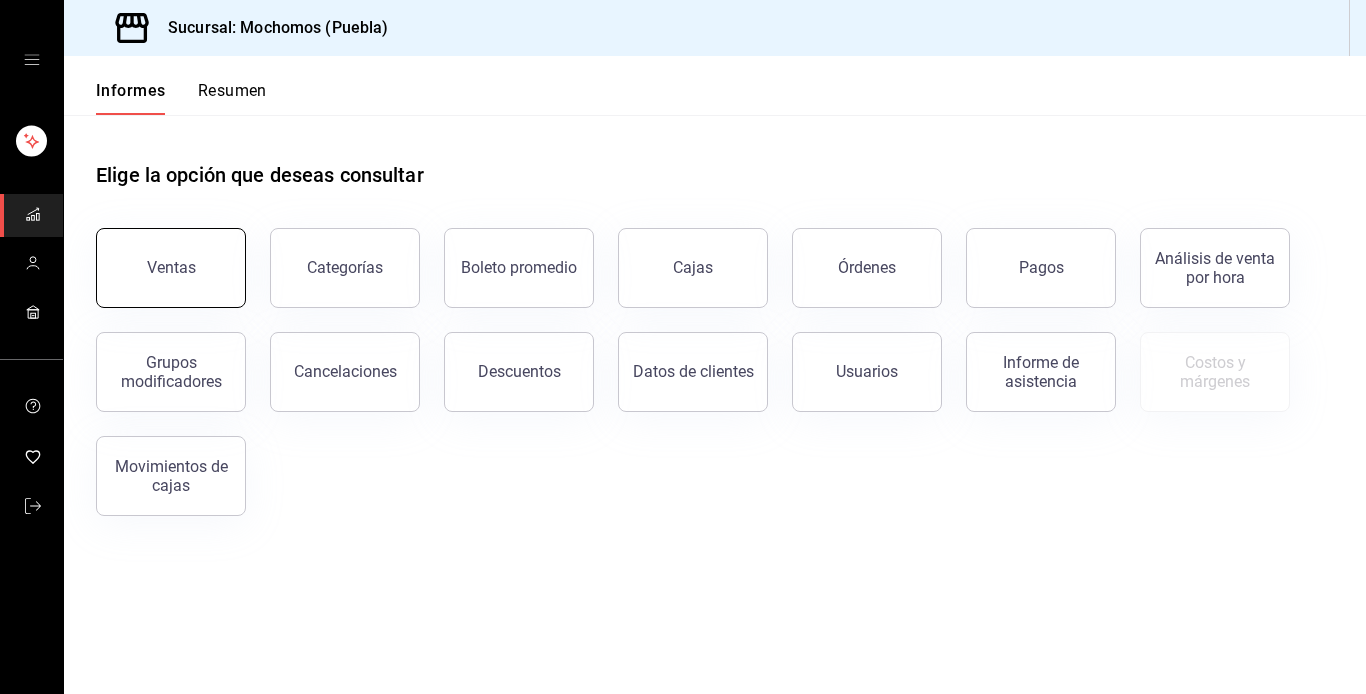 click on "Ventas" at bounding box center [171, 268] 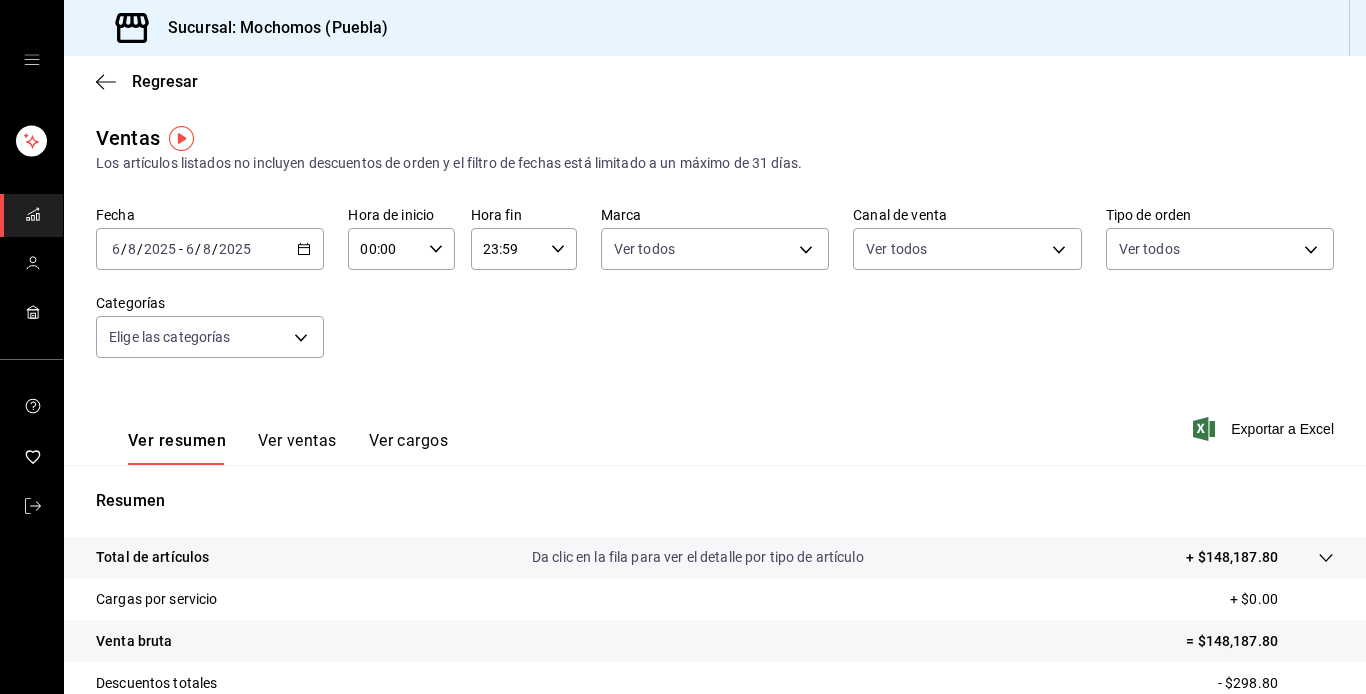click 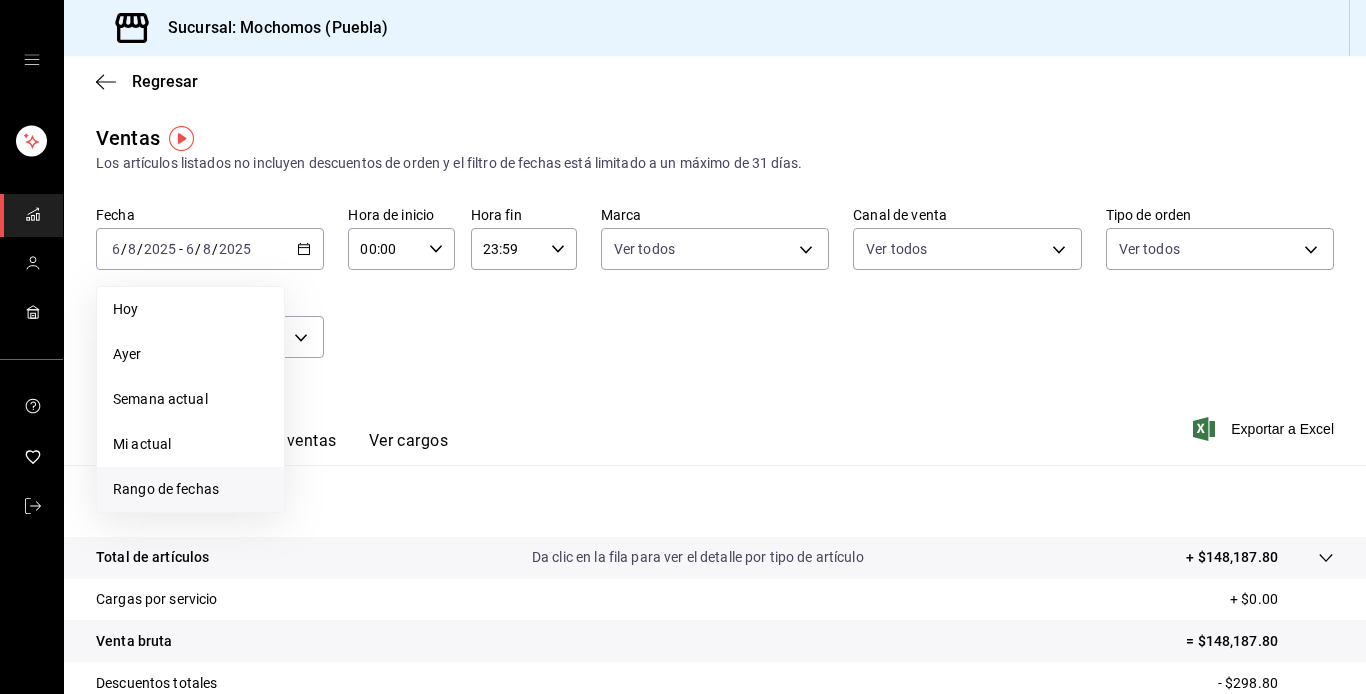 click on "Rango de fechas" at bounding box center [166, 489] 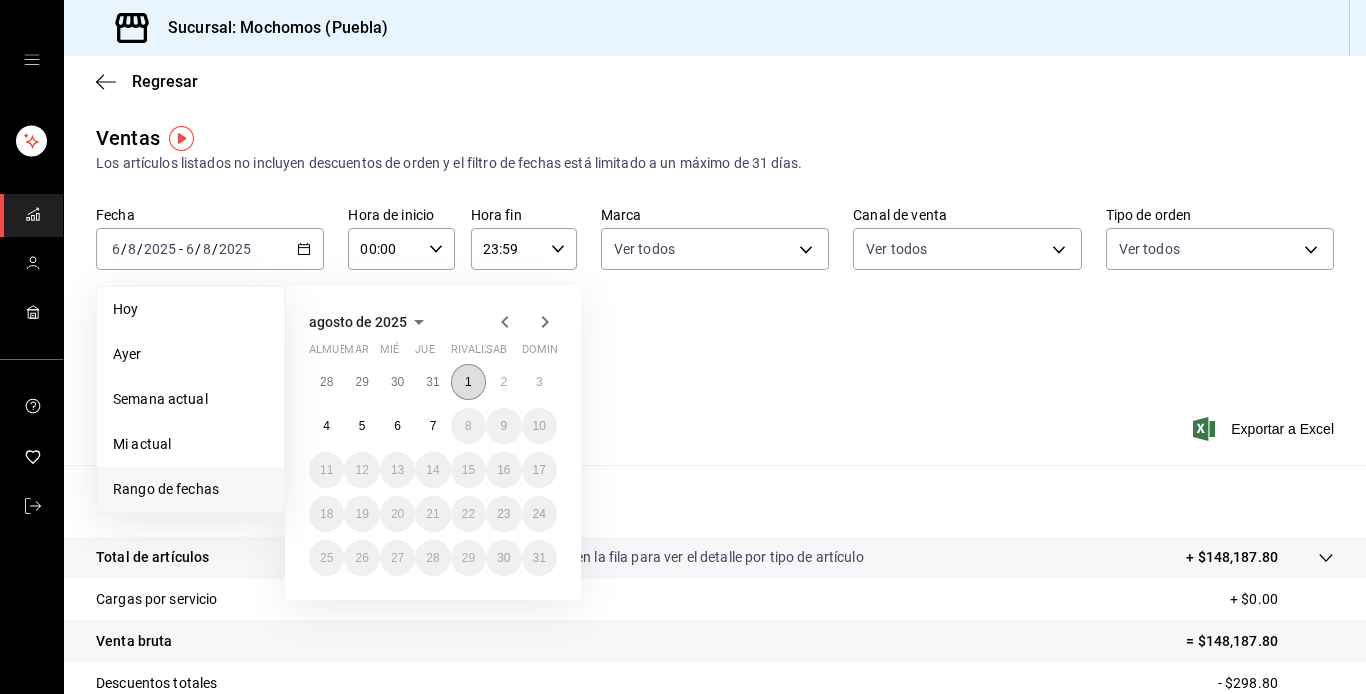 click on "1" at bounding box center [468, 382] 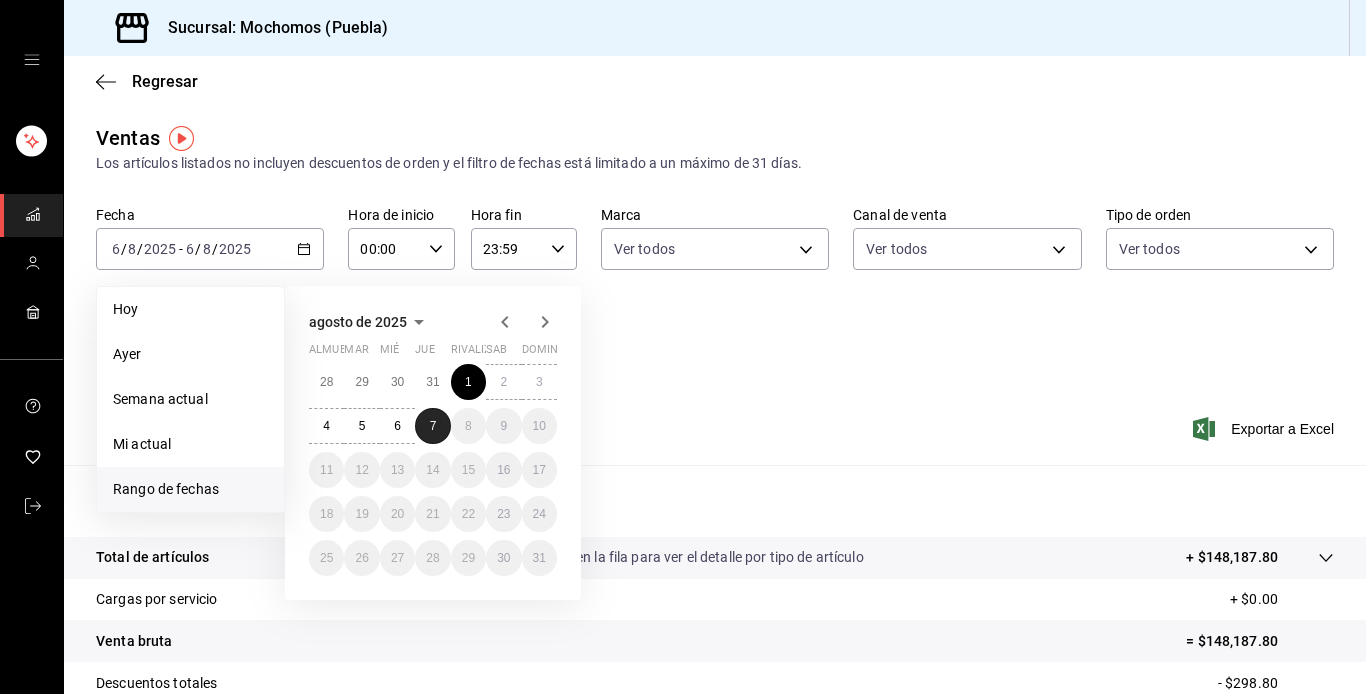 click on "7" at bounding box center [433, 426] 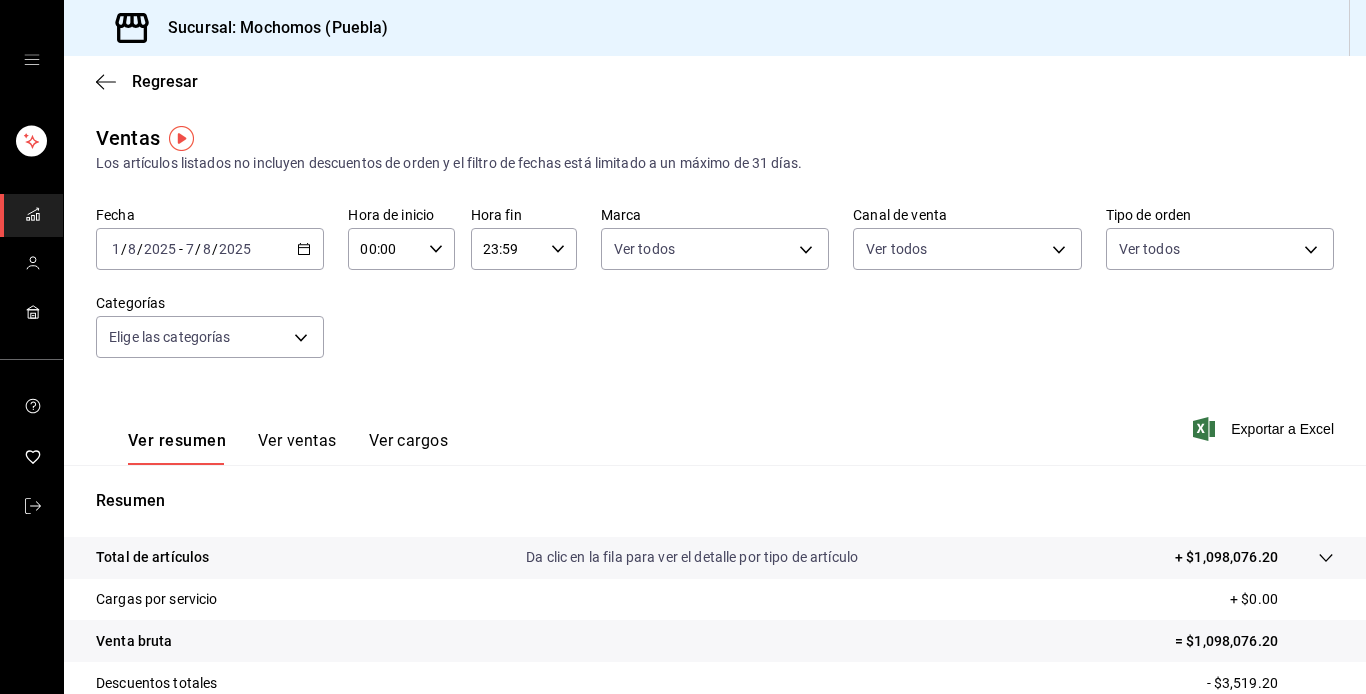 click on "Ver resumen Ver ventas Ver cargos Exportar a Excel" at bounding box center (715, 423) 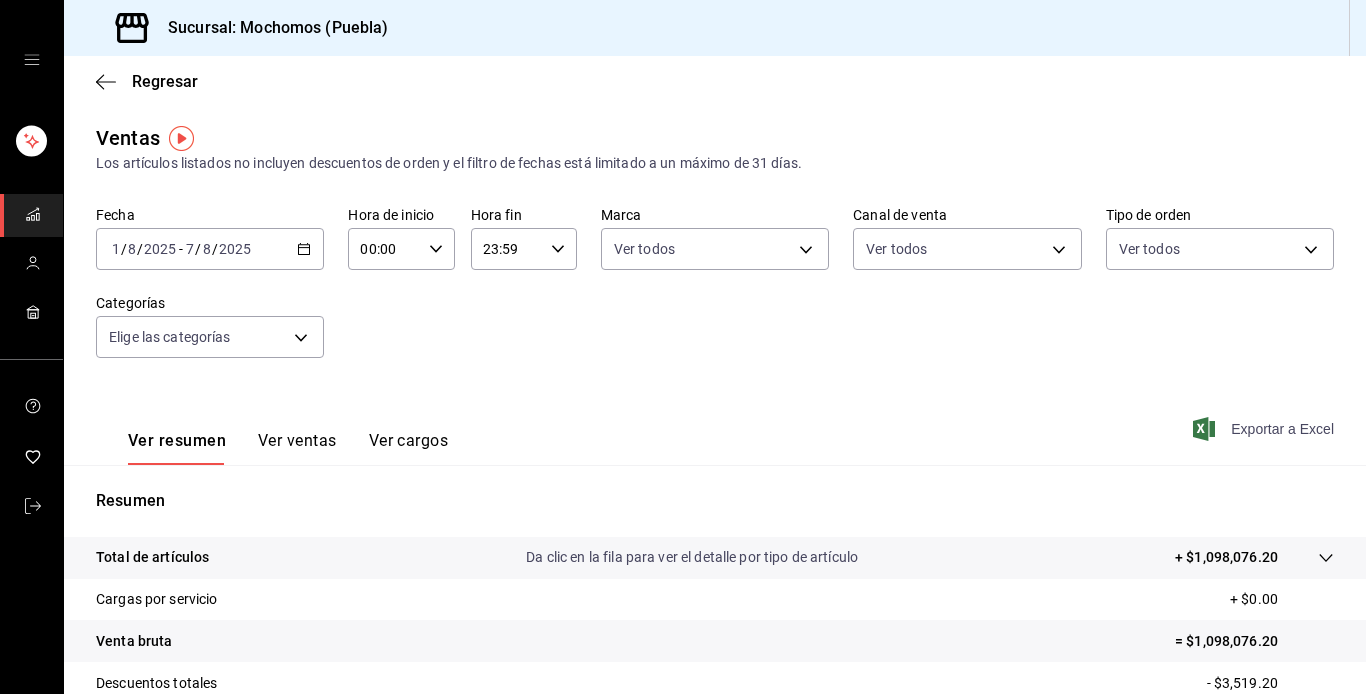click on "Exportar a Excel" at bounding box center (1265, 429) 